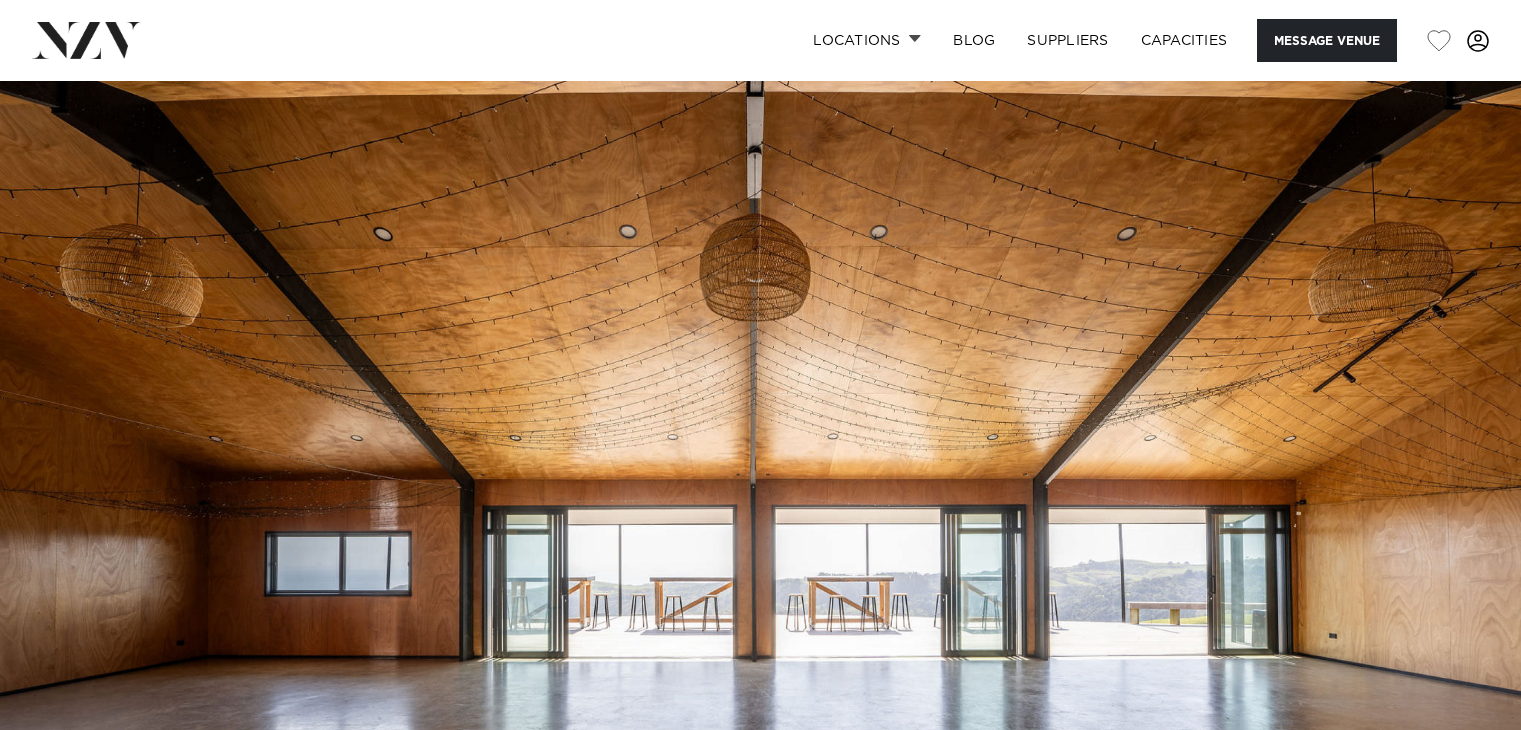 scroll, scrollTop: 0, scrollLeft: 0, axis: both 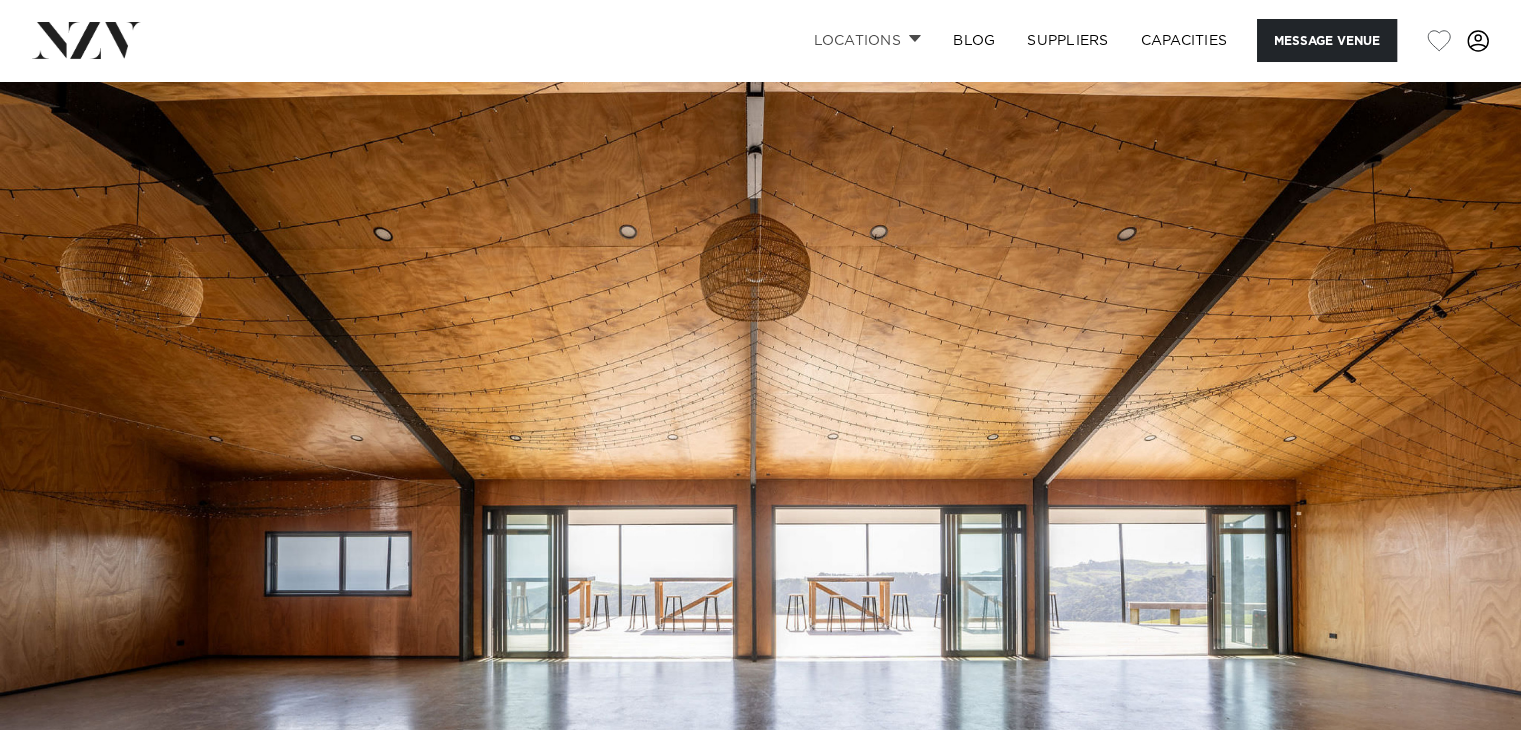 click on "Locations" at bounding box center (867, 40) 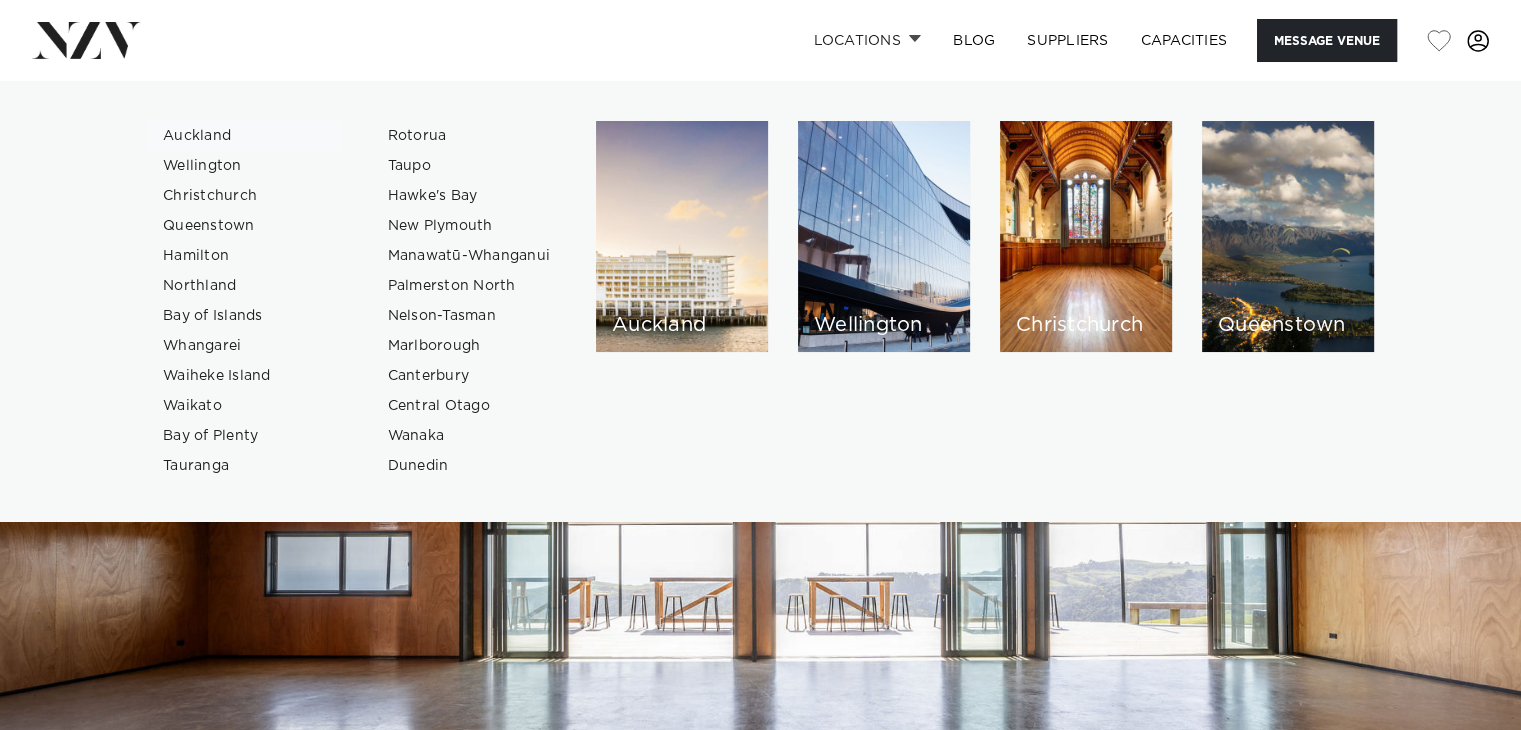 click on "Auckland" at bounding box center [244, 136] 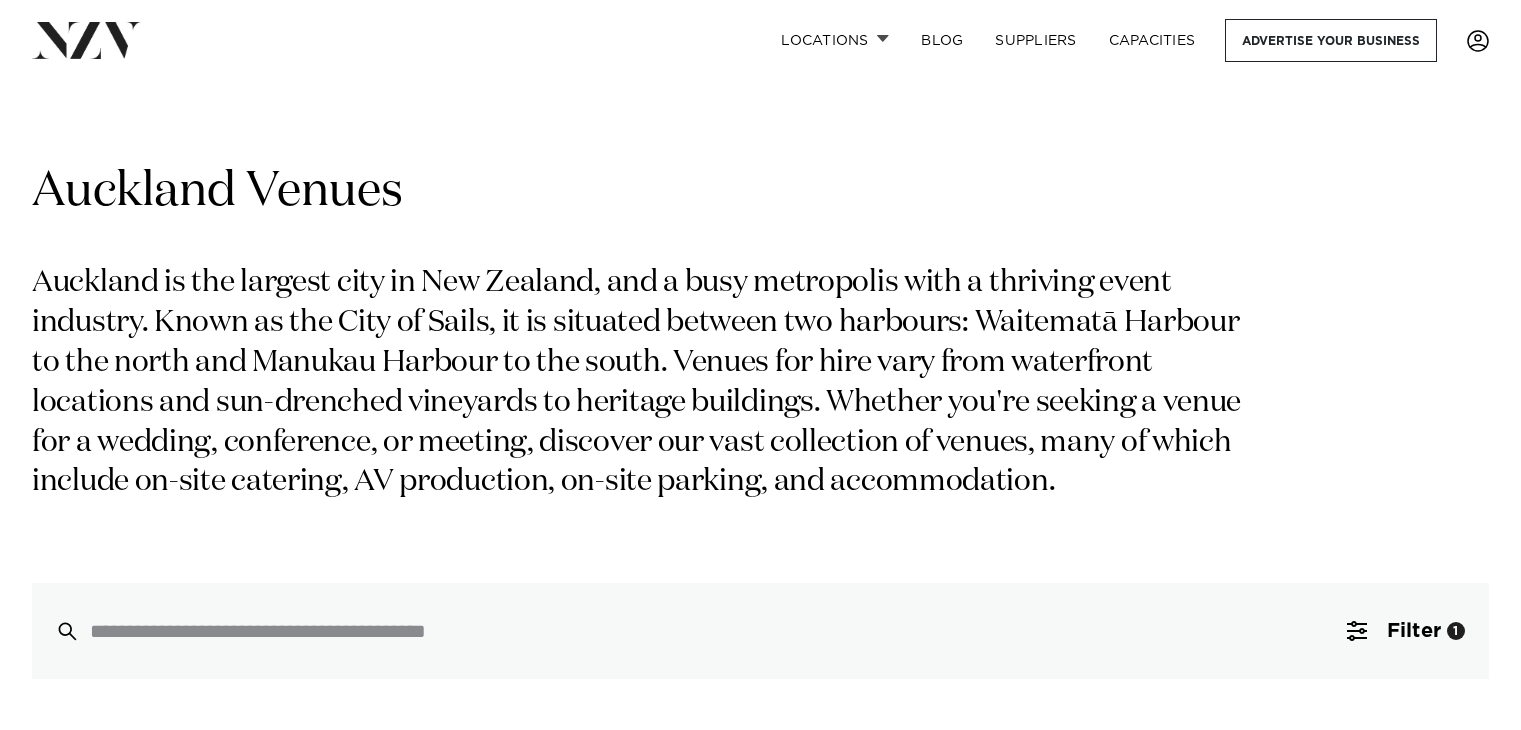 scroll, scrollTop: 0, scrollLeft: 0, axis: both 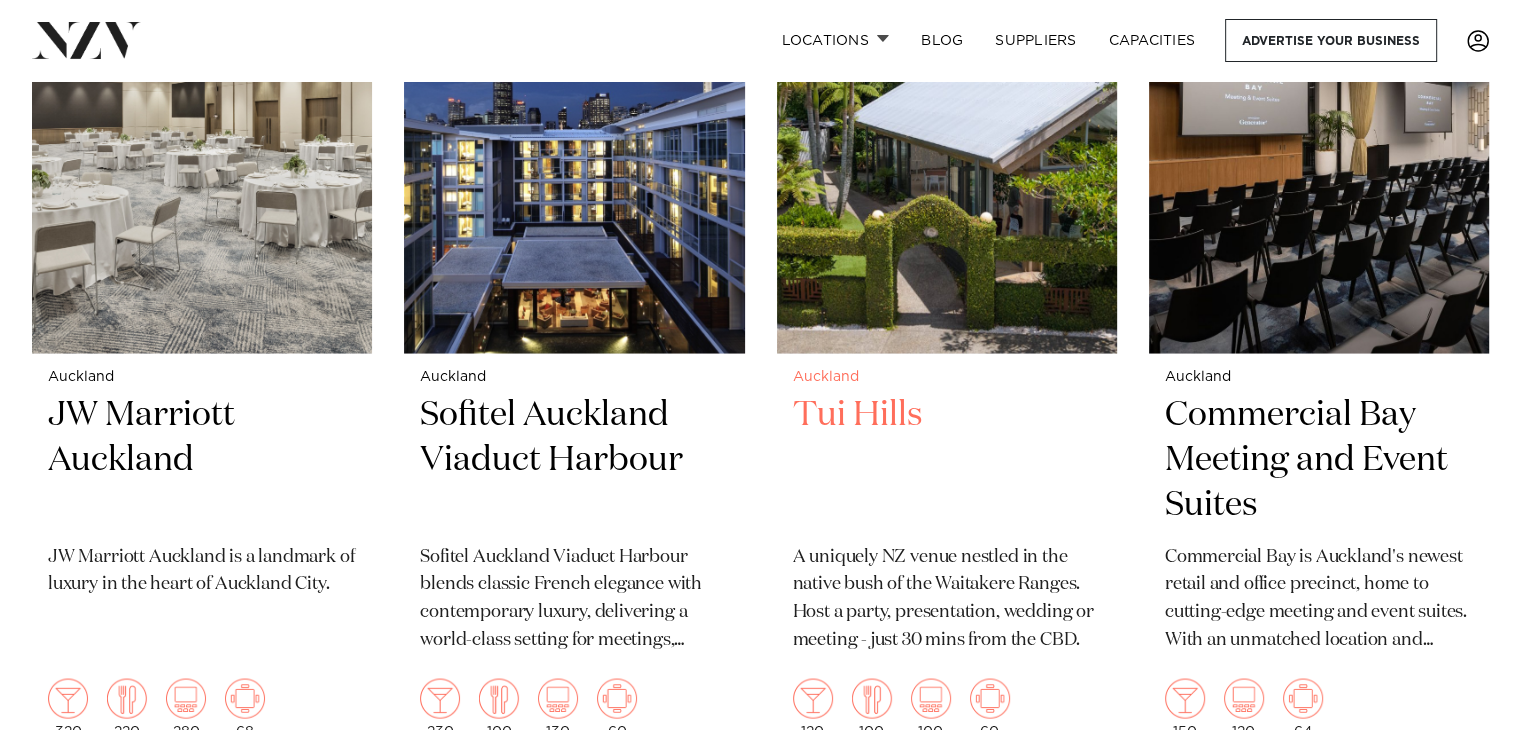 click on "Tui Hills" at bounding box center [947, 459] 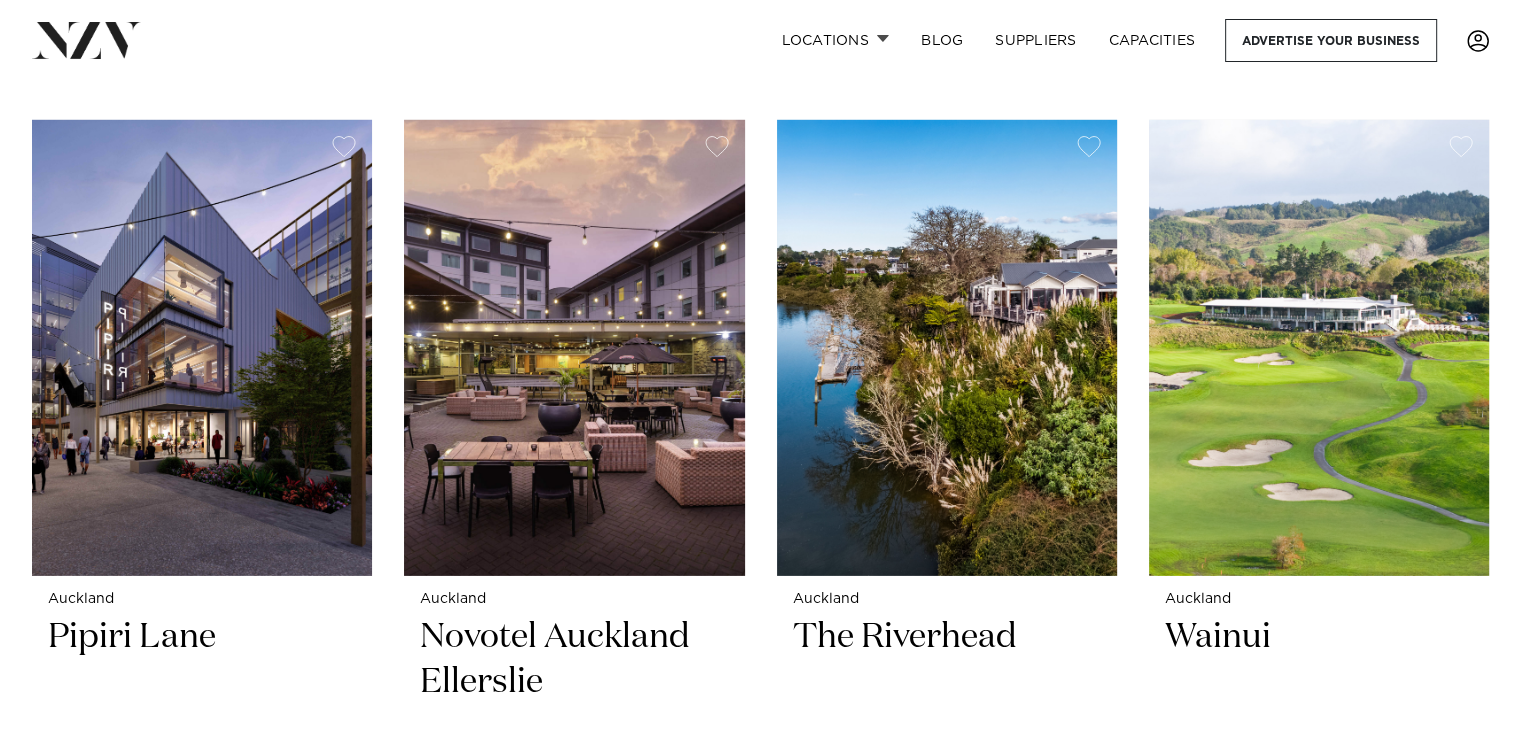 scroll, scrollTop: 6075, scrollLeft: 0, axis: vertical 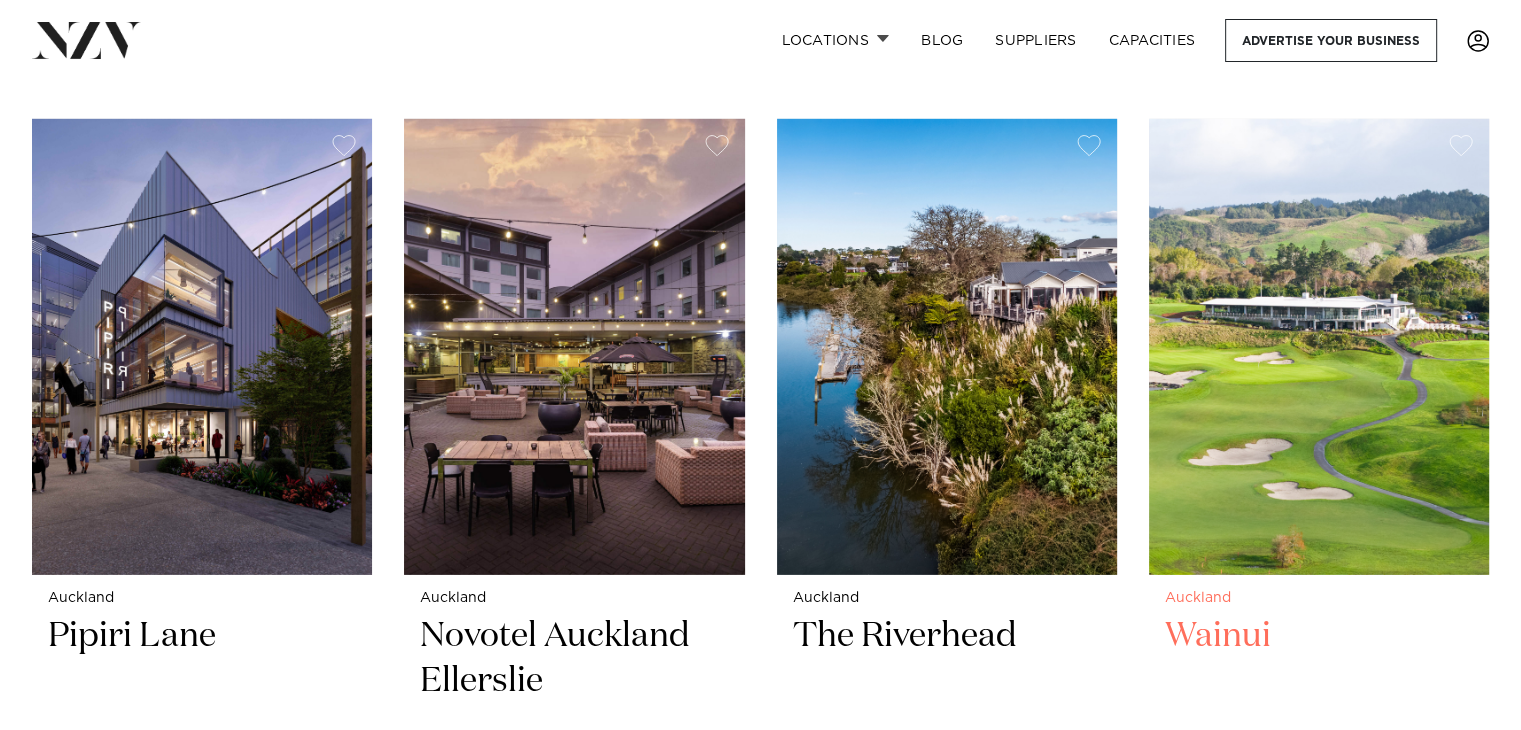 click on "Wainui" at bounding box center [1319, 681] 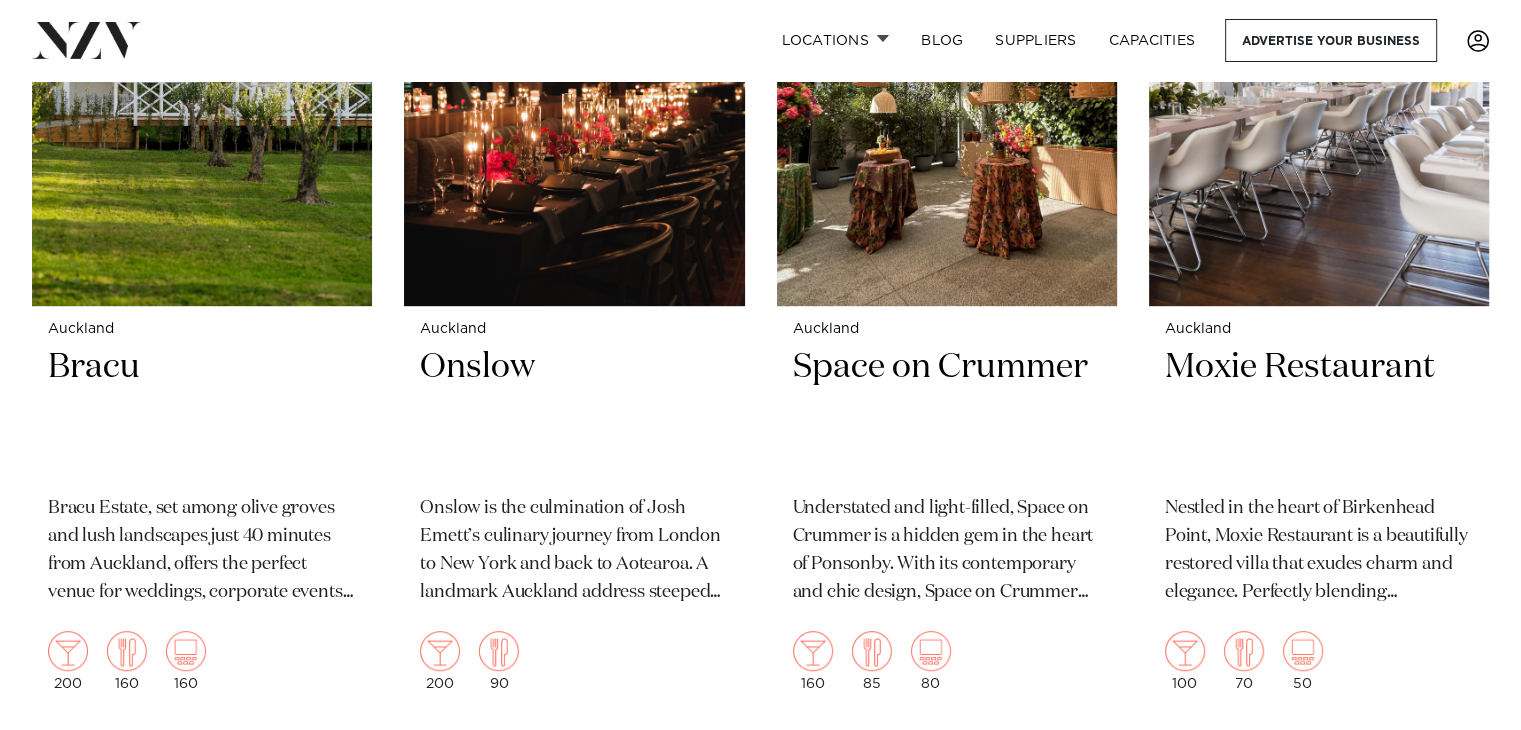 scroll, scrollTop: 16132, scrollLeft: 0, axis: vertical 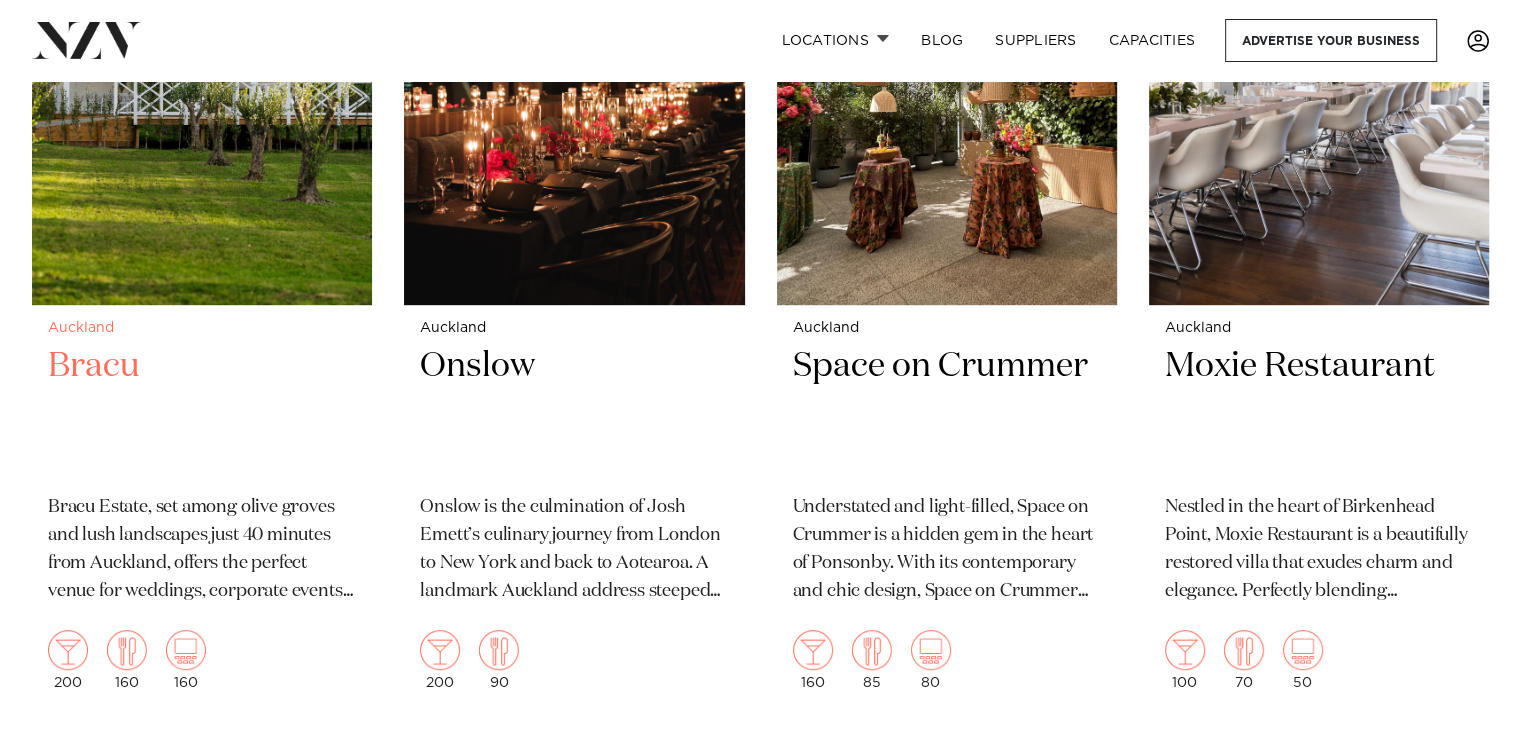 click on "Bracu" at bounding box center (202, 411) 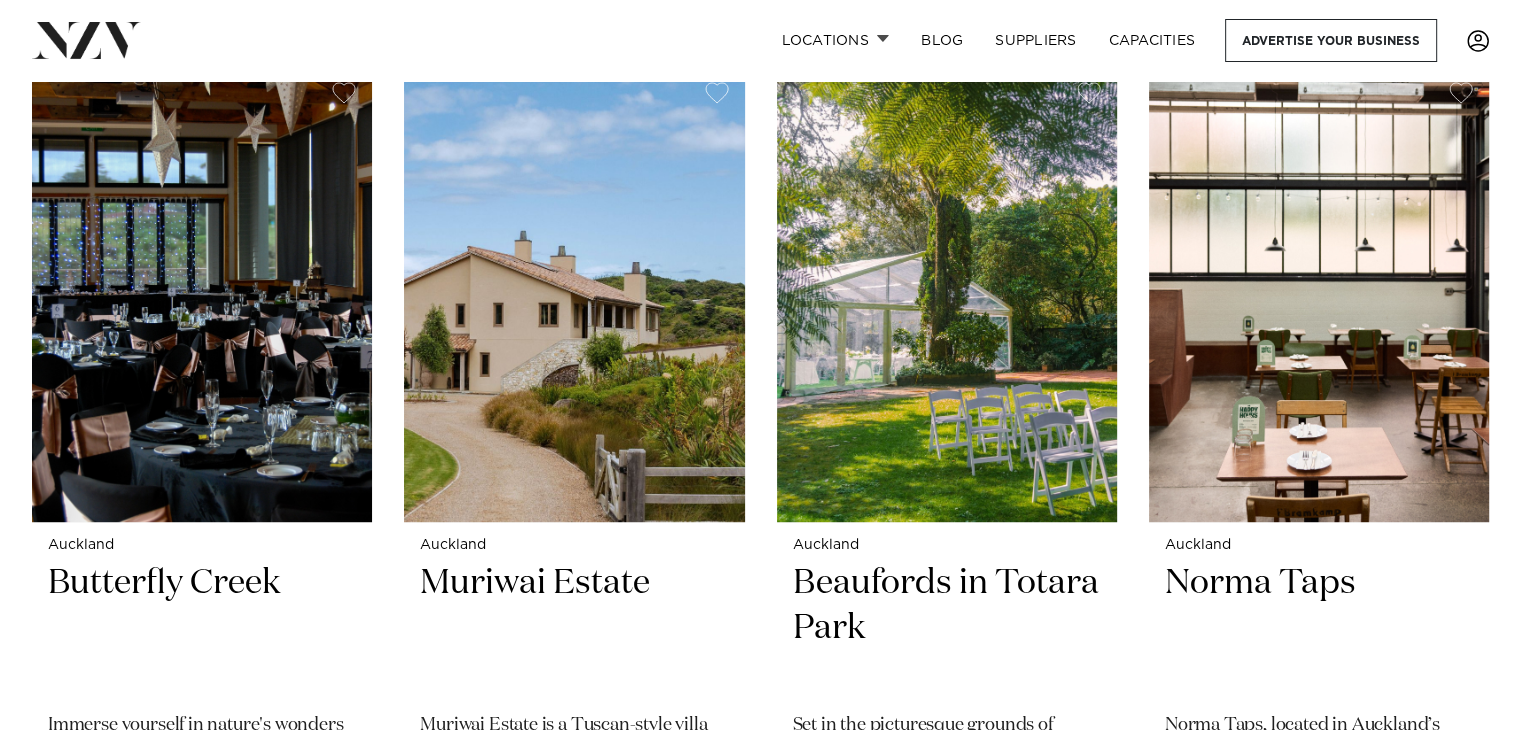 scroll, scrollTop: 24060, scrollLeft: 0, axis: vertical 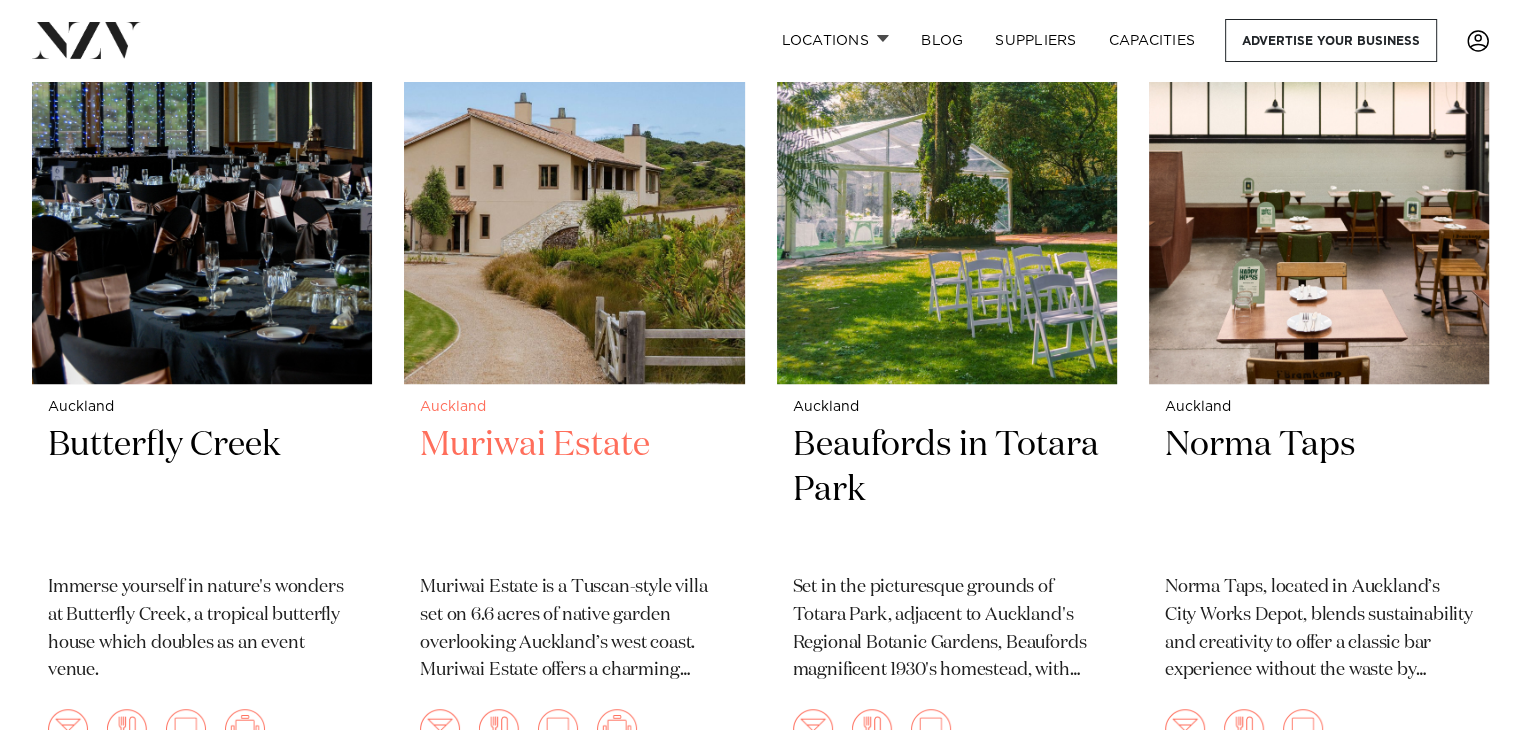 click on "Muriwai Estate" at bounding box center (574, 490) 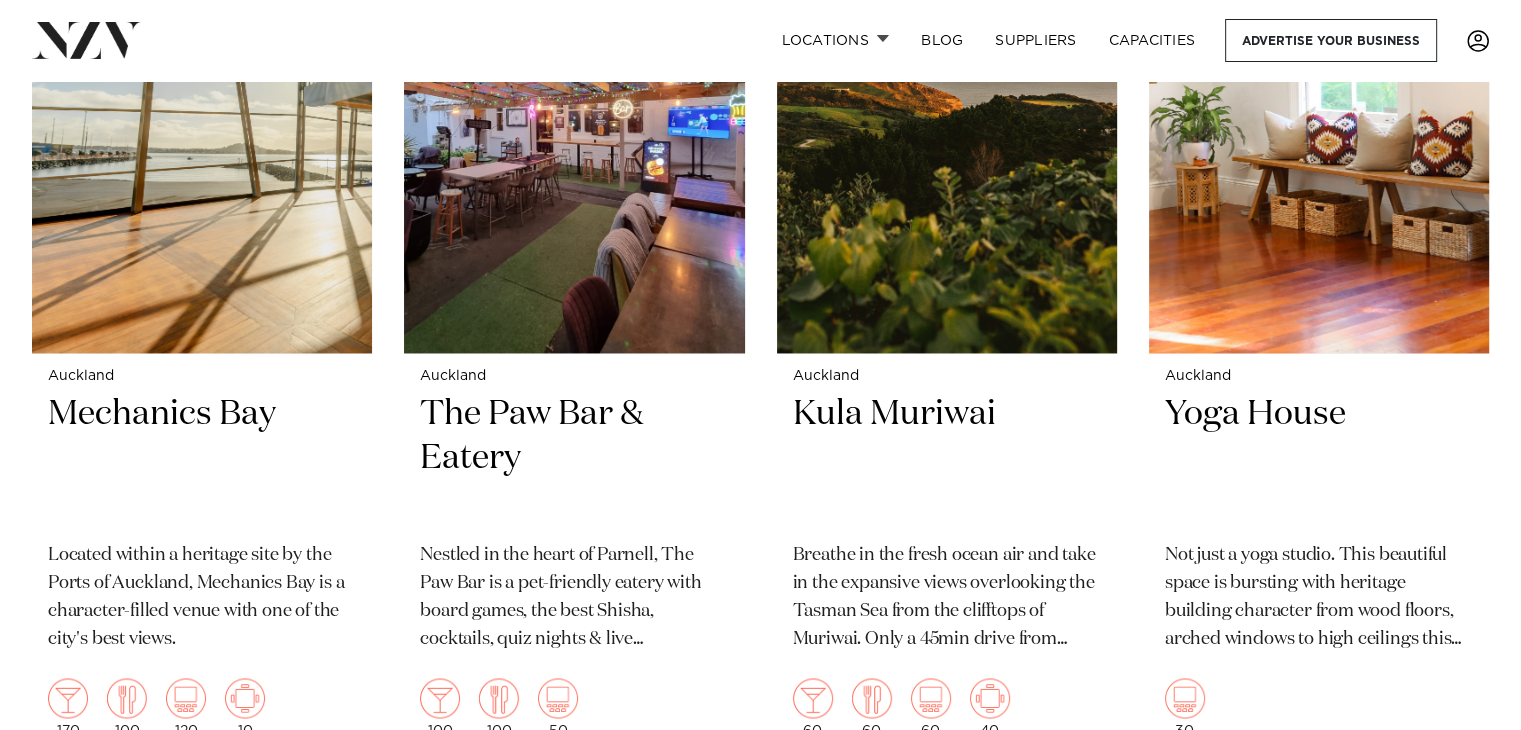 scroll, scrollTop: 25856, scrollLeft: 0, axis: vertical 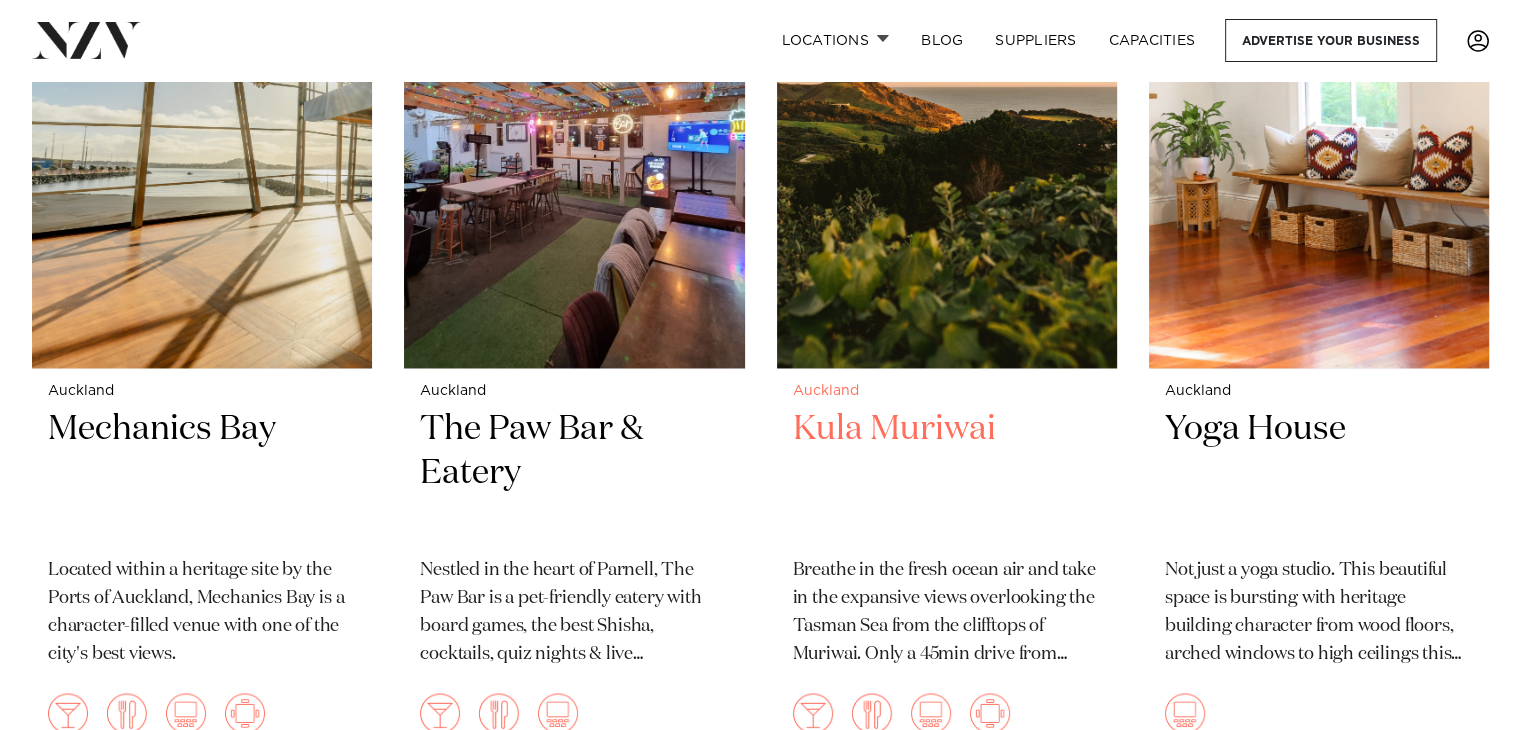 click on "Kula Muriwai" at bounding box center (947, 474) 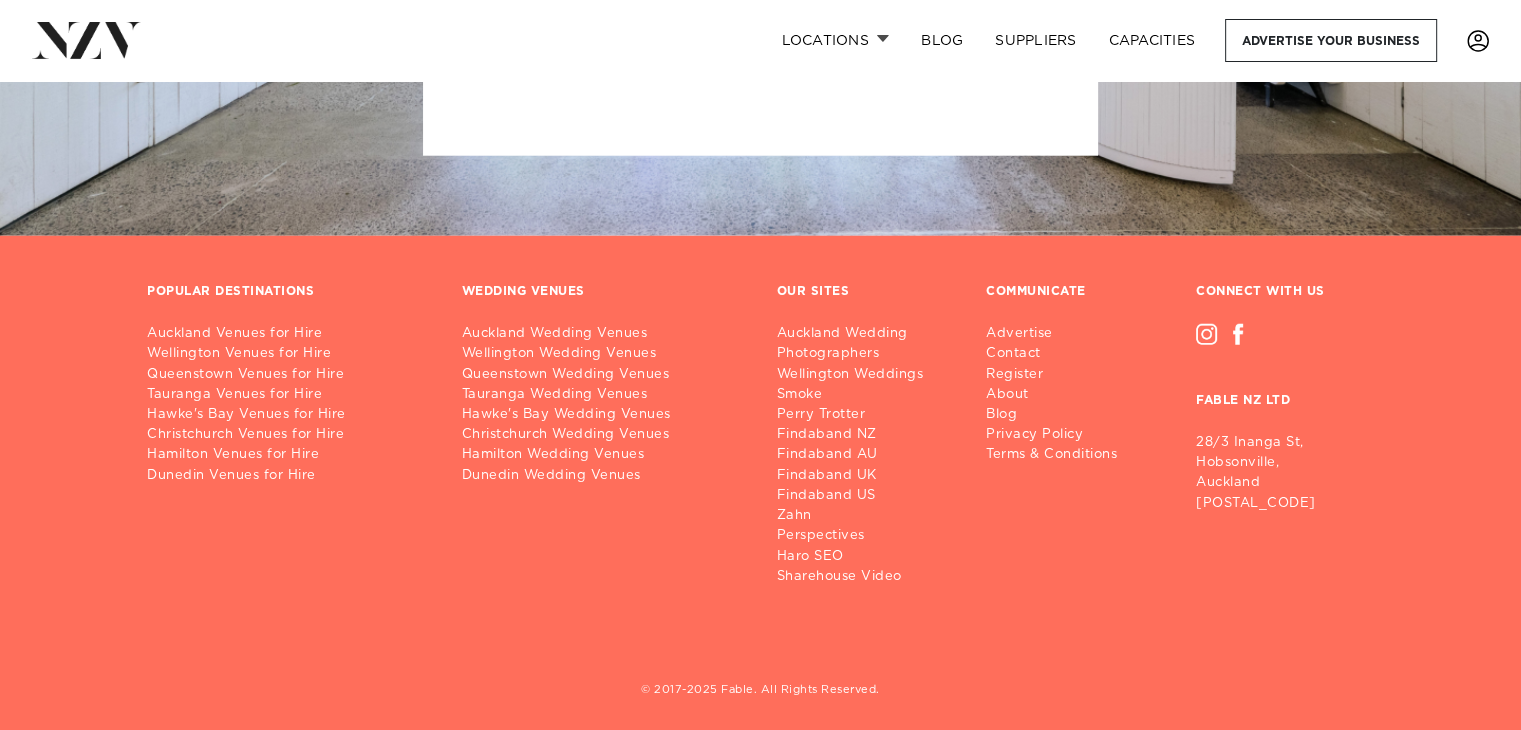 scroll, scrollTop: 28075, scrollLeft: 0, axis: vertical 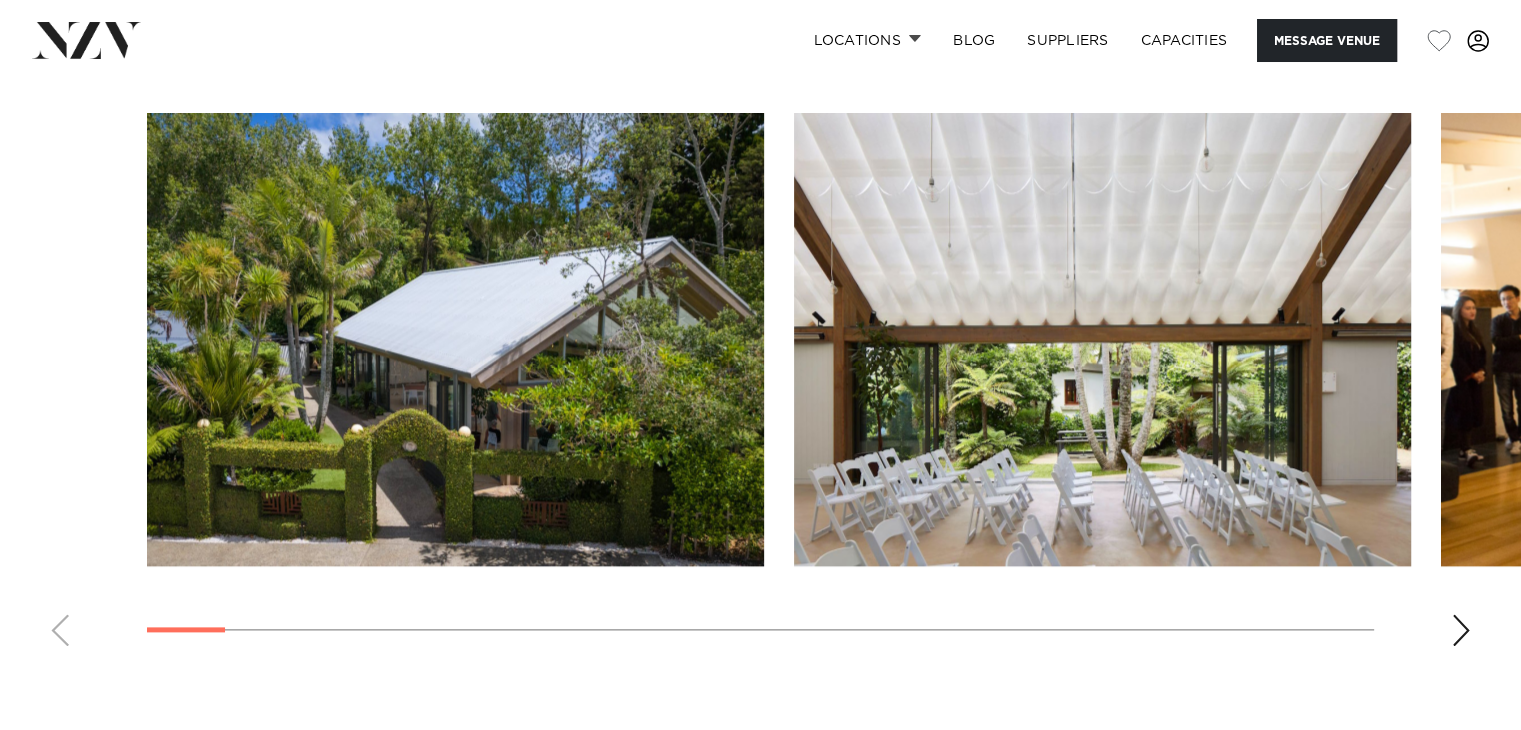 click at bounding box center [1461, 630] 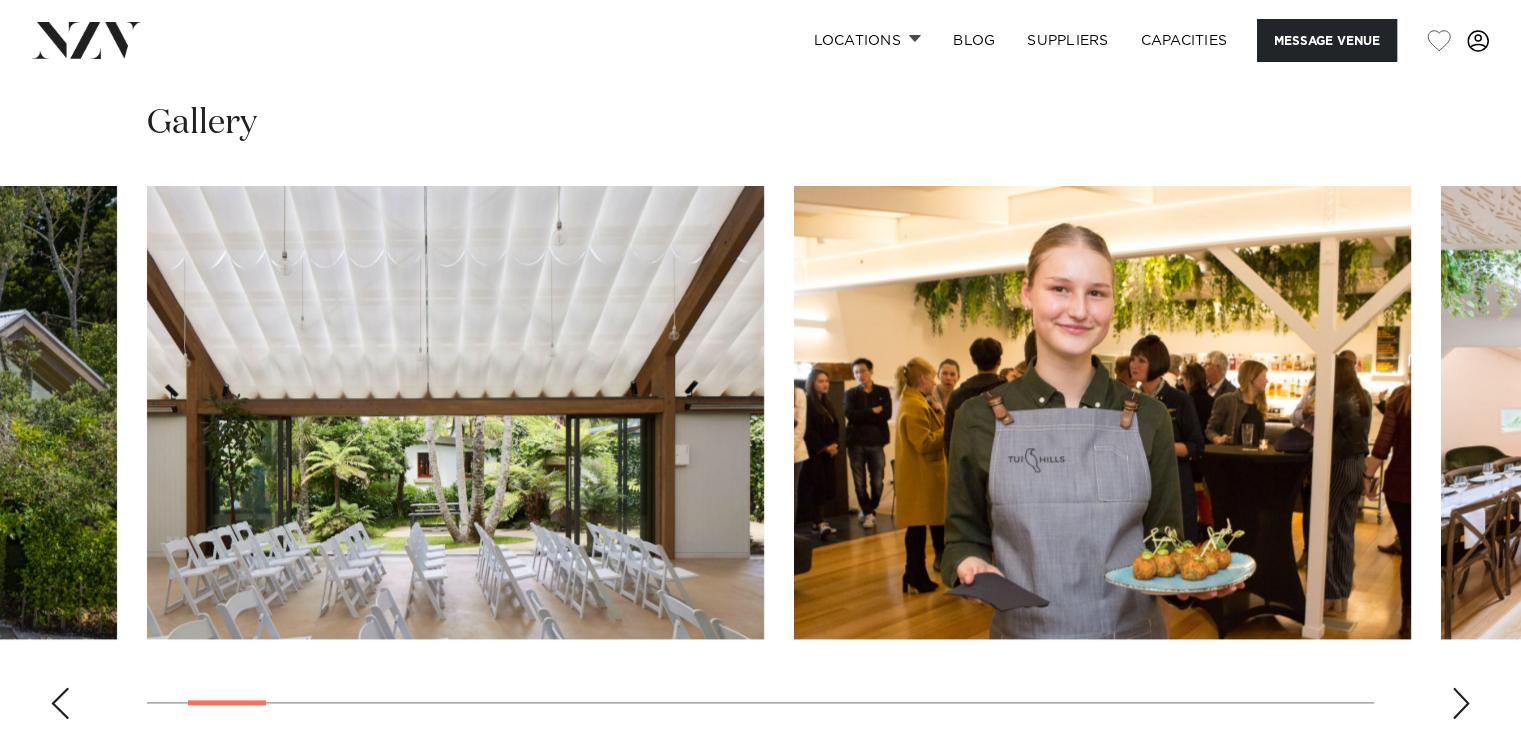scroll, scrollTop: 2256, scrollLeft: 0, axis: vertical 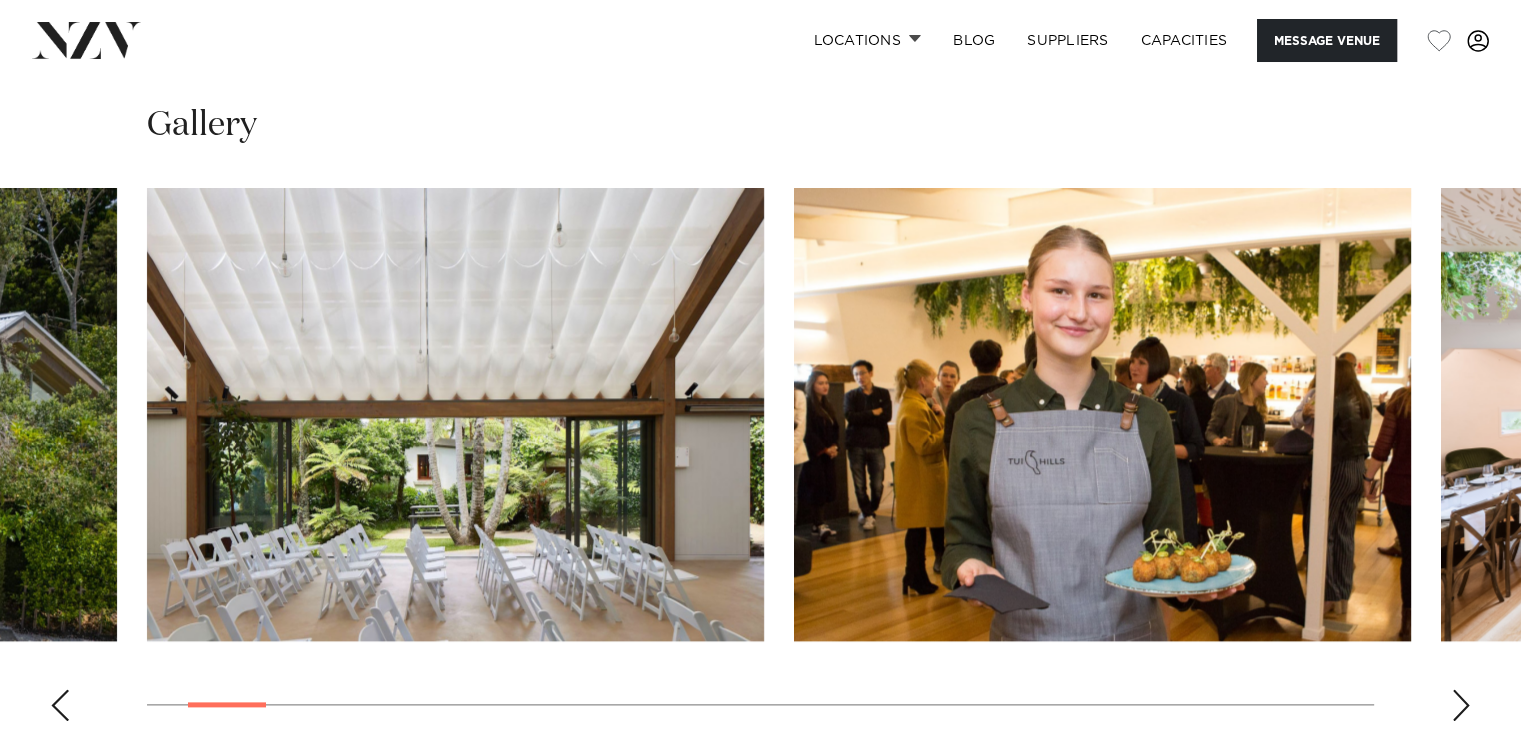 click at bounding box center [1461, 705] 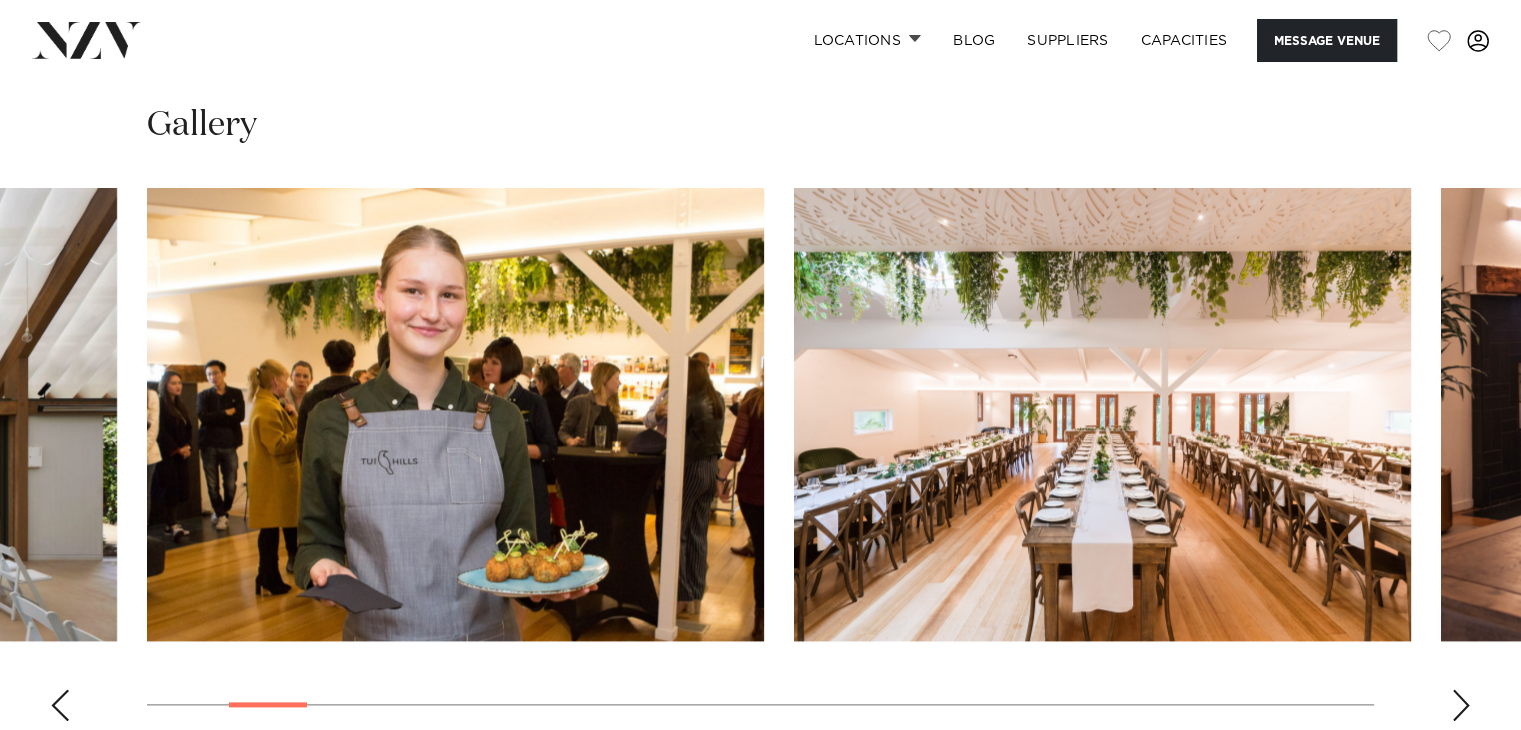 click at bounding box center [1461, 705] 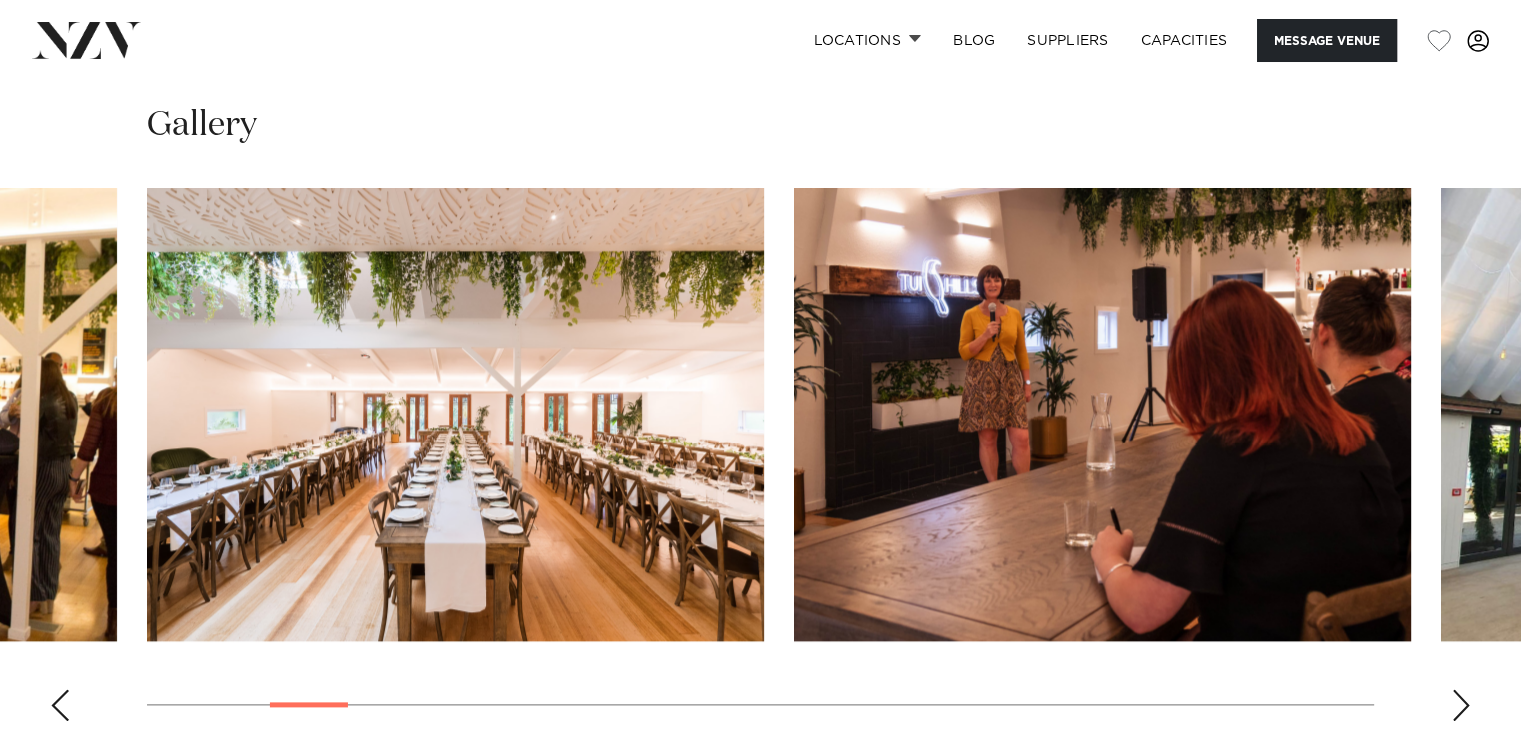 click at bounding box center [1461, 705] 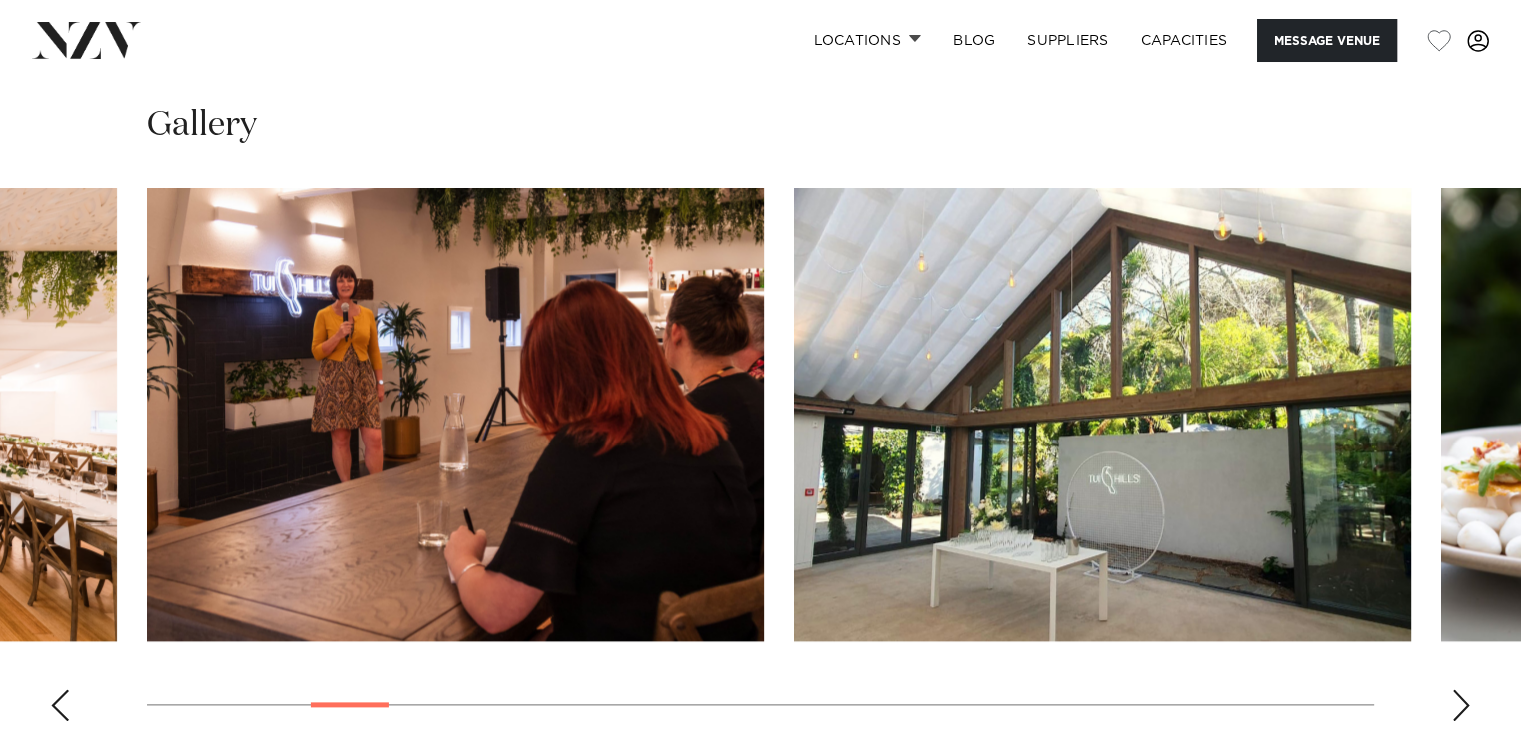 click at bounding box center [1461, 705] 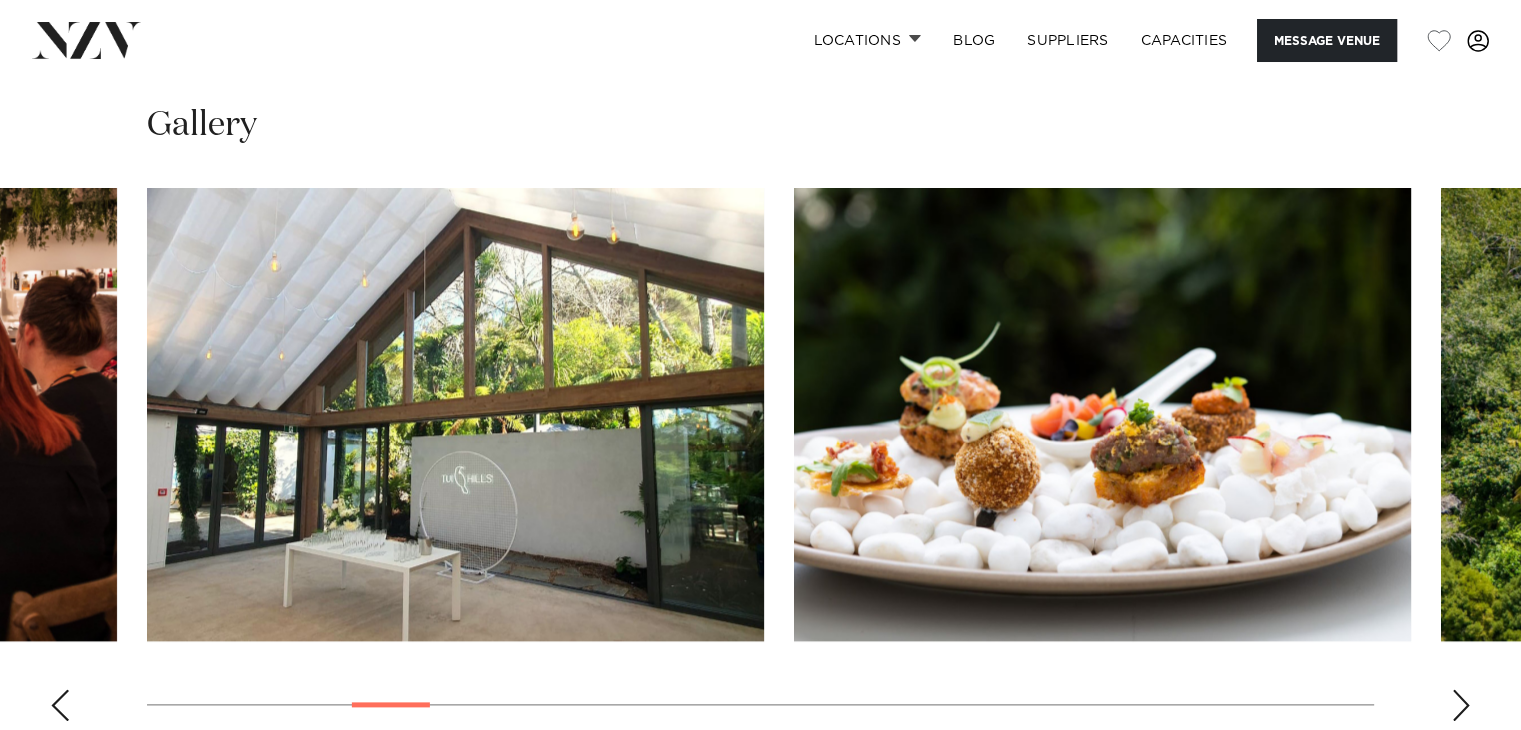 click at bounding box center (1461, 705) 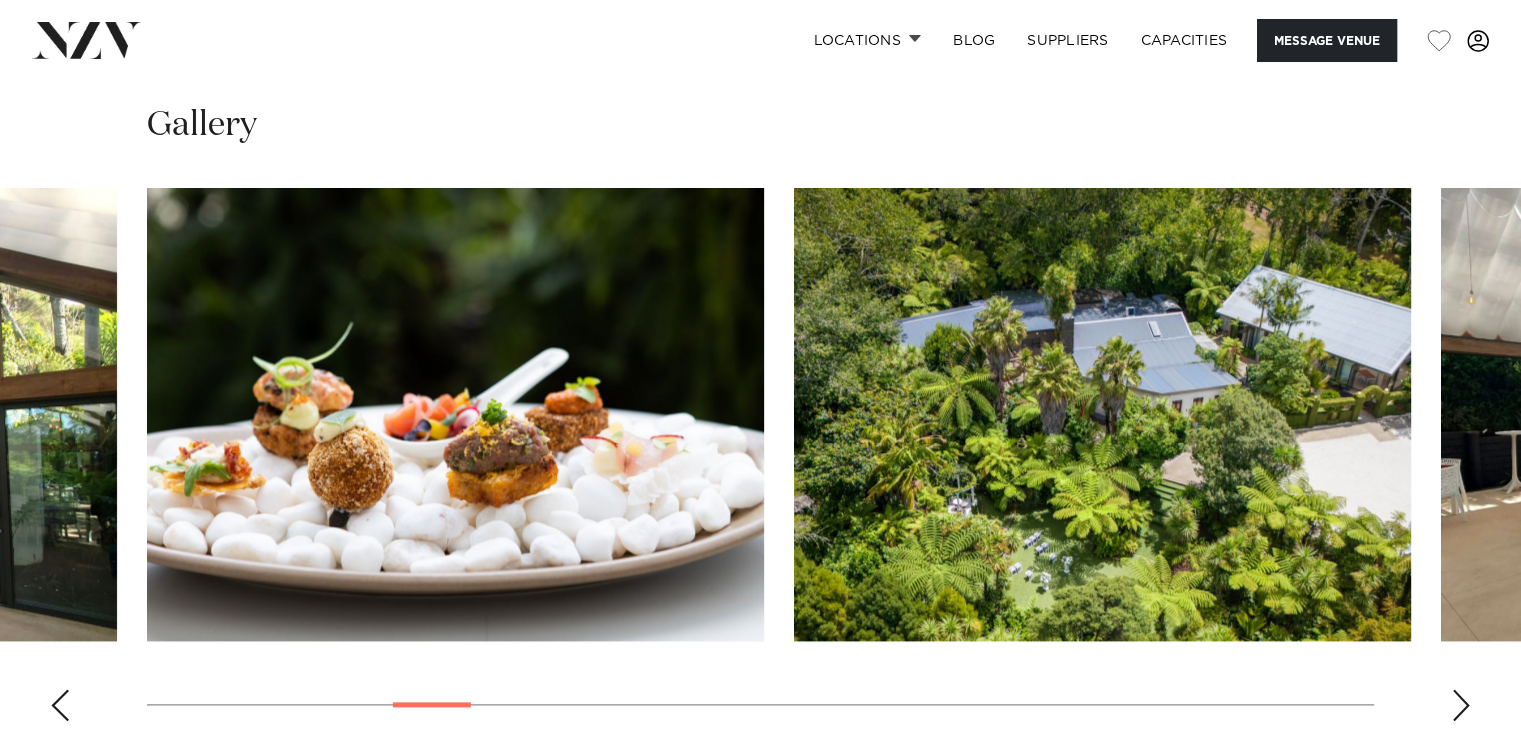 click at bounding box center [1461, 705] 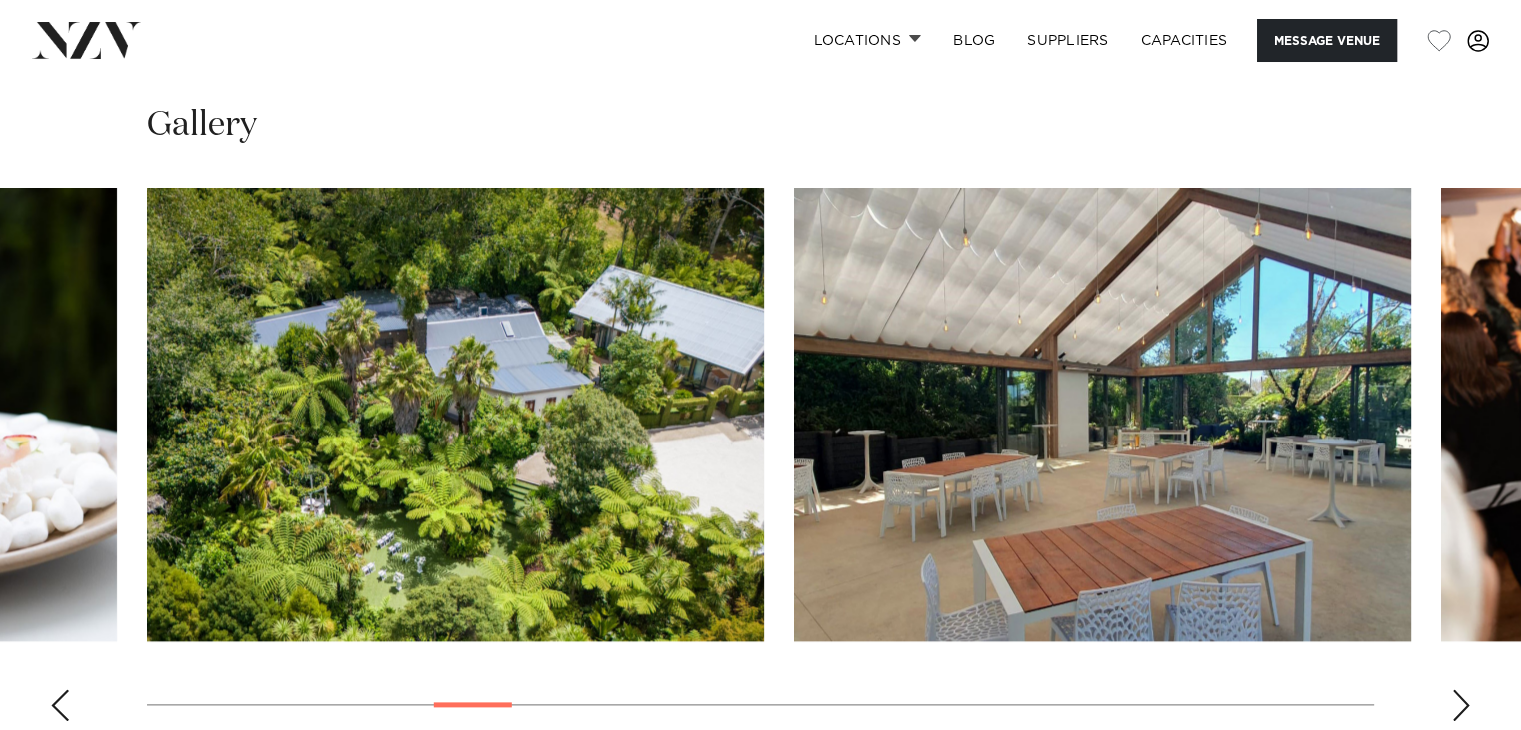 click at bounding box center (1461, 705) 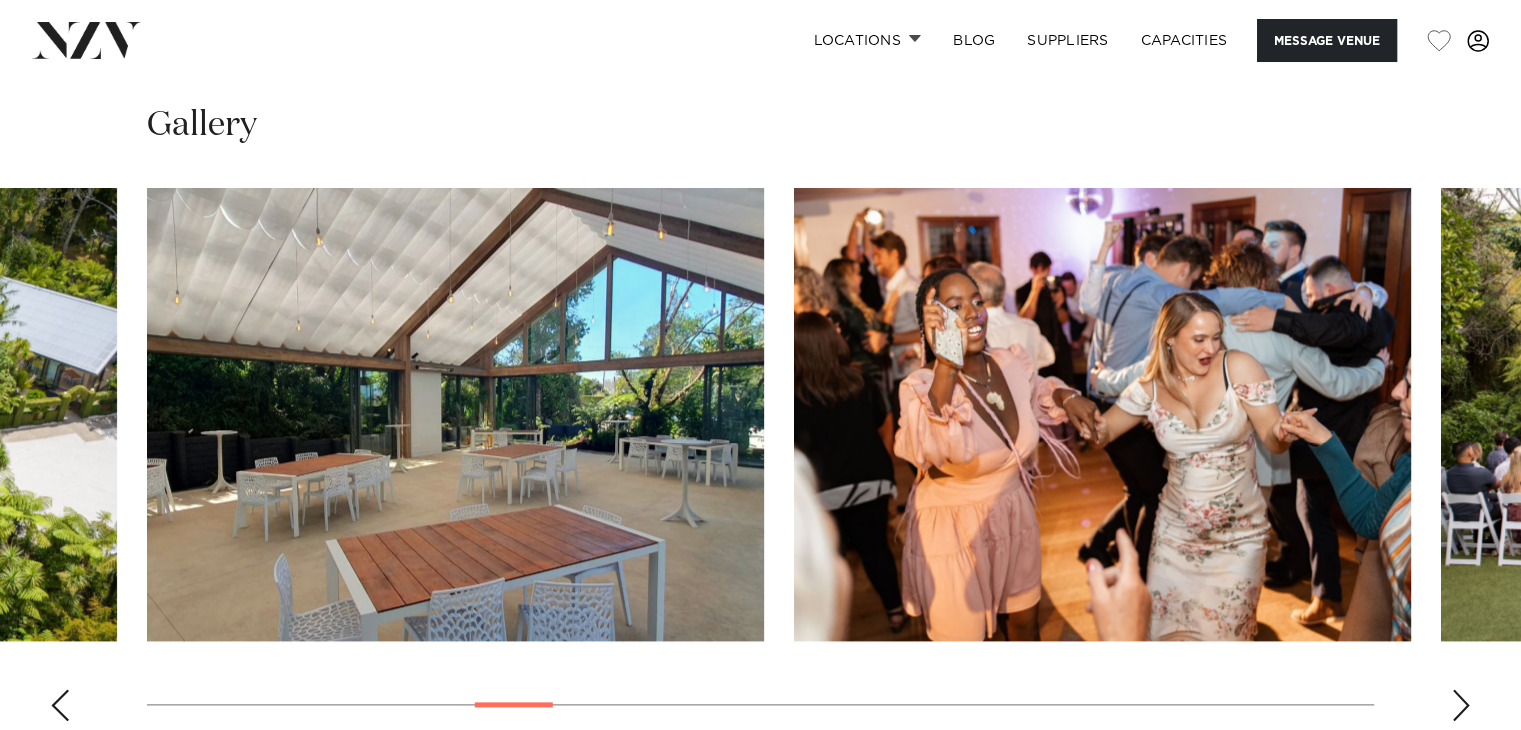 click at bounding box center (1461, 705) 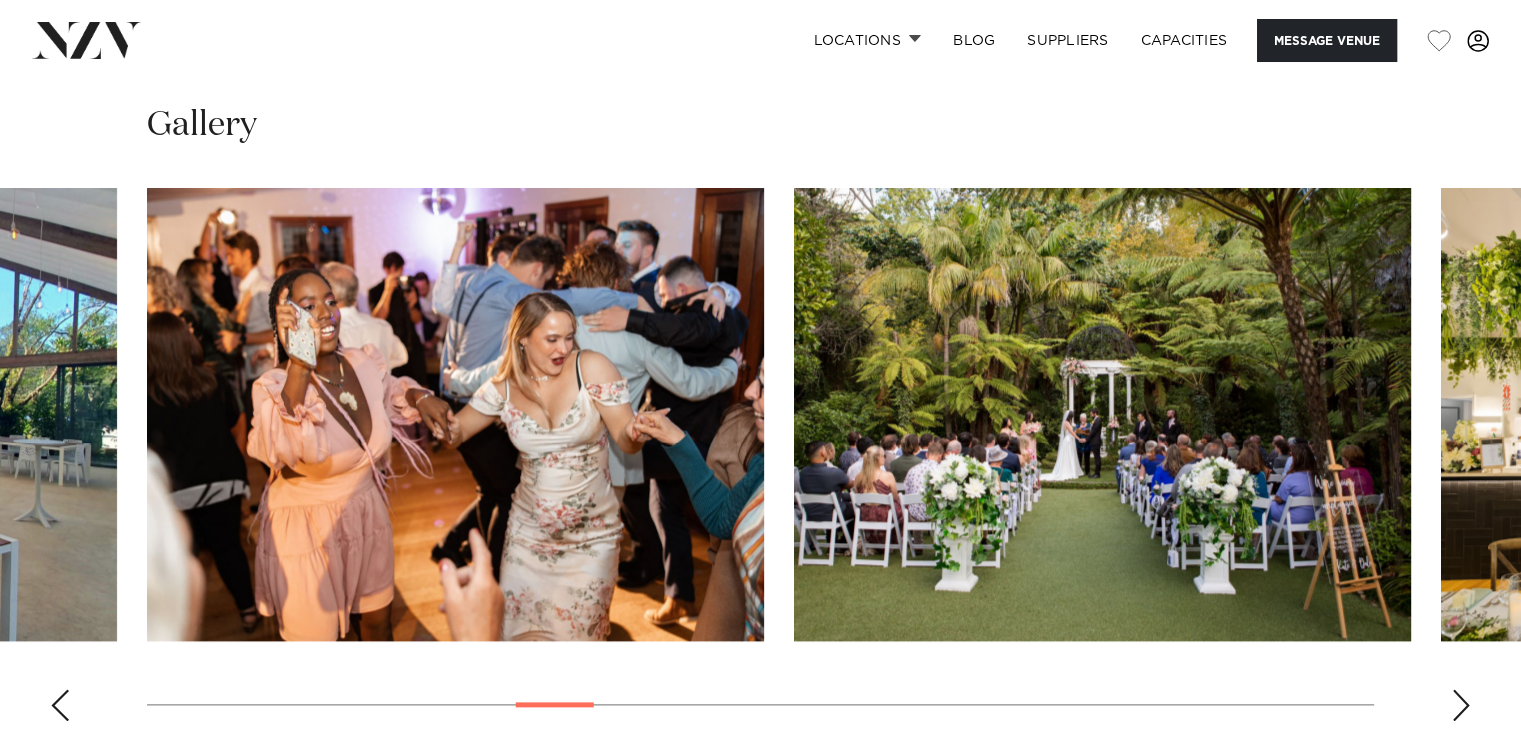 click at bounding box center [1461, 705] 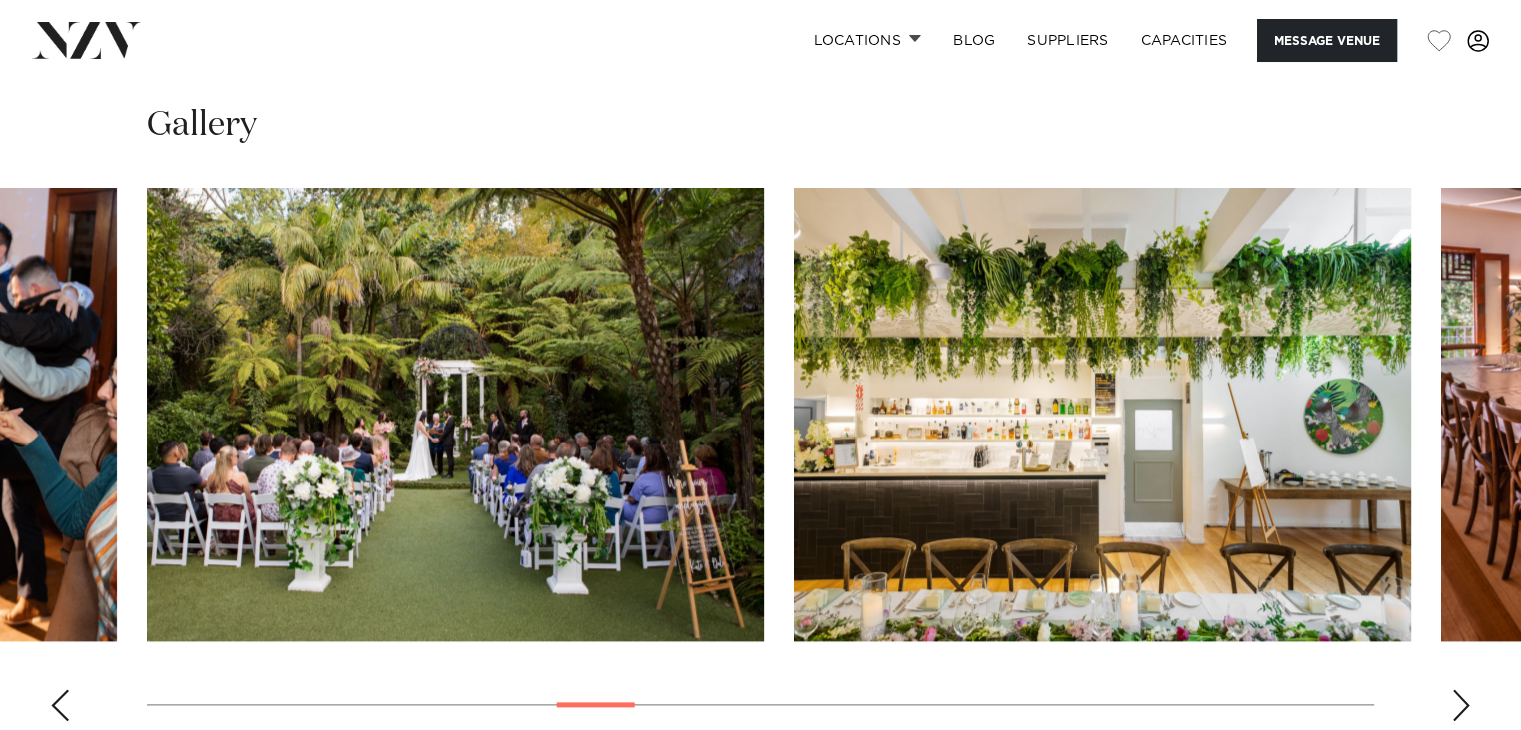 click at bounding box center [1461, 705] 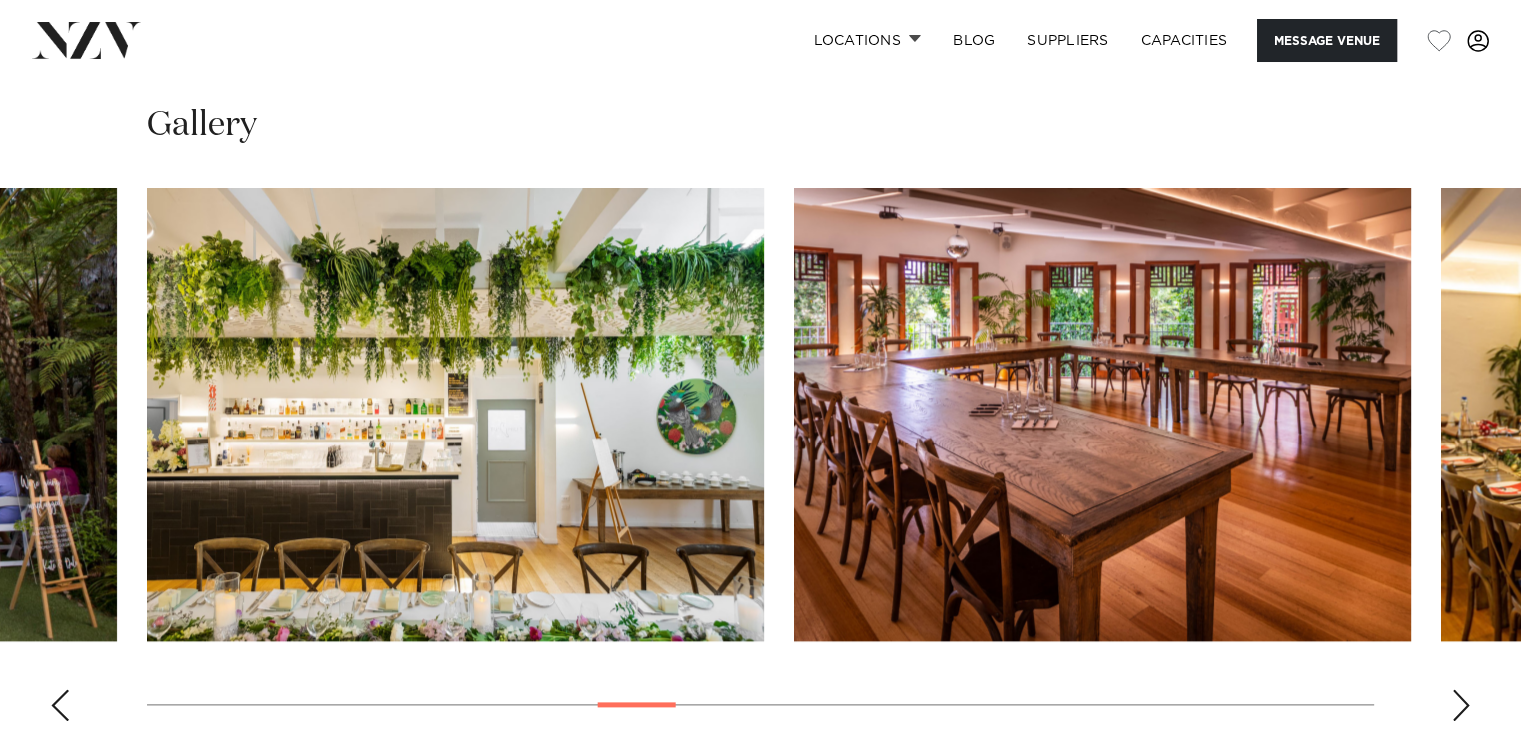 click at bounding box center (1461, 705) 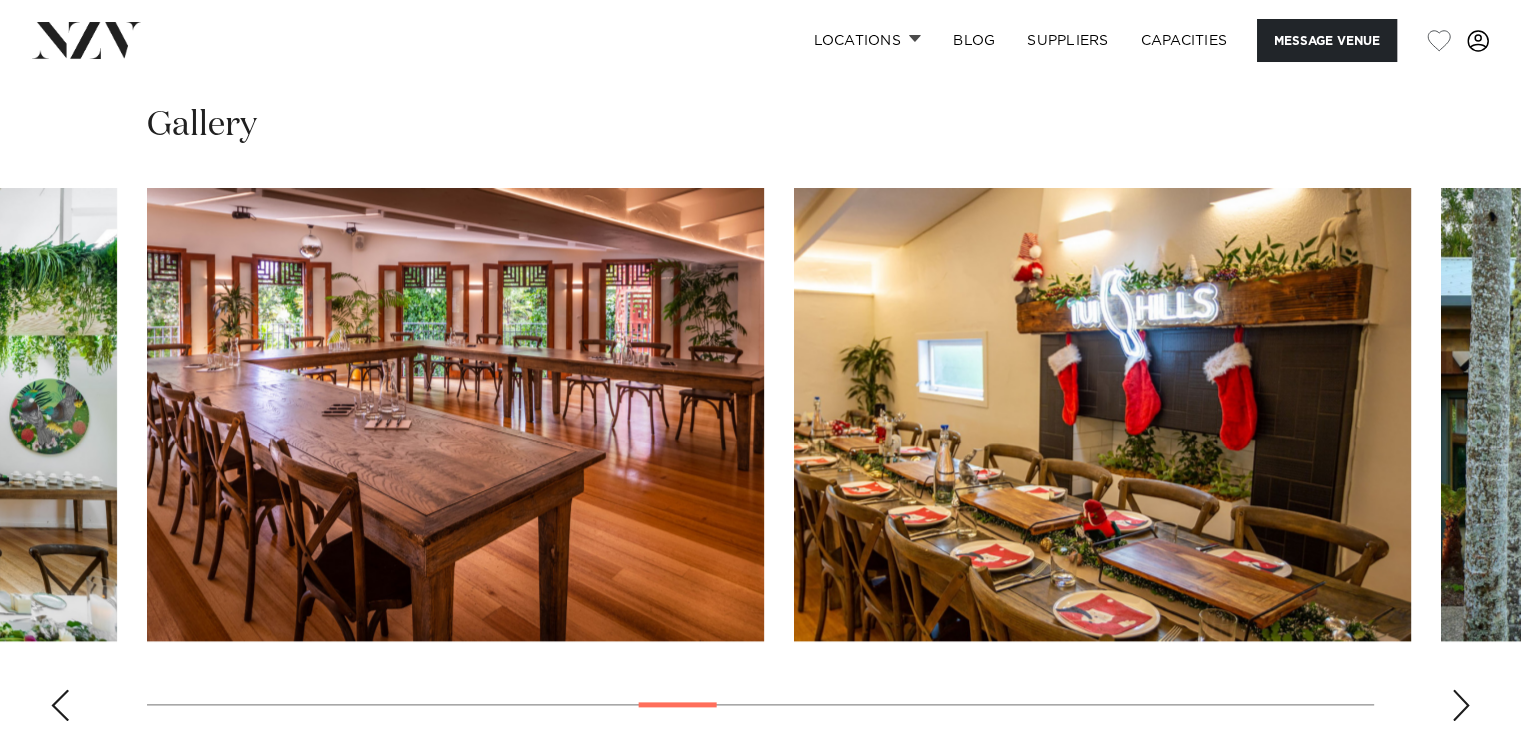 click at bounding box center [1461, 705] 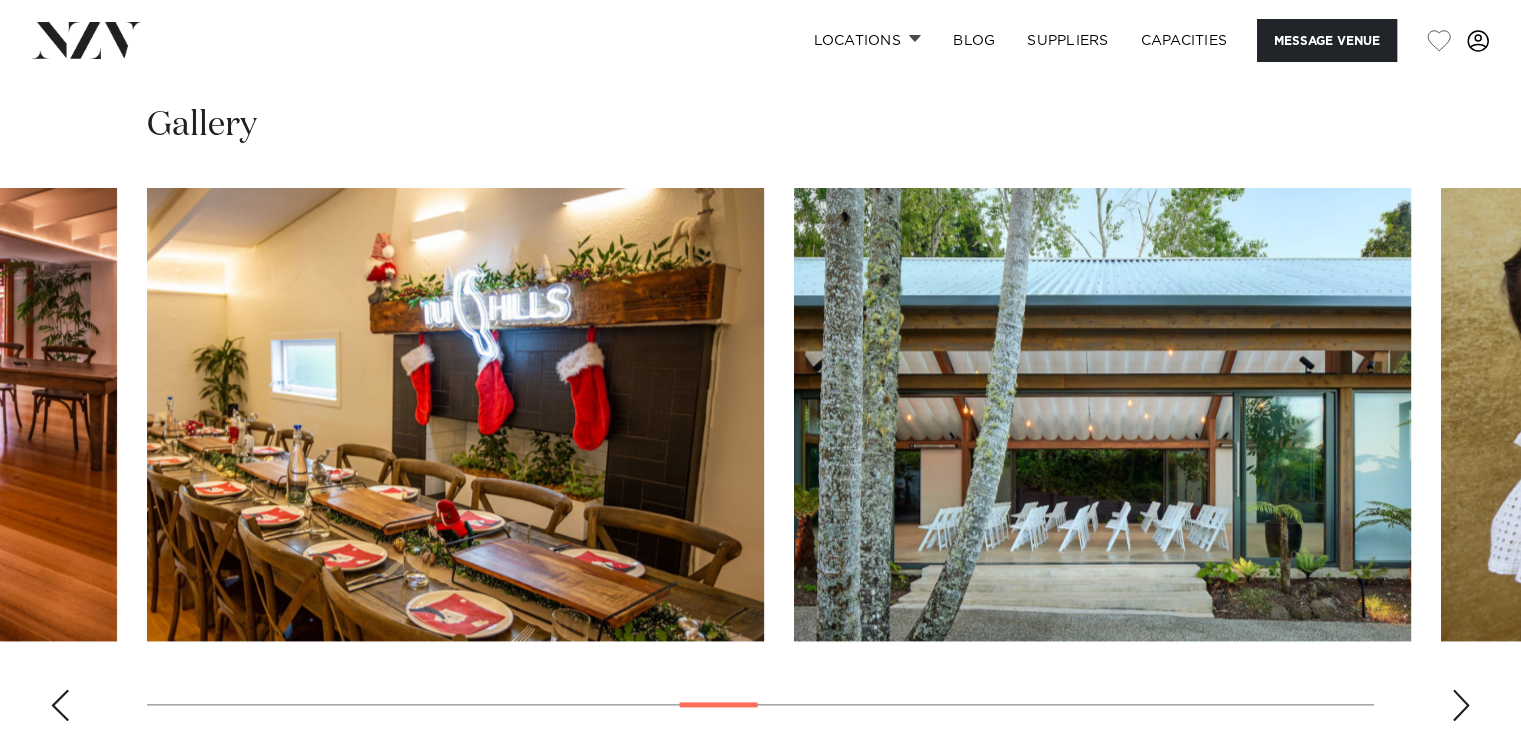 click at bounding box center [1461, 705] 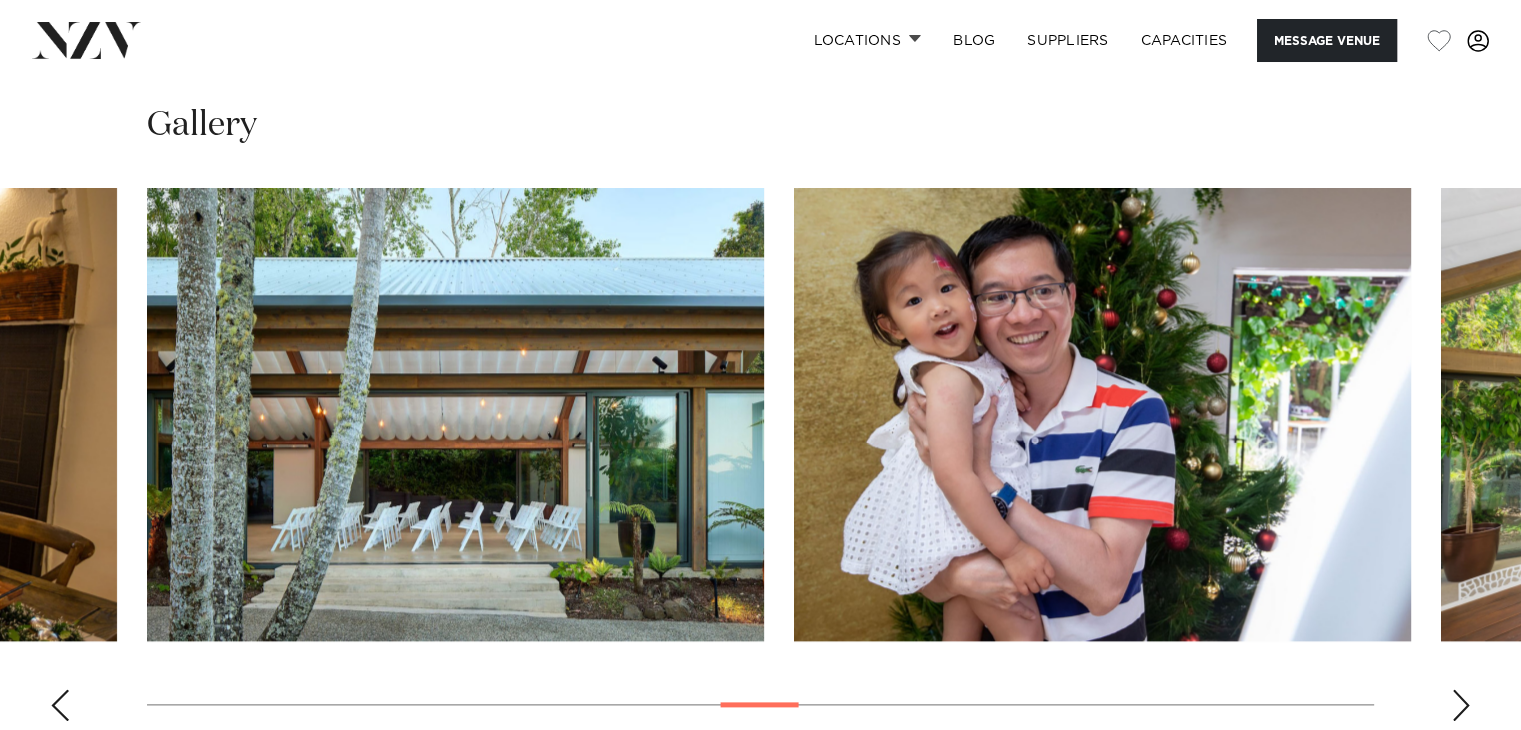 click at bounding box center [1461, 705] 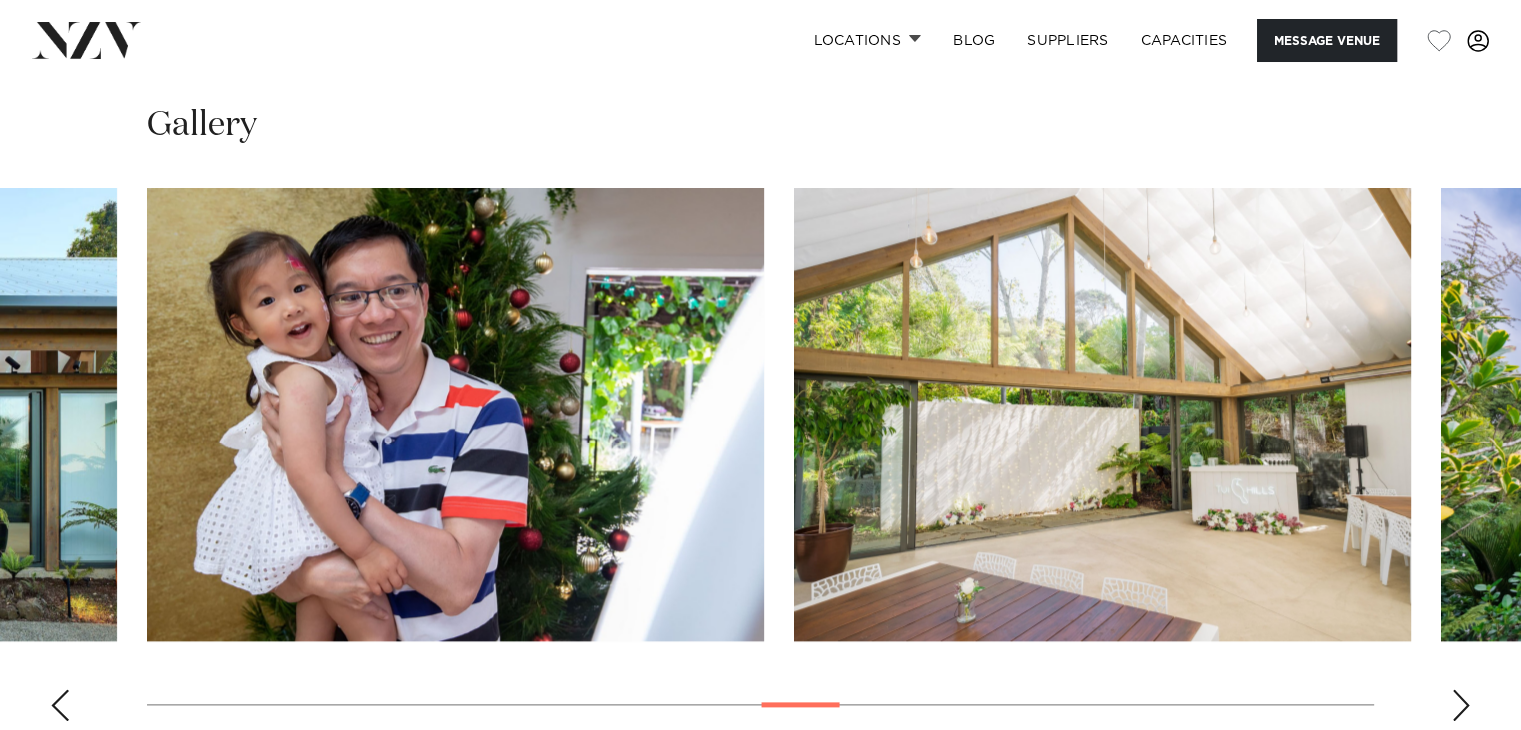 click at bounding box center [1461, 705] 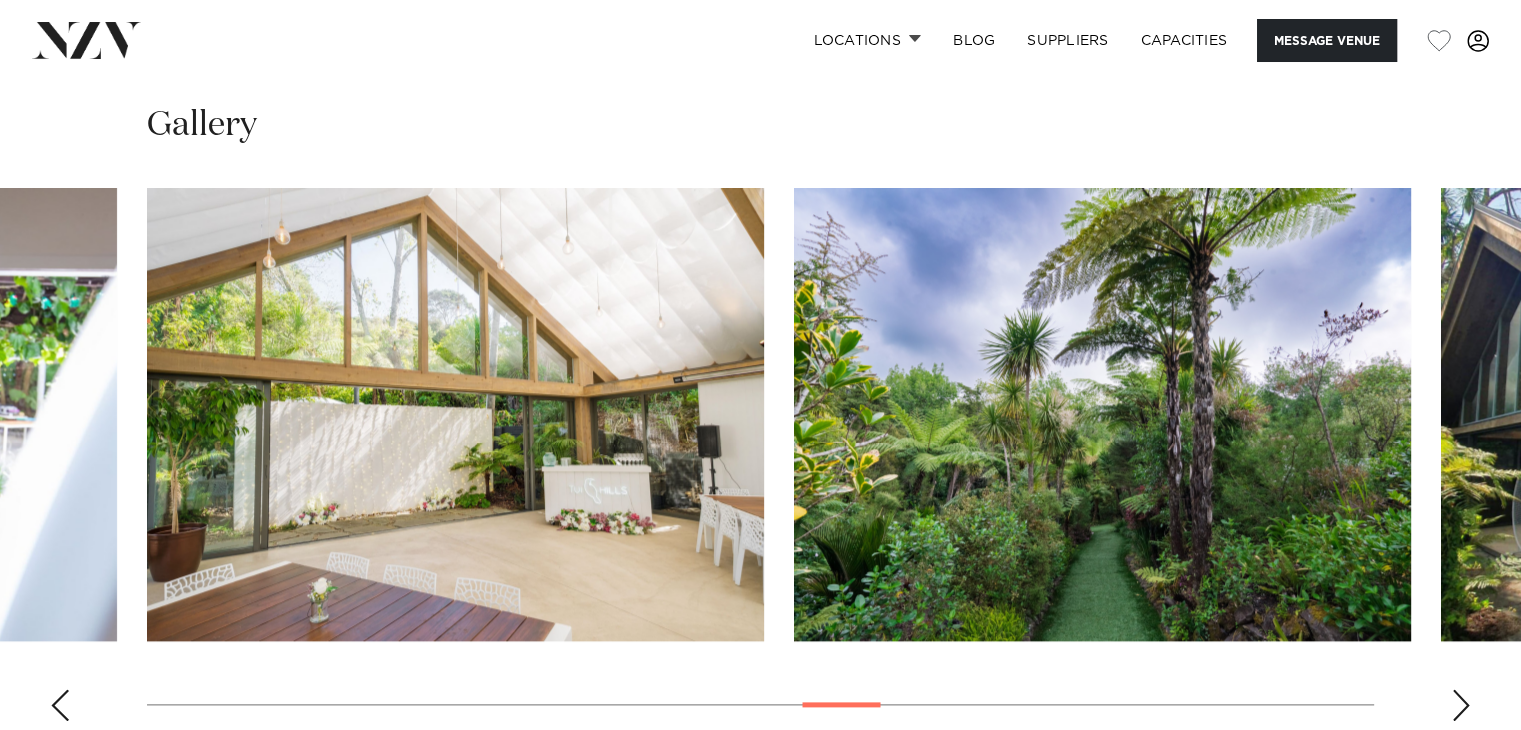 click at bounding box center [1461, 705] 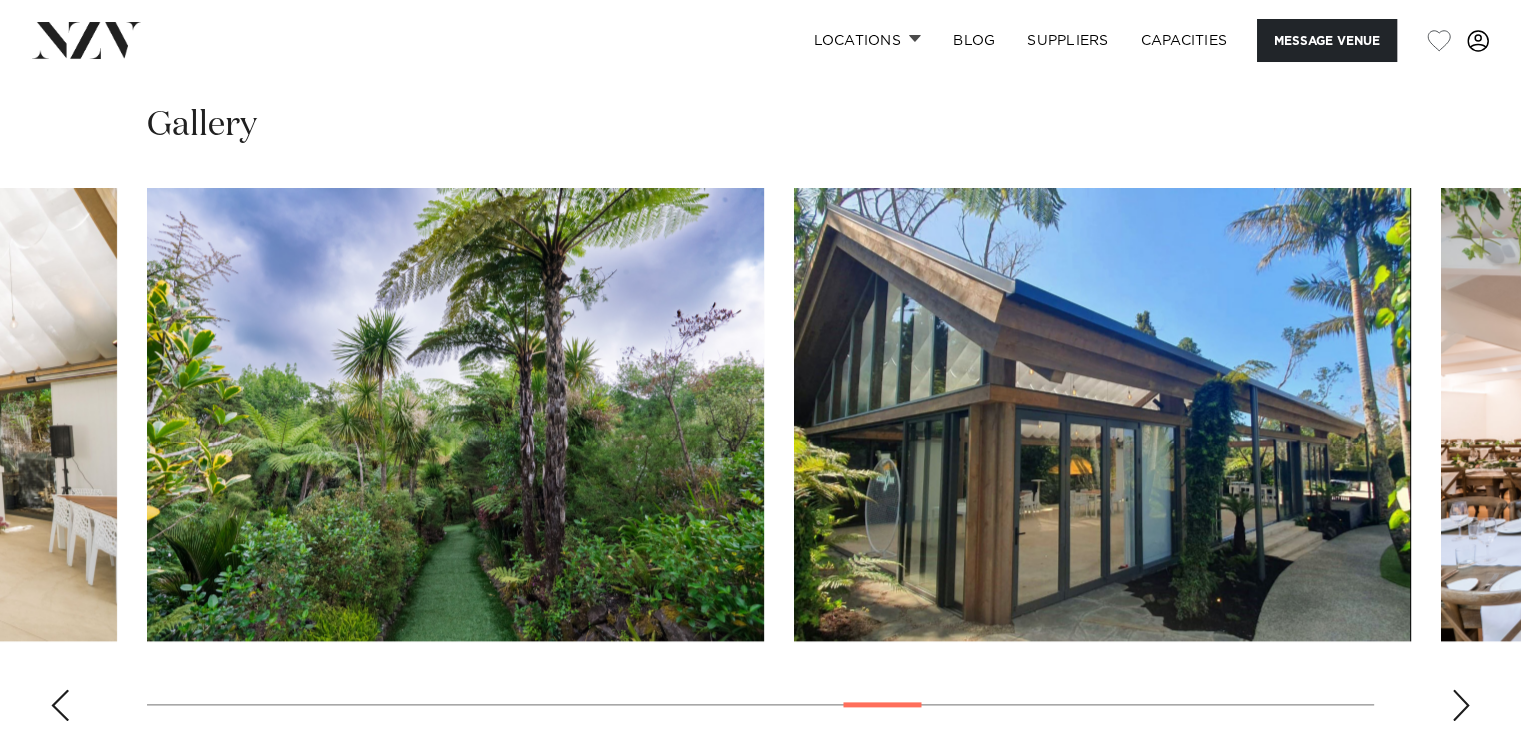 click at bounding box center (1461, 705) 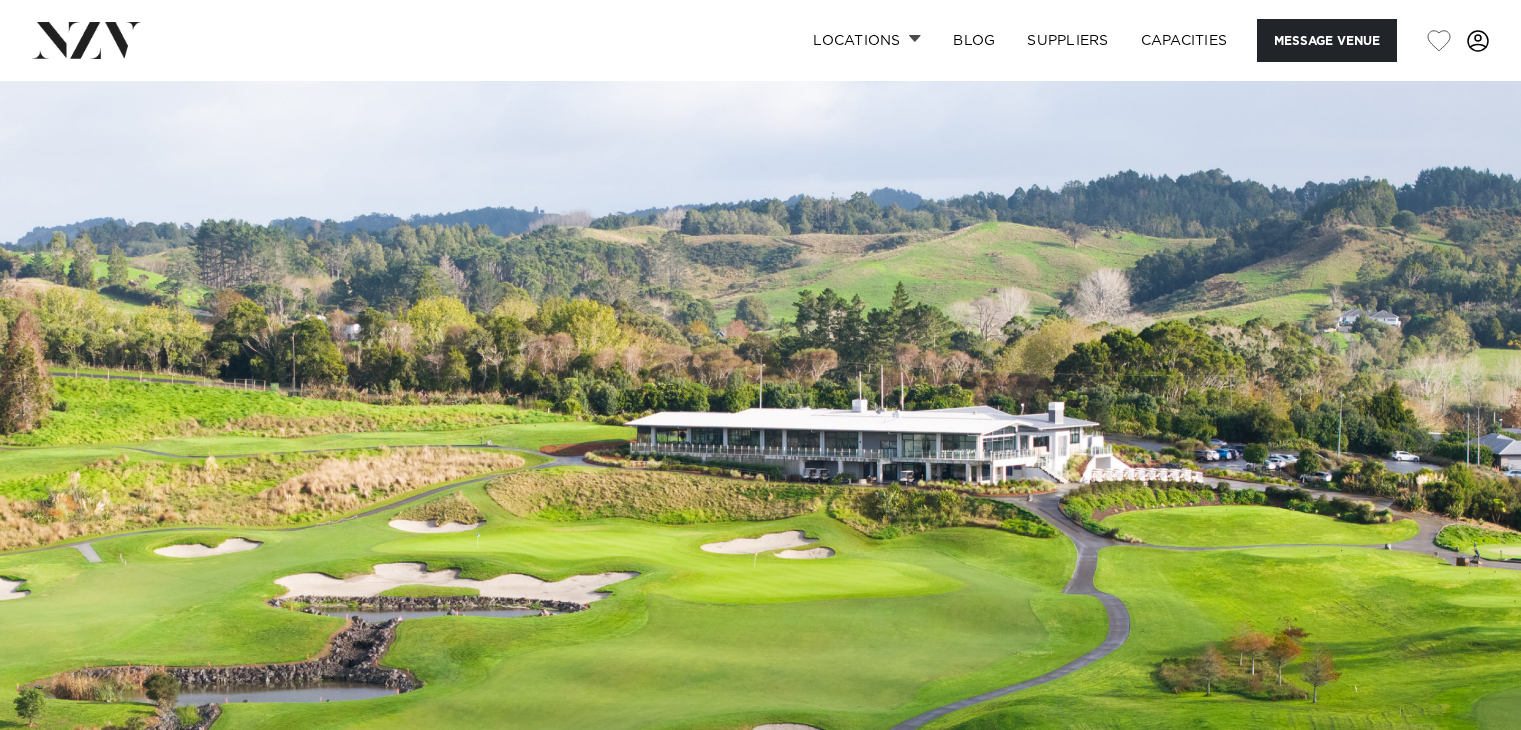 scroll, scrollTop: 0, scrollLeft: 0, axis: both 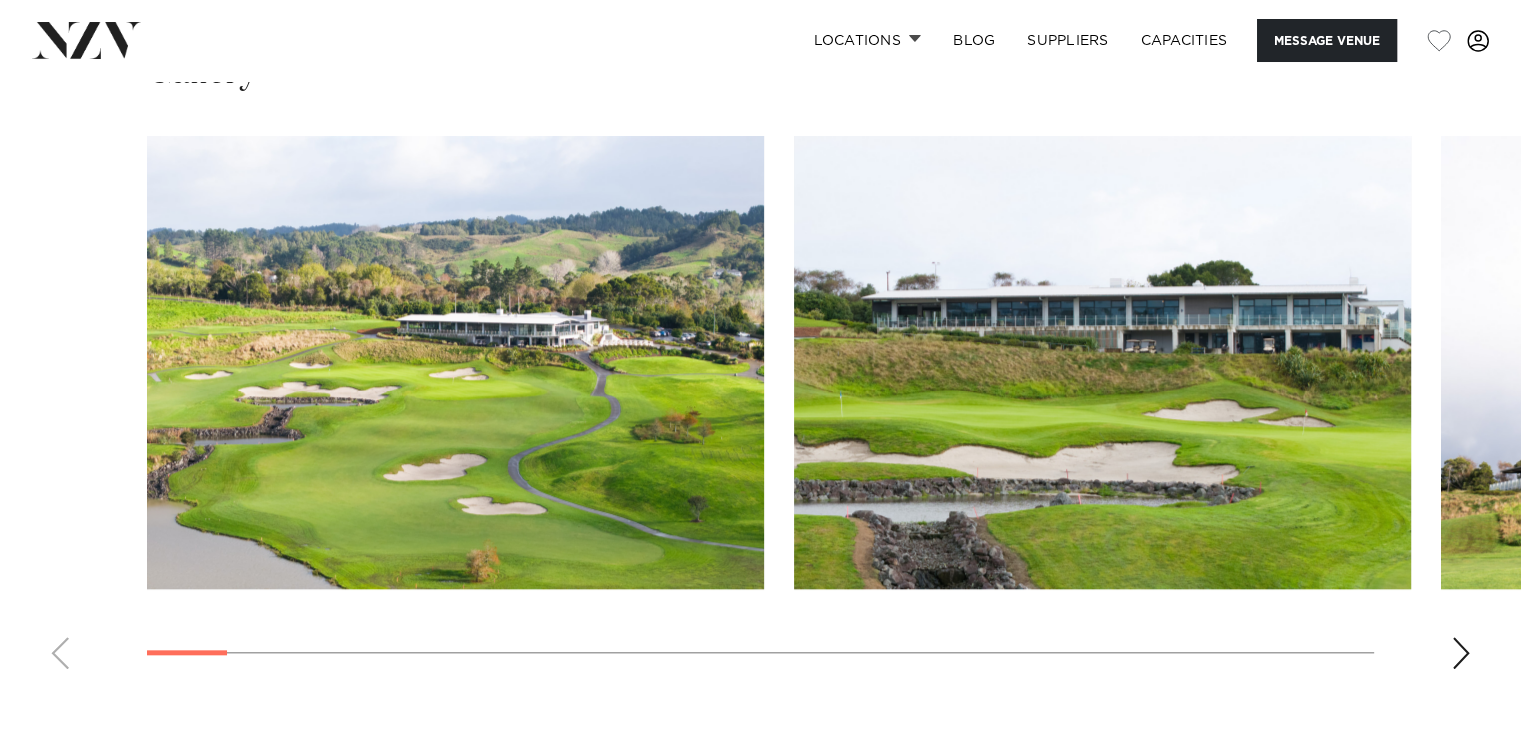 click at bounding box center (1461, 653) 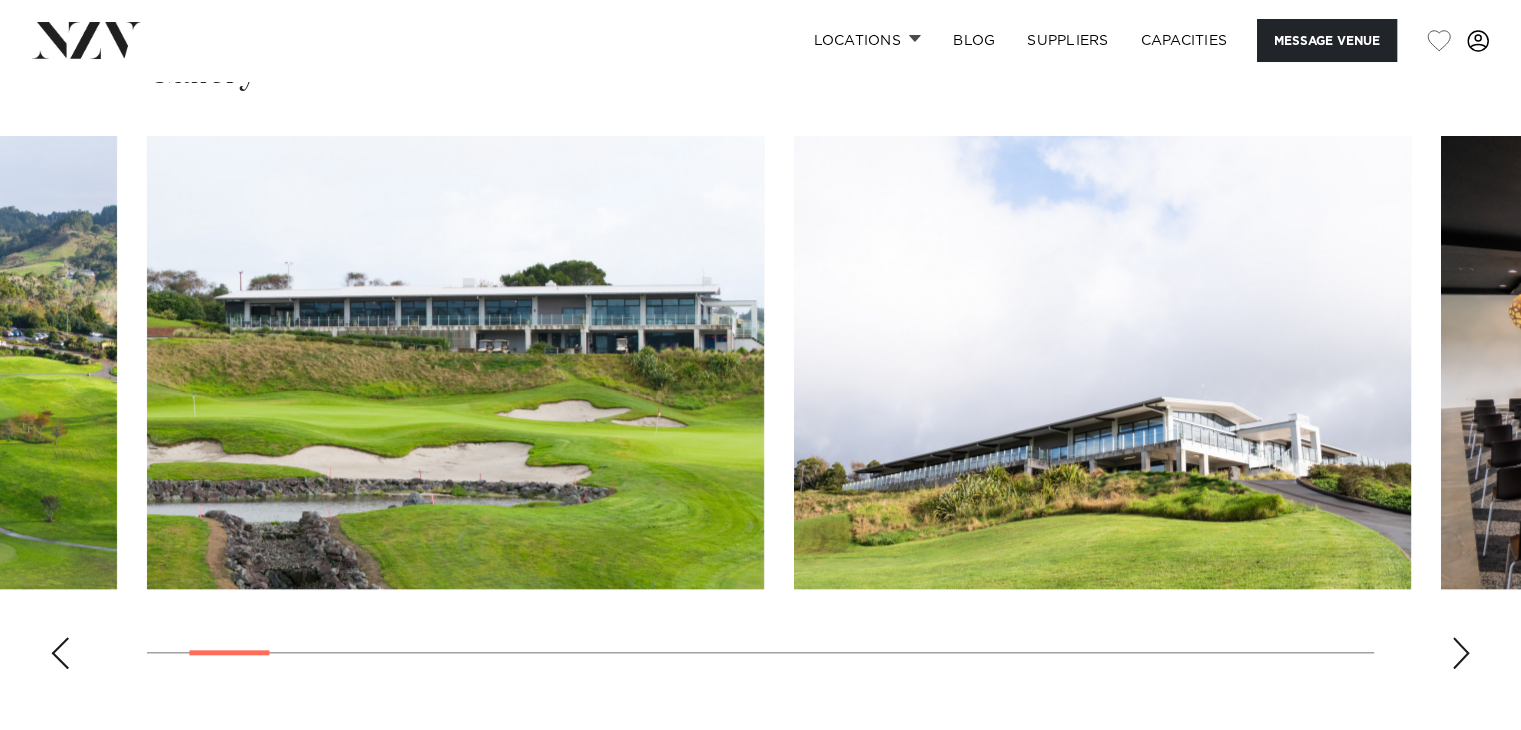 click at bounding box center (1461, 653) 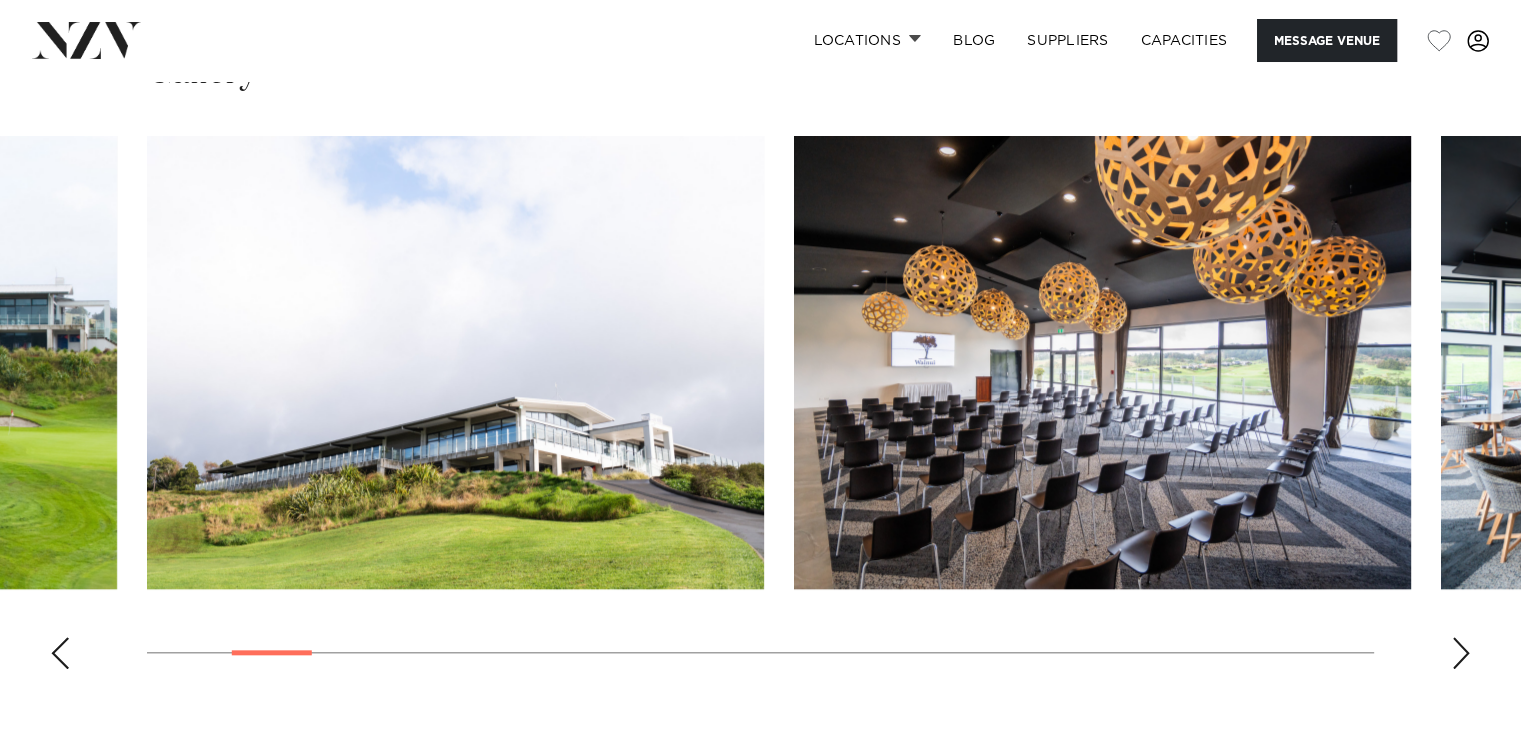click at bounding box center (1461, 653) 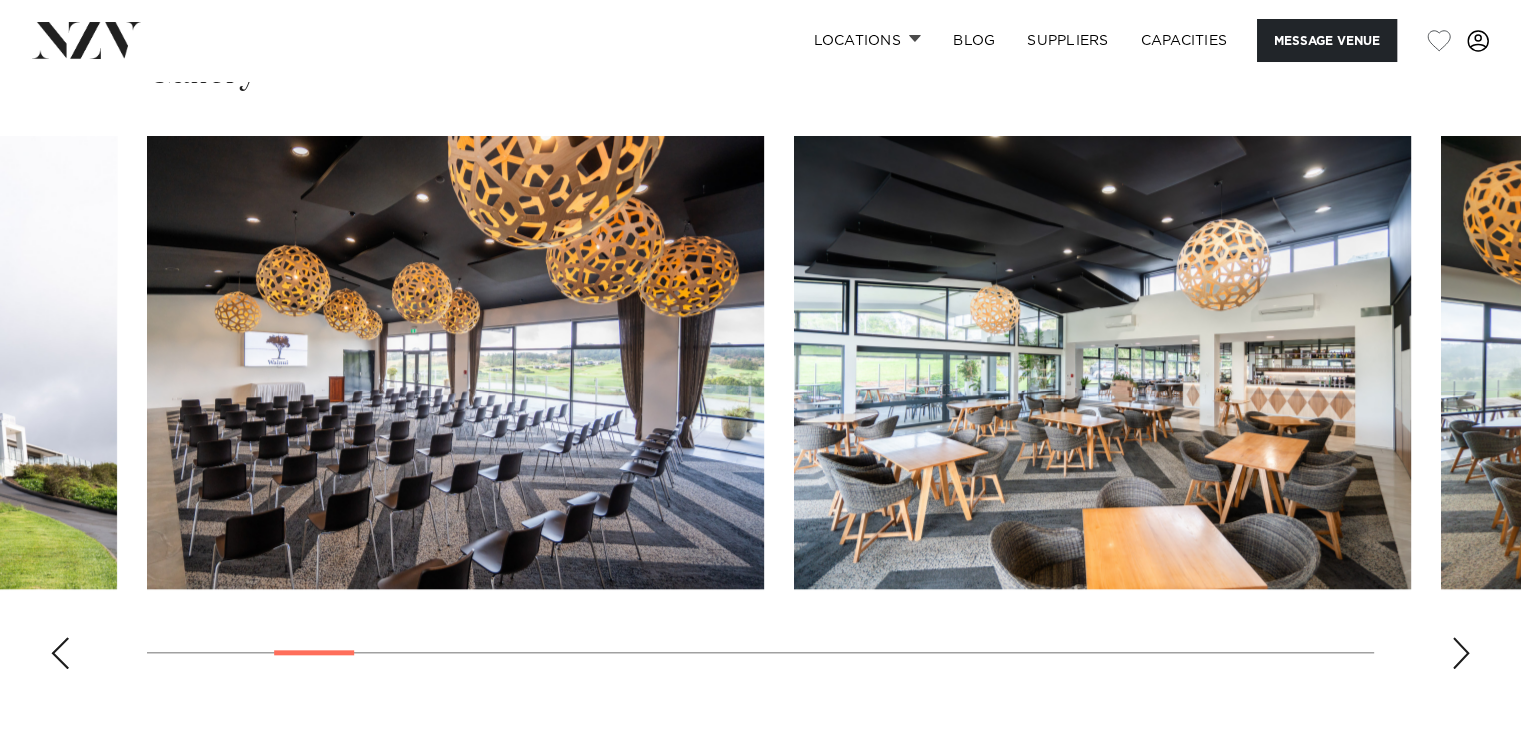 click at bounding box center (1461, 653) 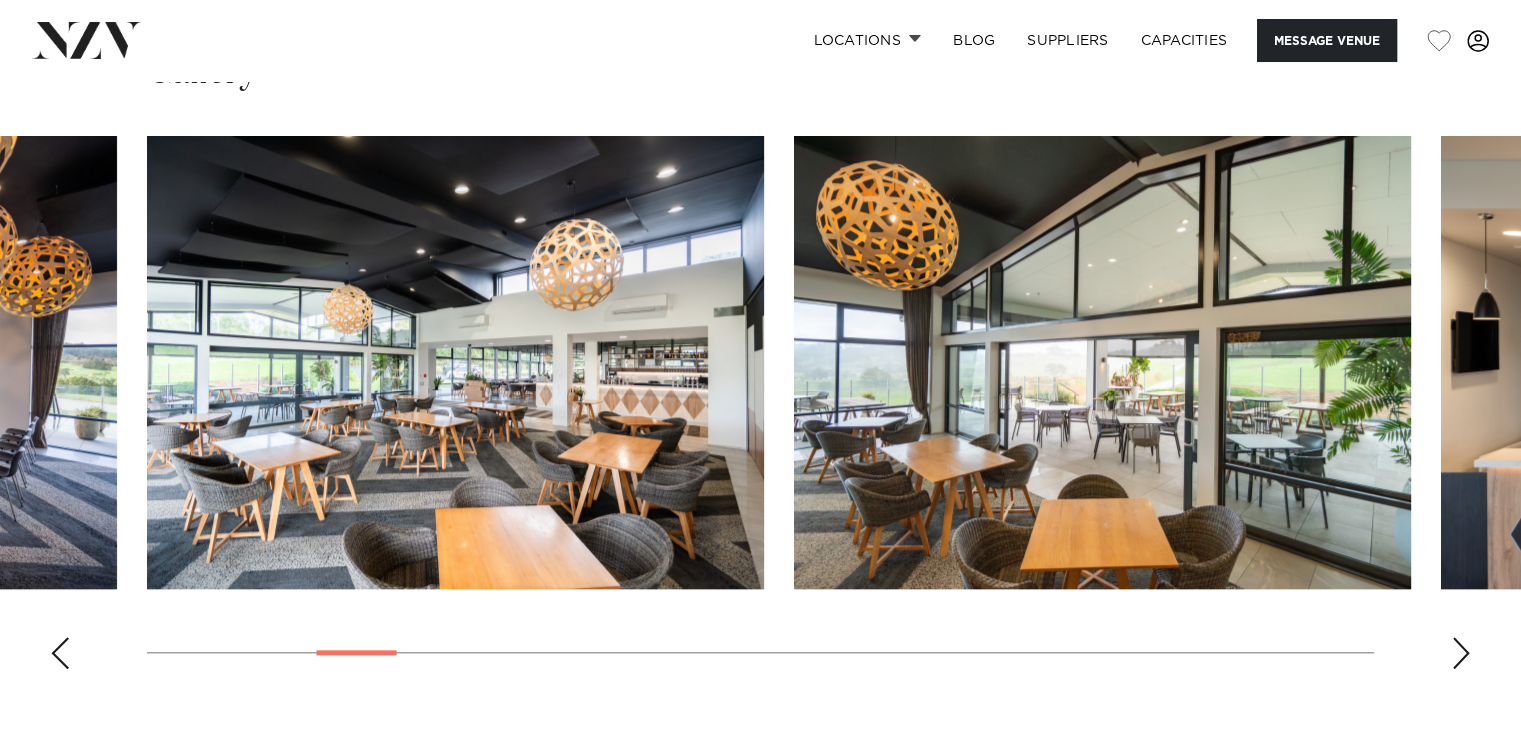 click at bounding box center (1461, 653) 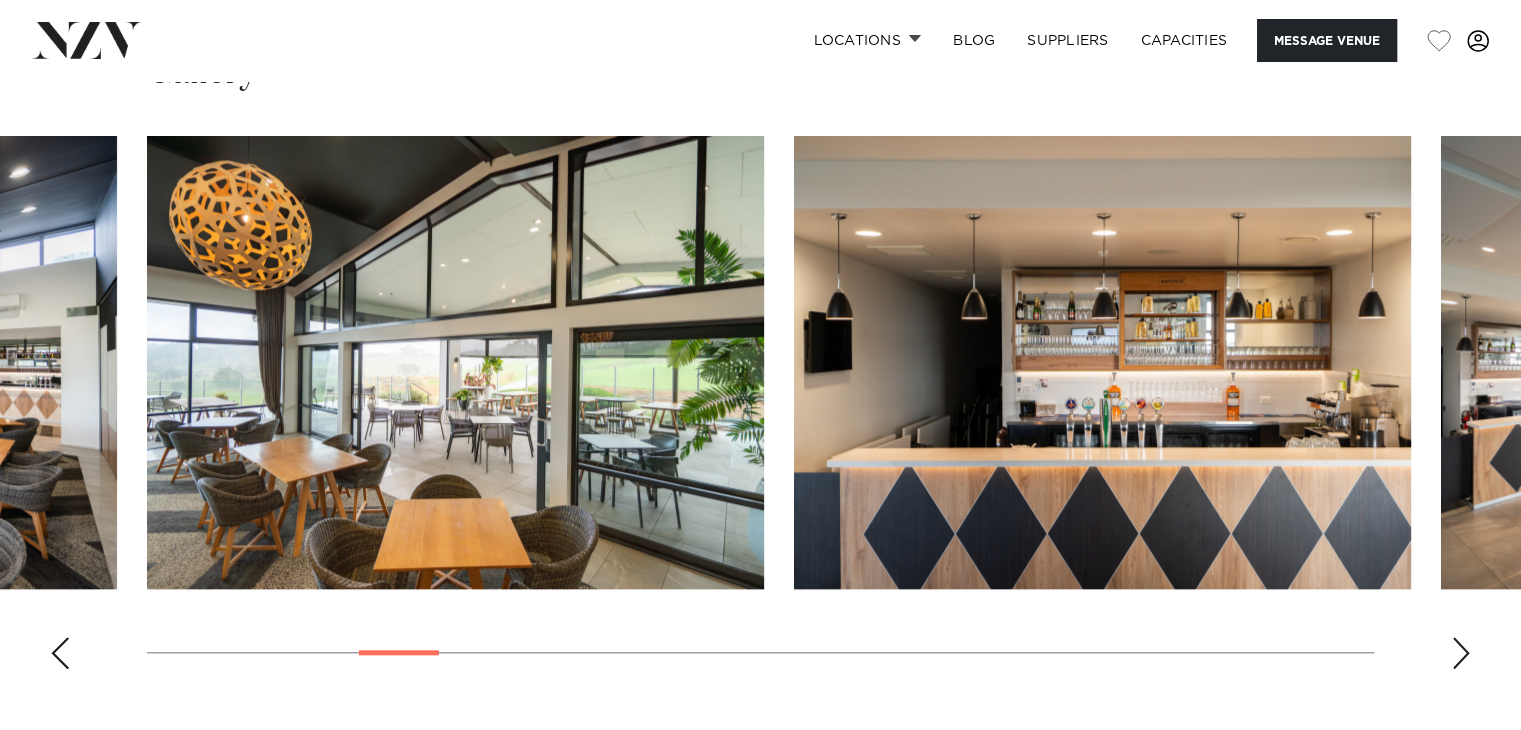 click at bounding box center (1461, 653) 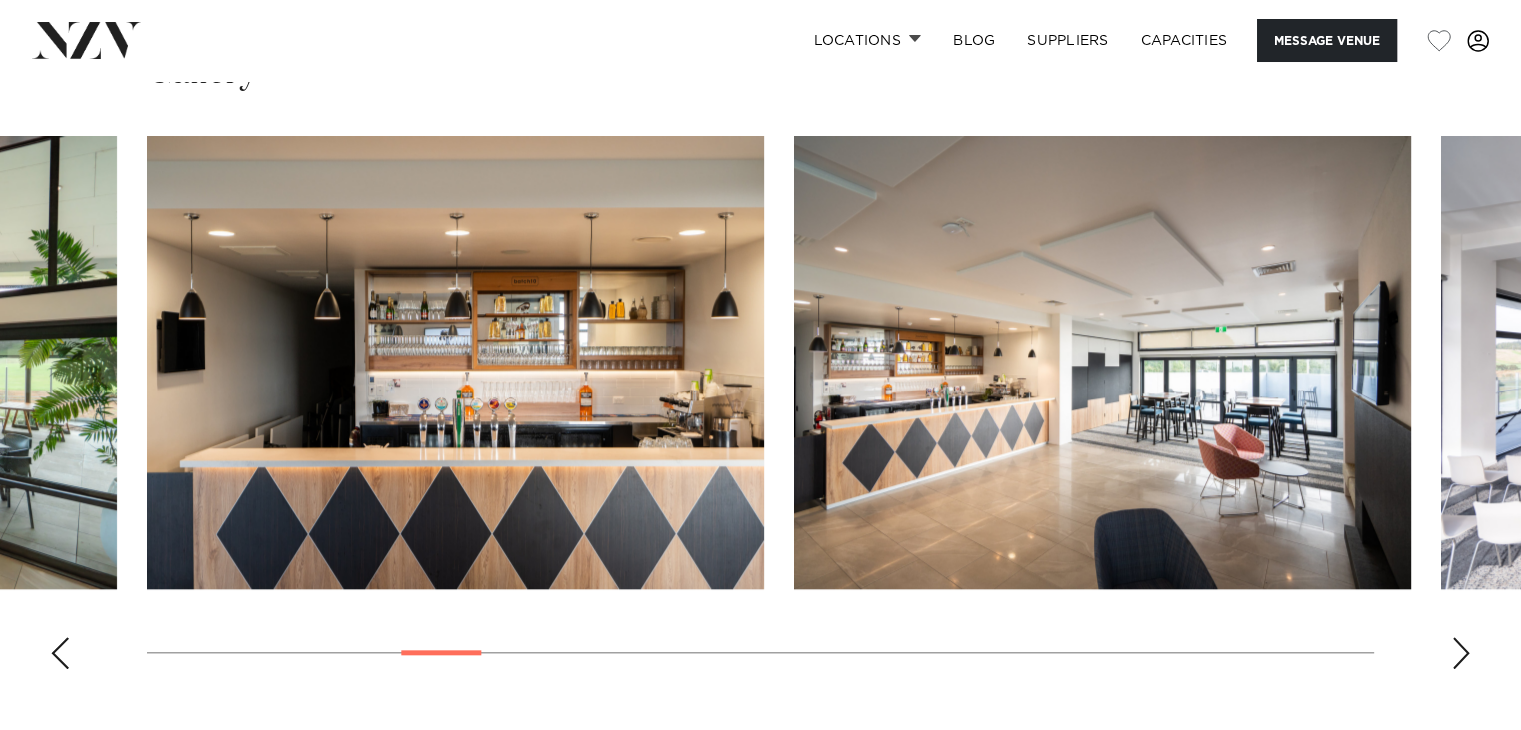 click at bounding box center [1461, 653] 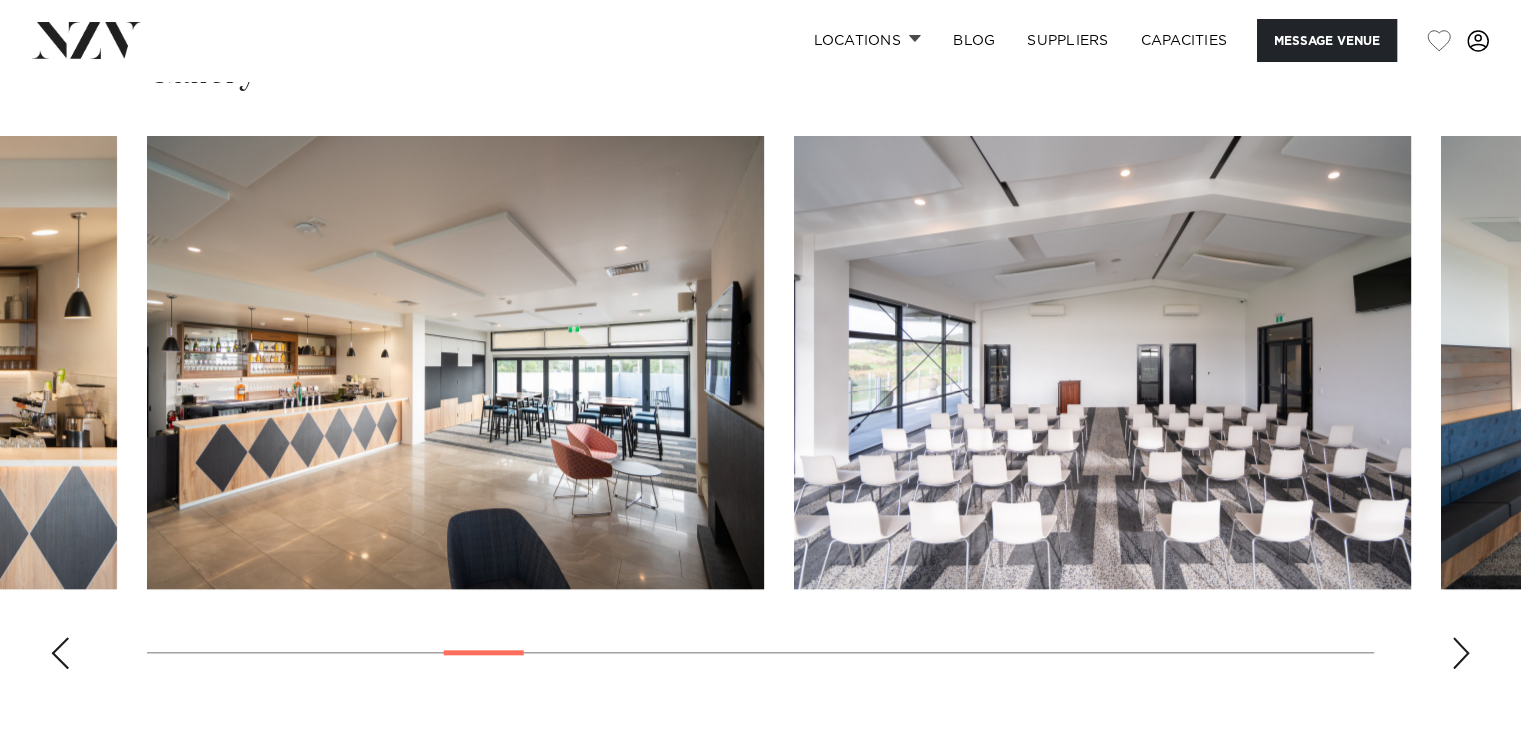 click at bounding box center [1461, 653] 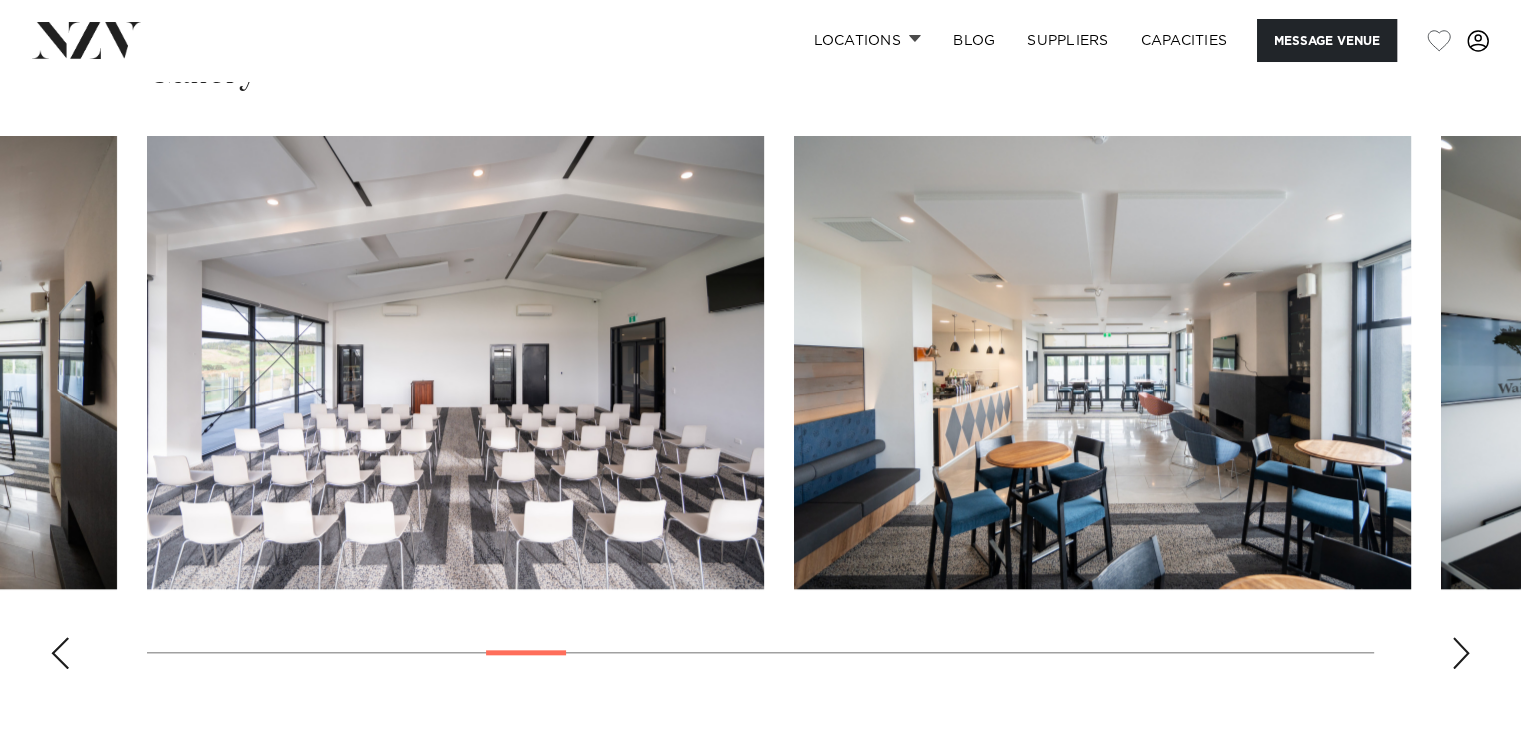 click at bounding box center [1461, 653] 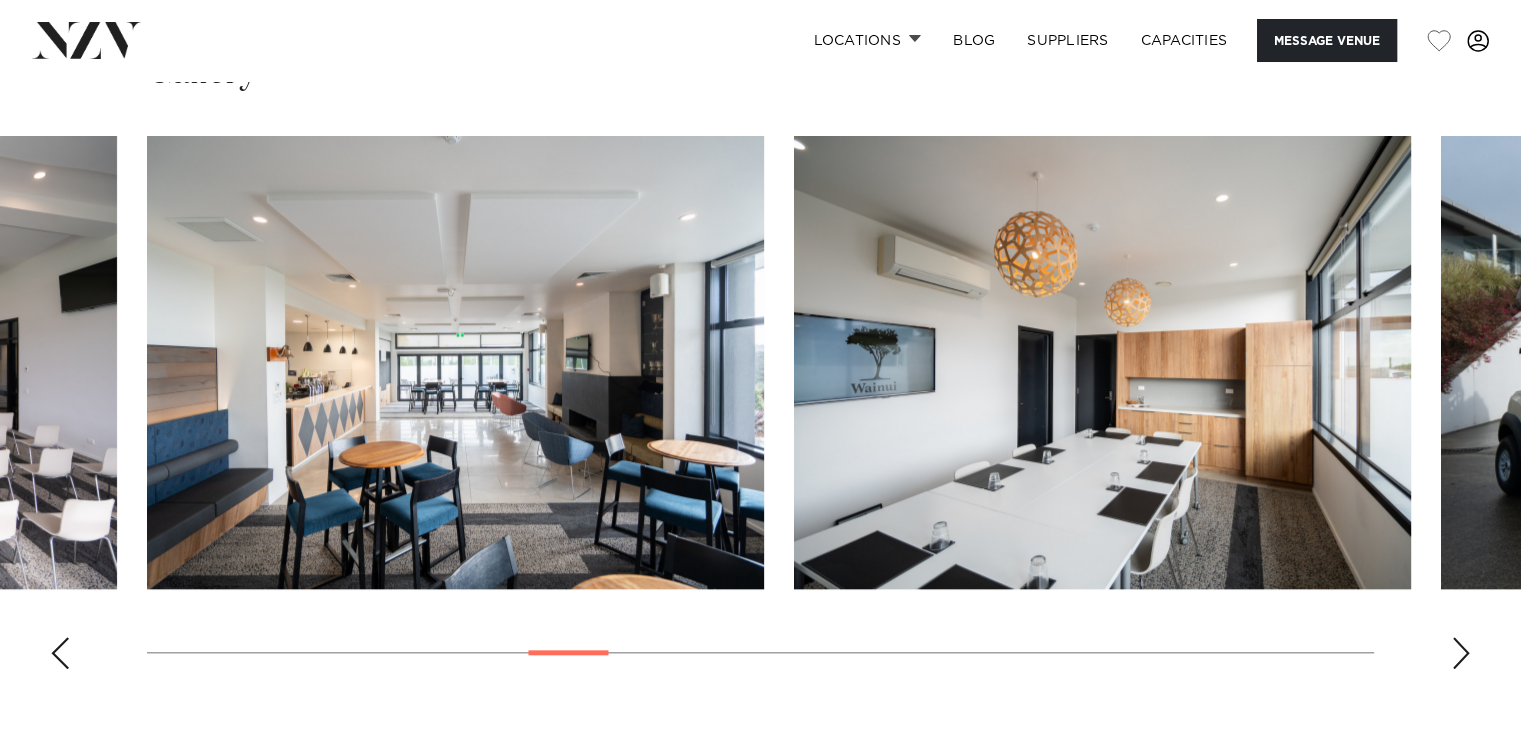 click at bounding box center [1461, 653] 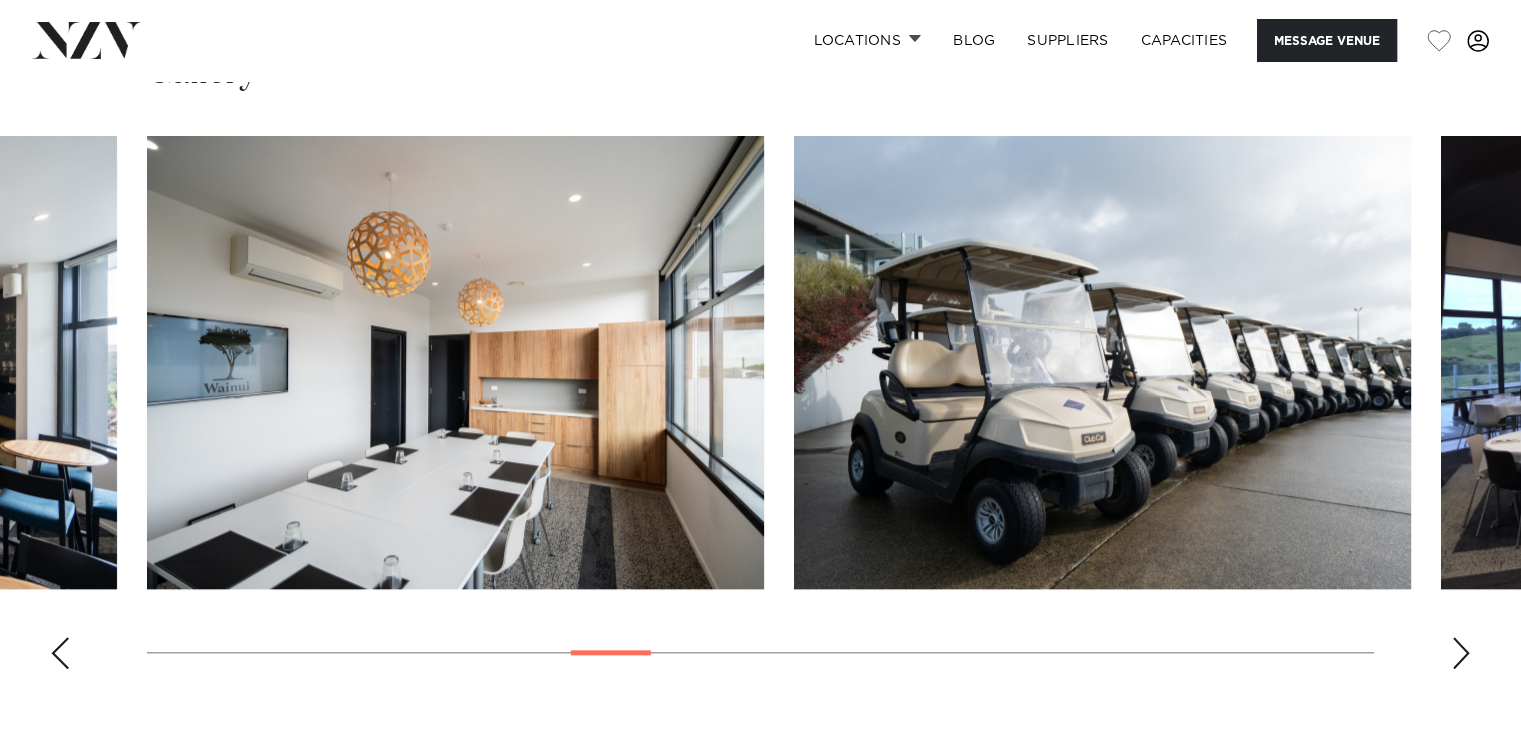 click at bounding box center (1461, 653) 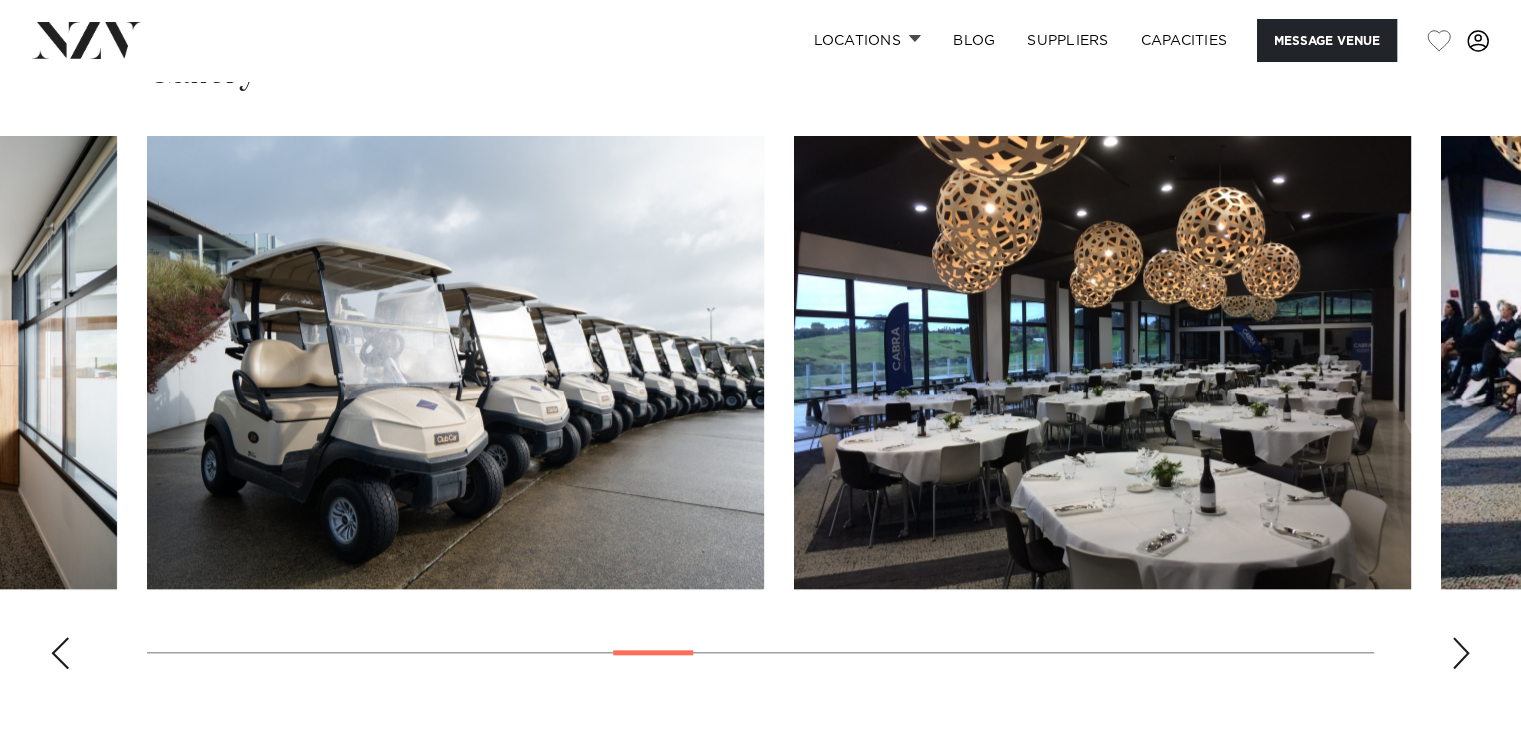 click at bounding box center [1461, 653] 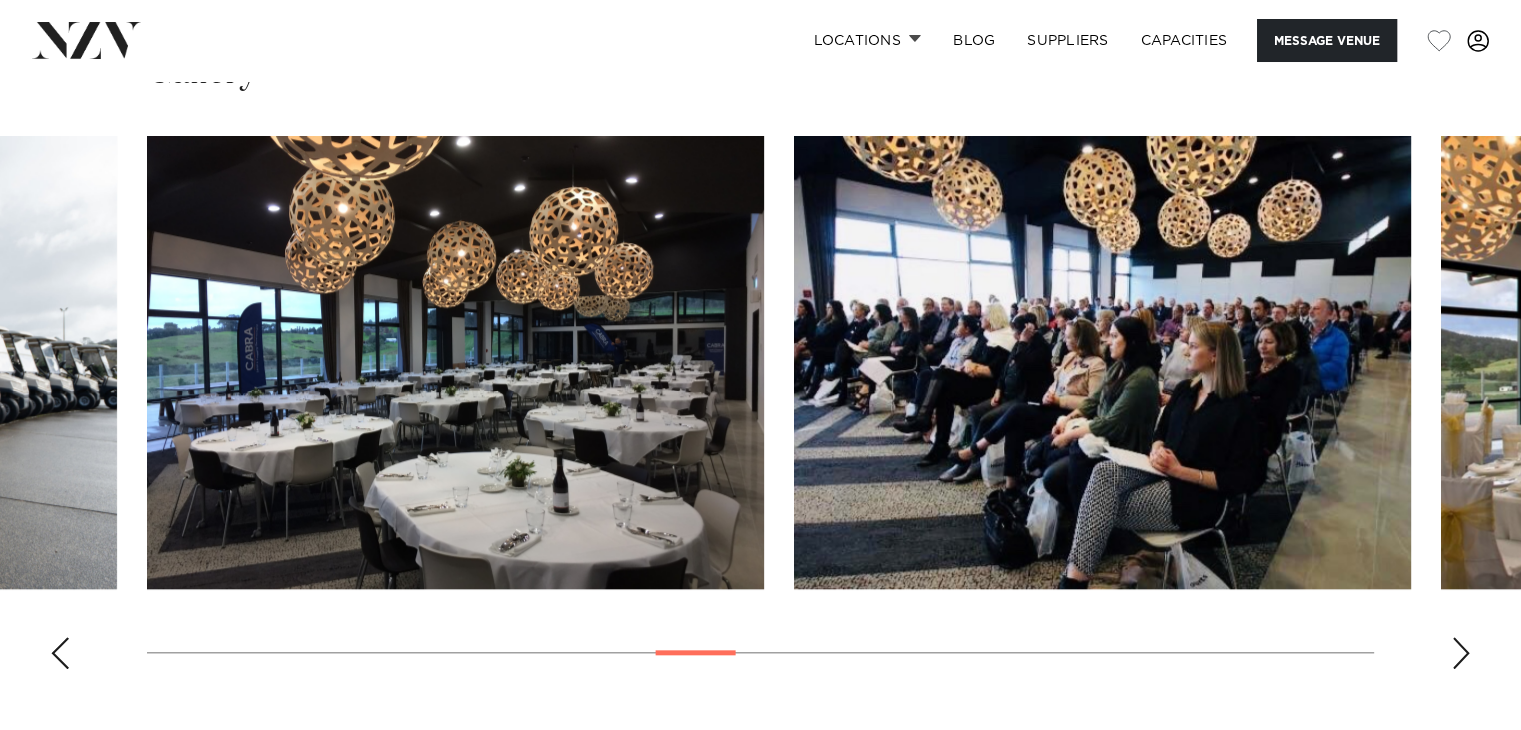 click at bounding box center [1461, 653] 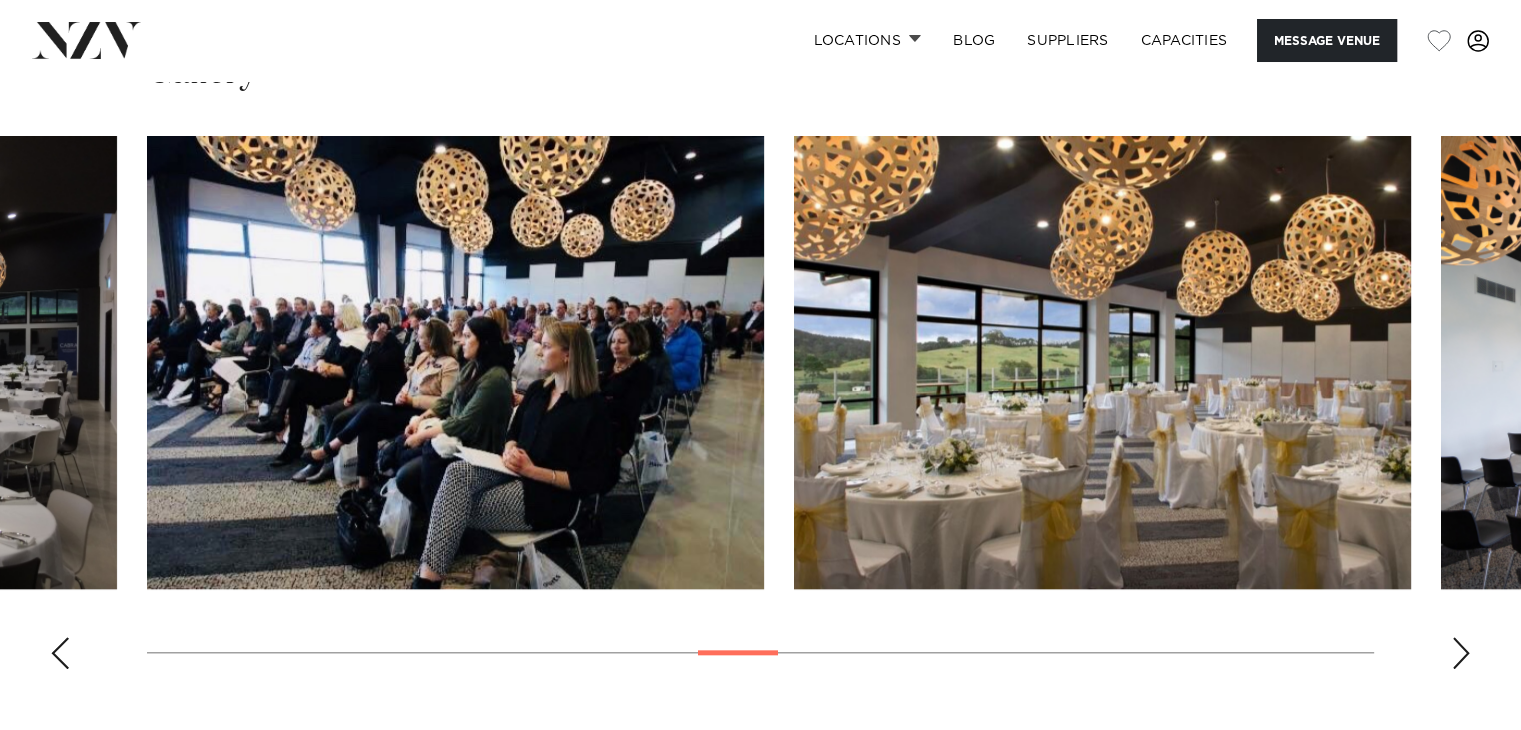 click at bounding box center [1461, 653] 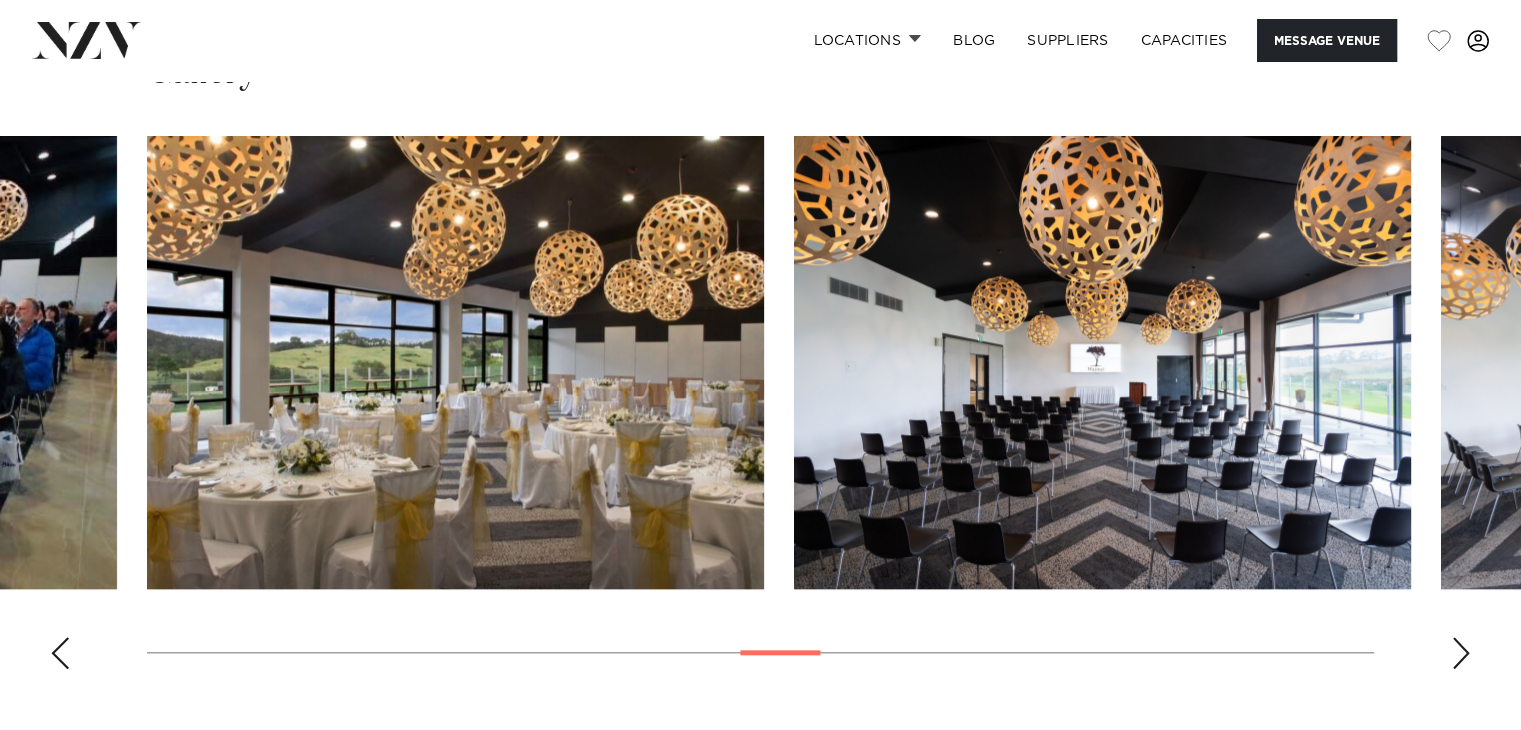 click at bounding box center (1461, 653) 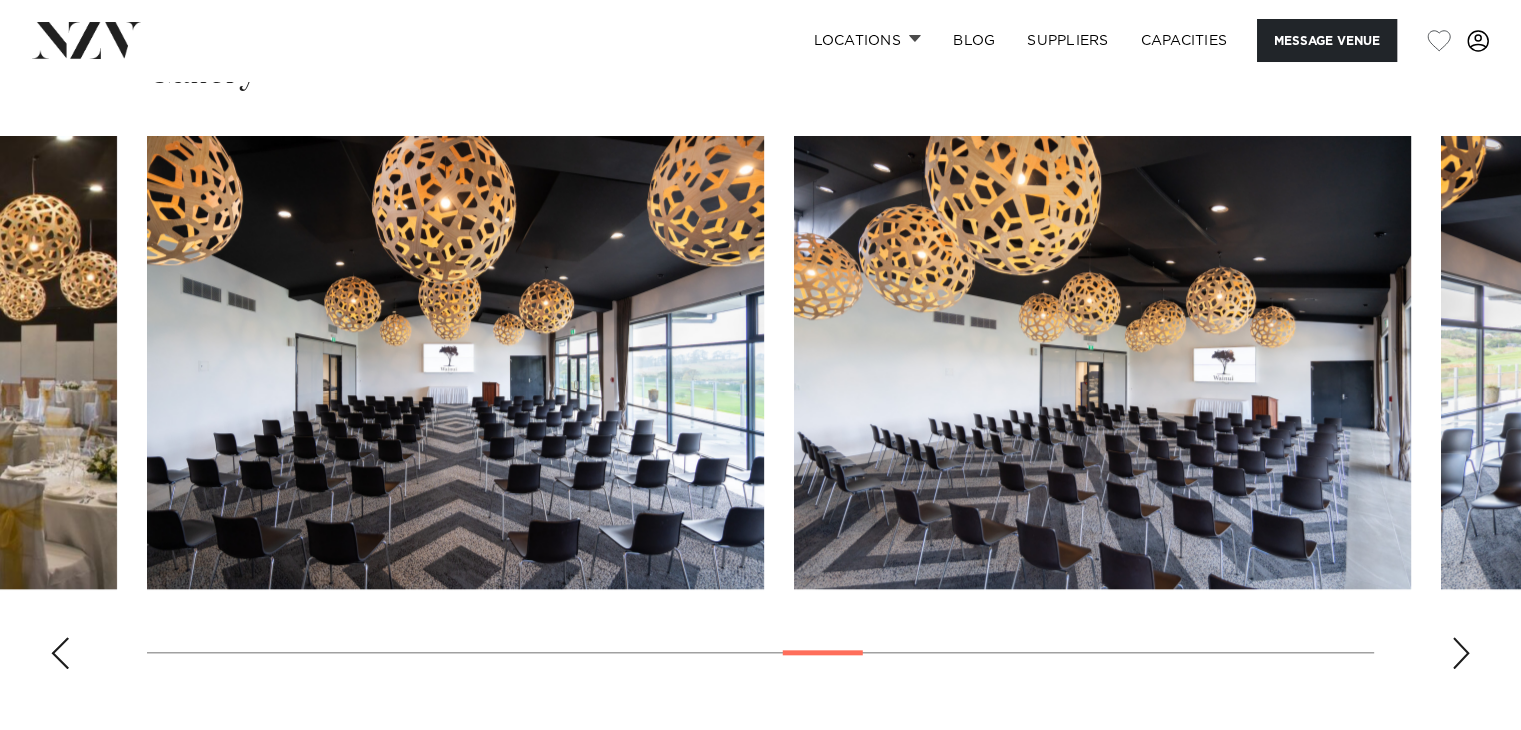 click at bounding box center [1461, 653] 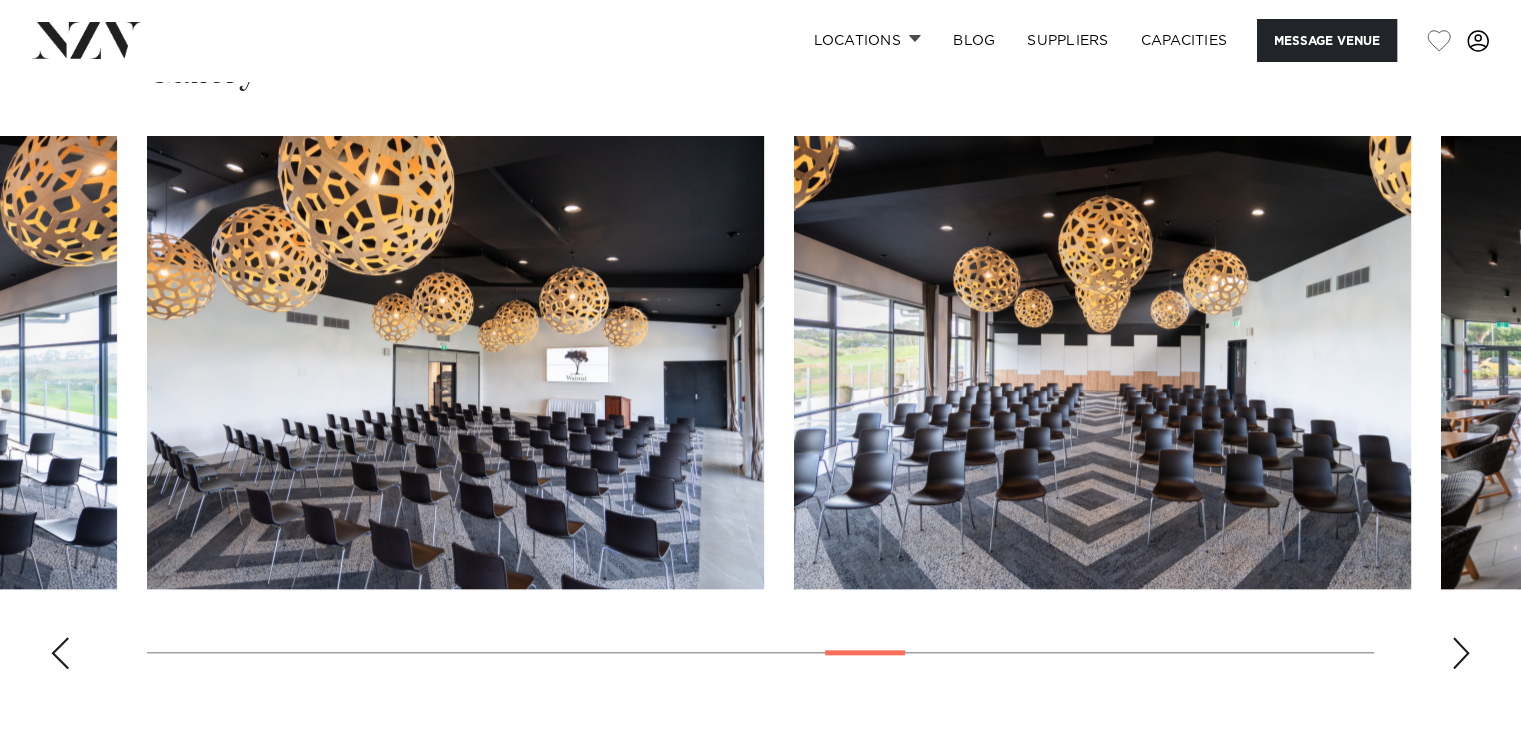 click at bounding box center (1461, 653) 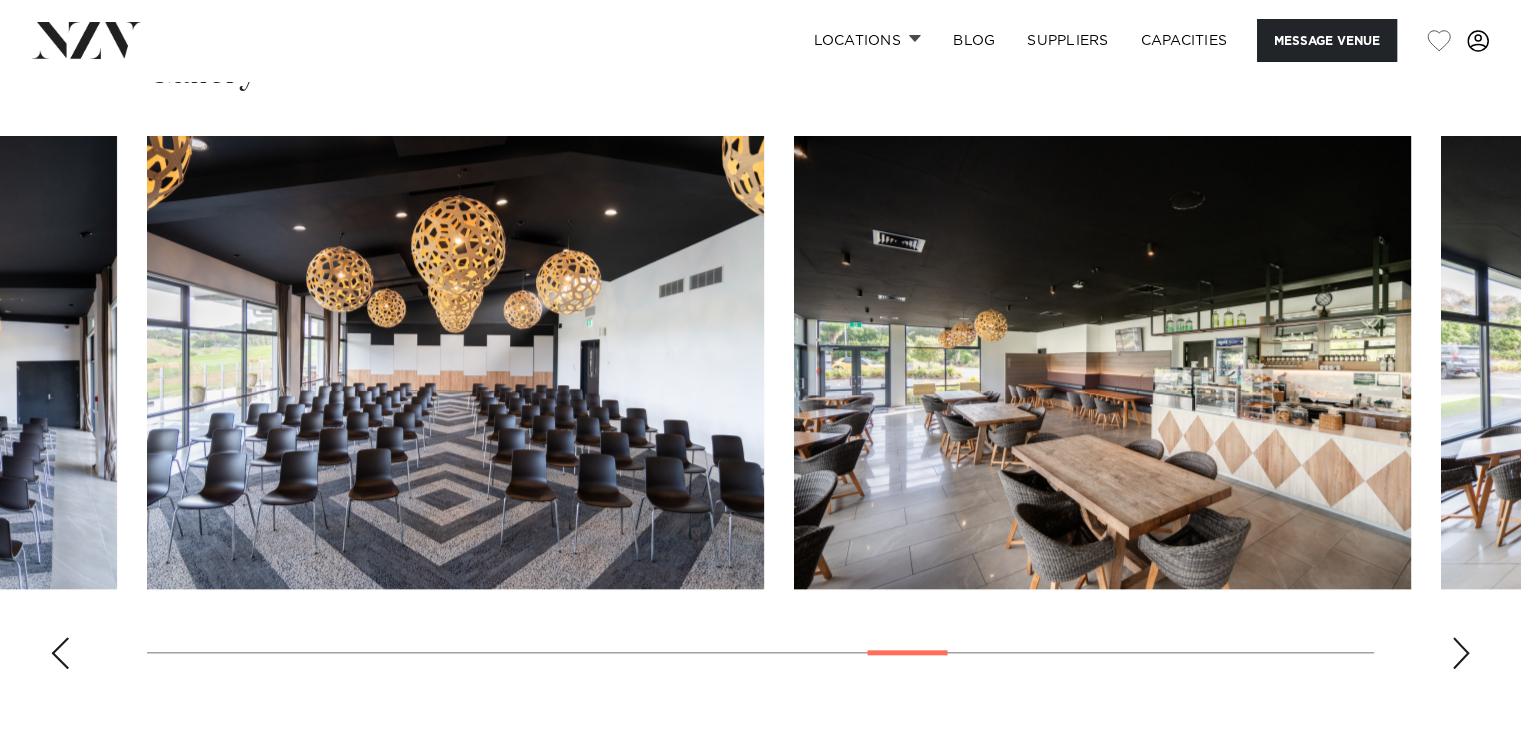 click at bounding box center (1461, 653) 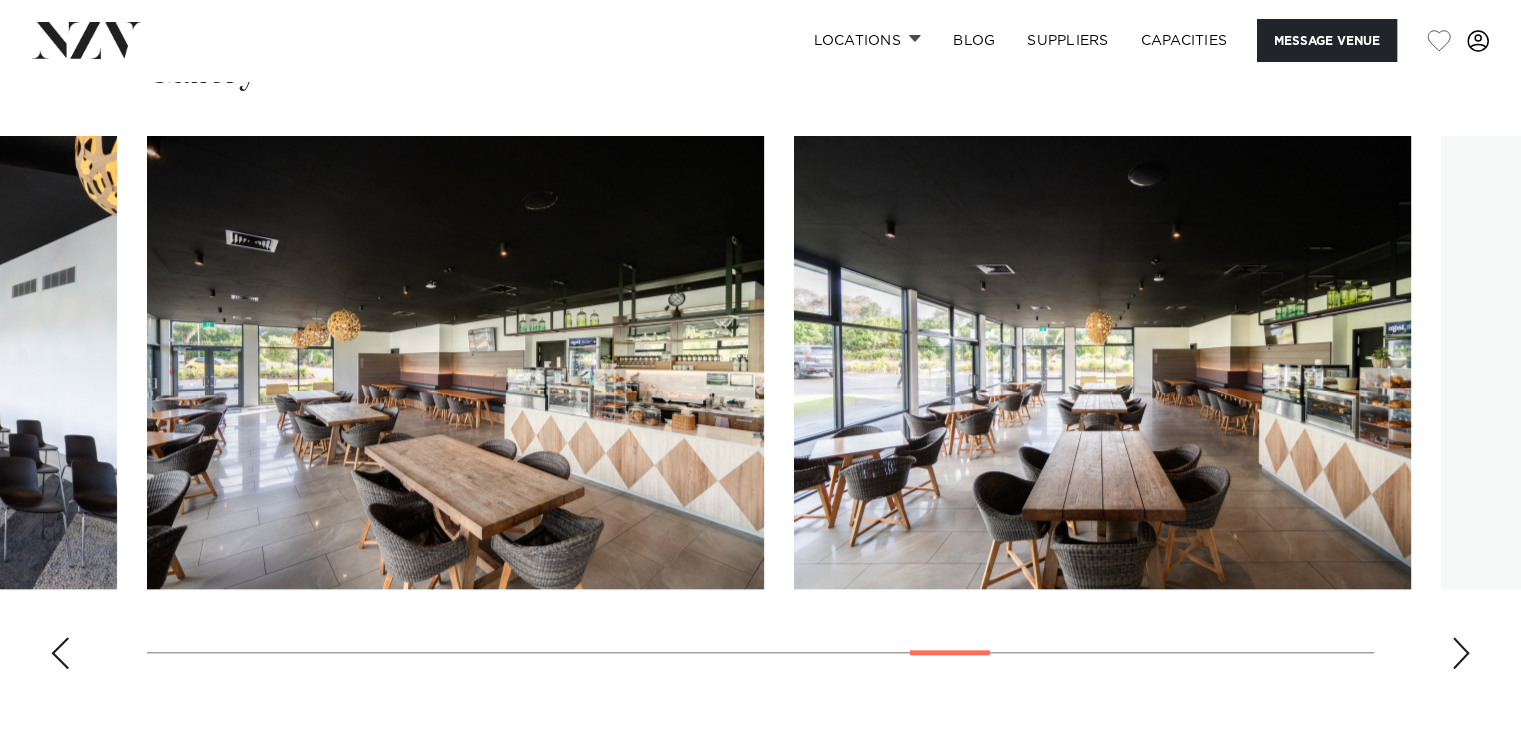 click at bounding box center (1461, 653) 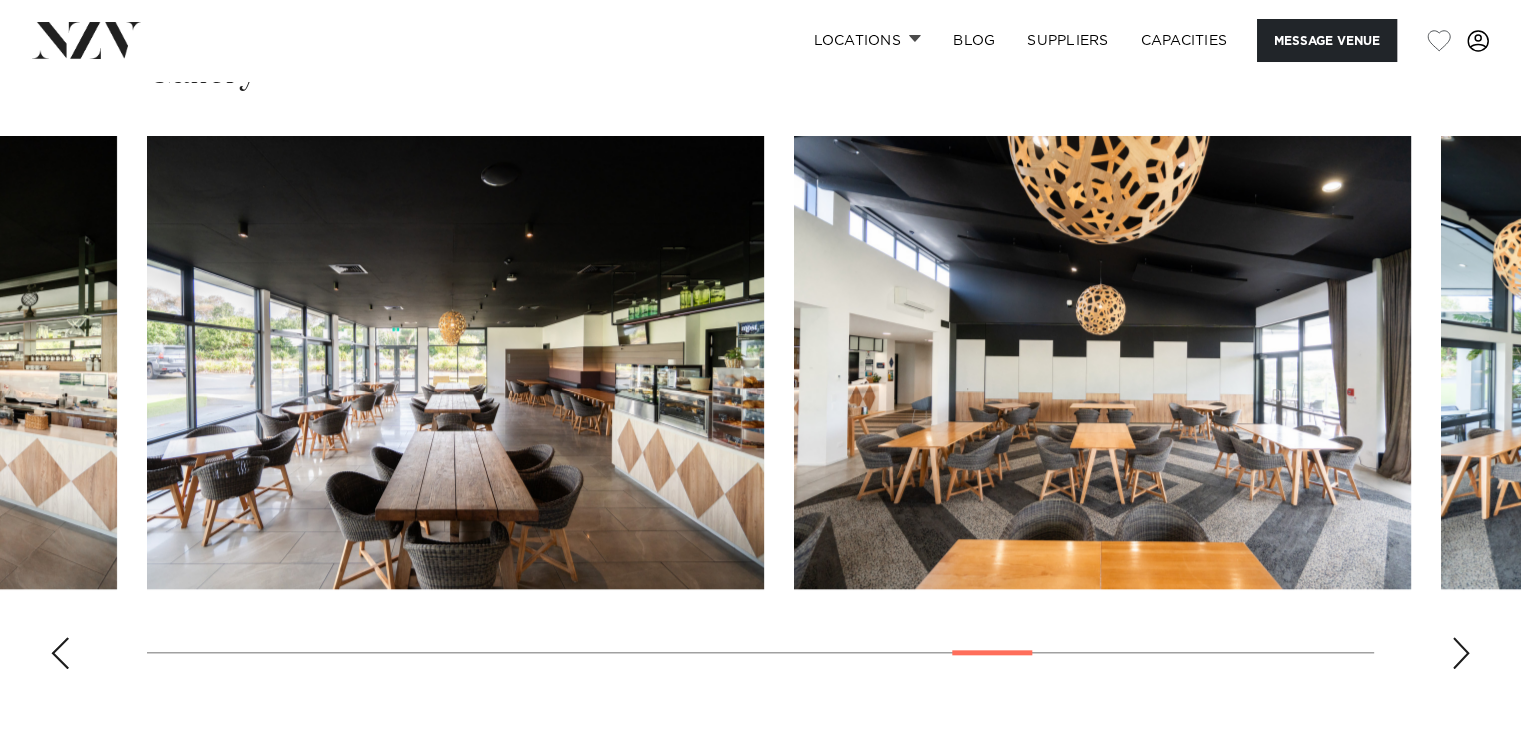 click at bounding box center [1461, 653] 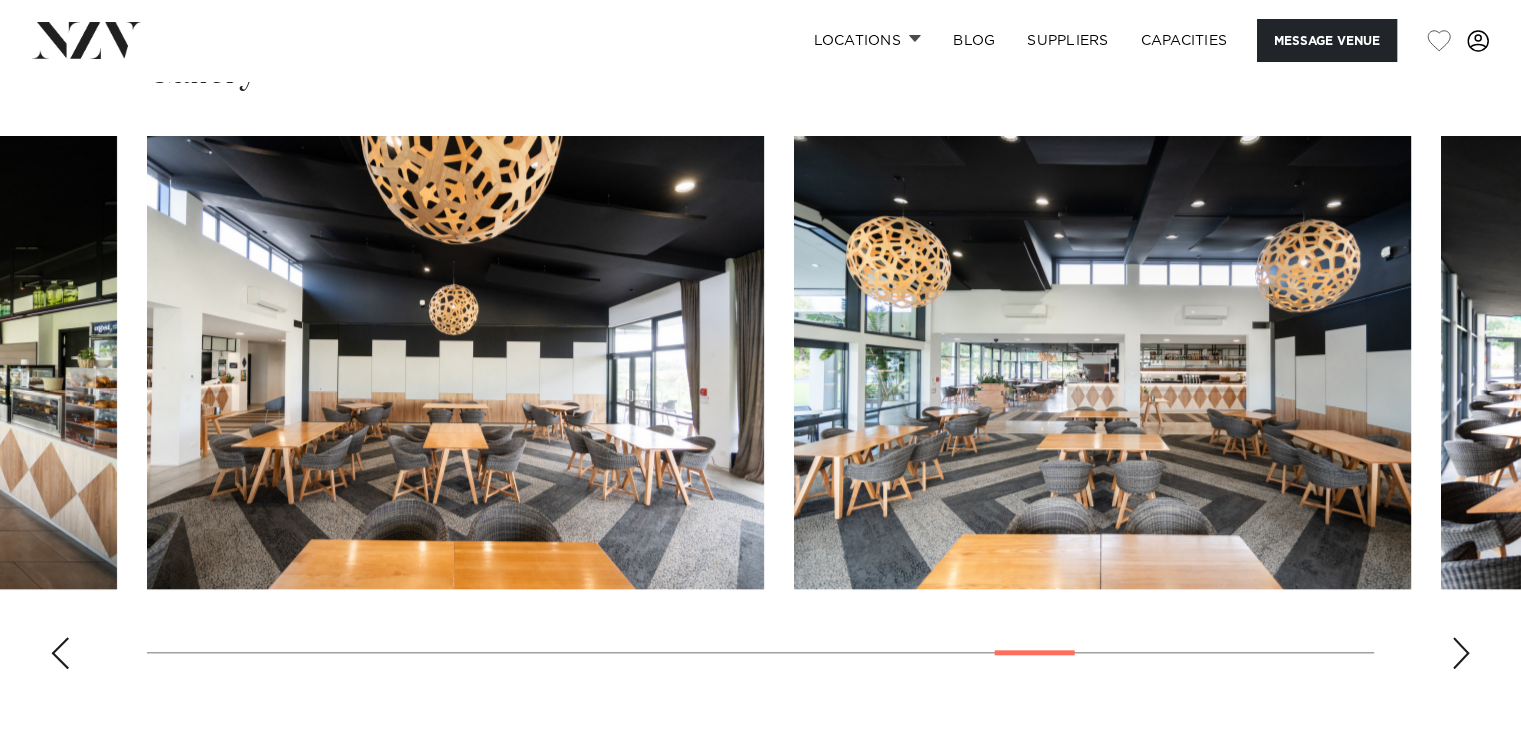 click at bounding box center [1461, 653] 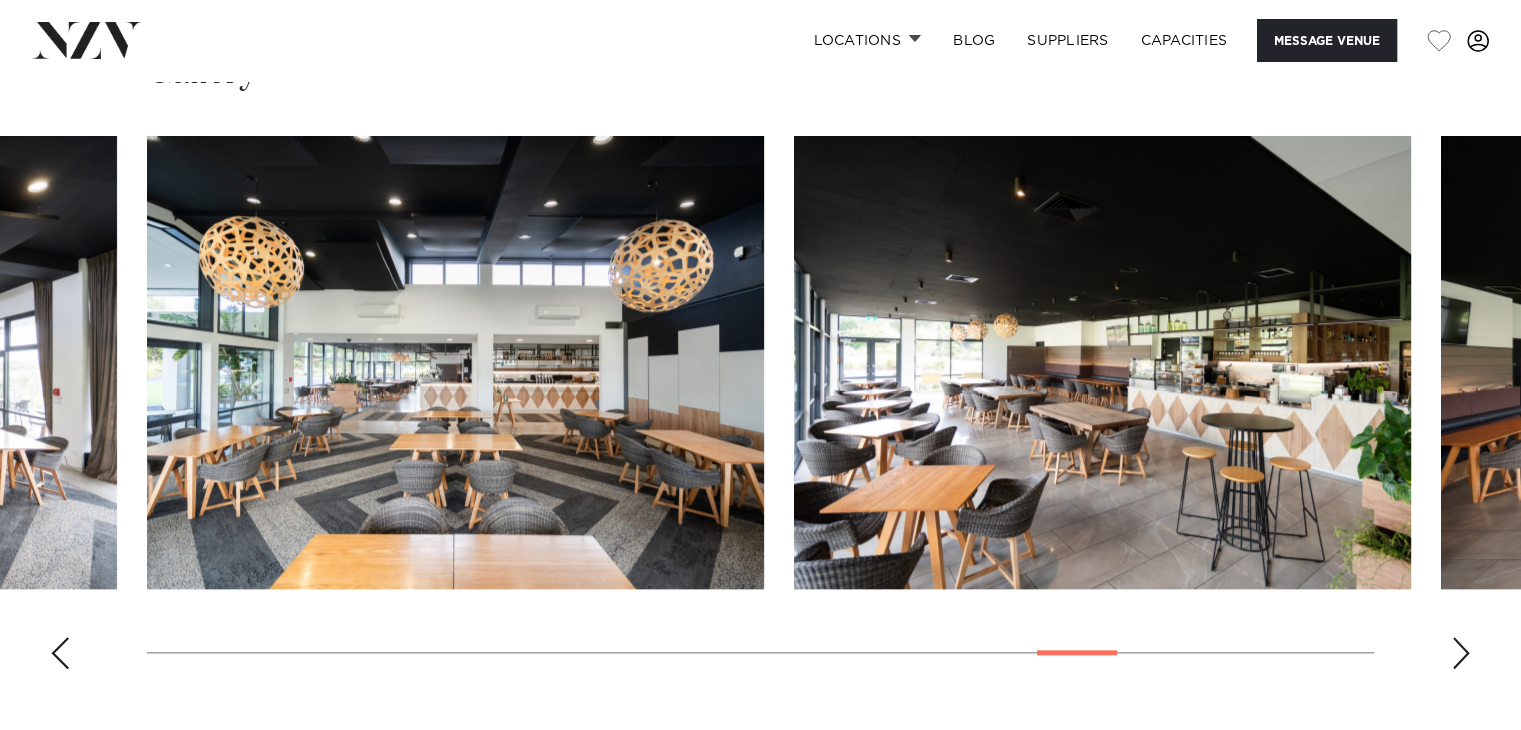 click at bounding box center [1461, 653] 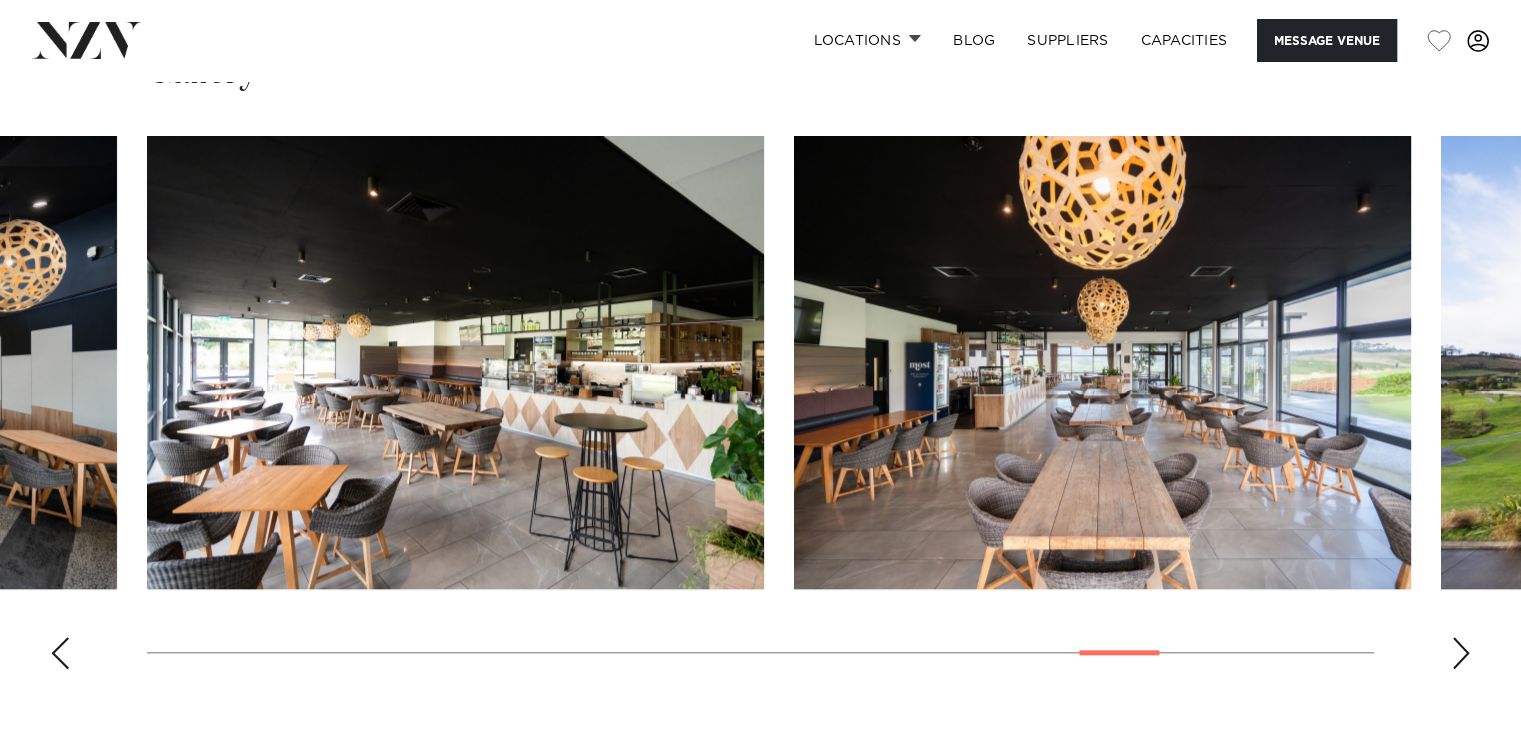 click at bounding box center [1461, 653] 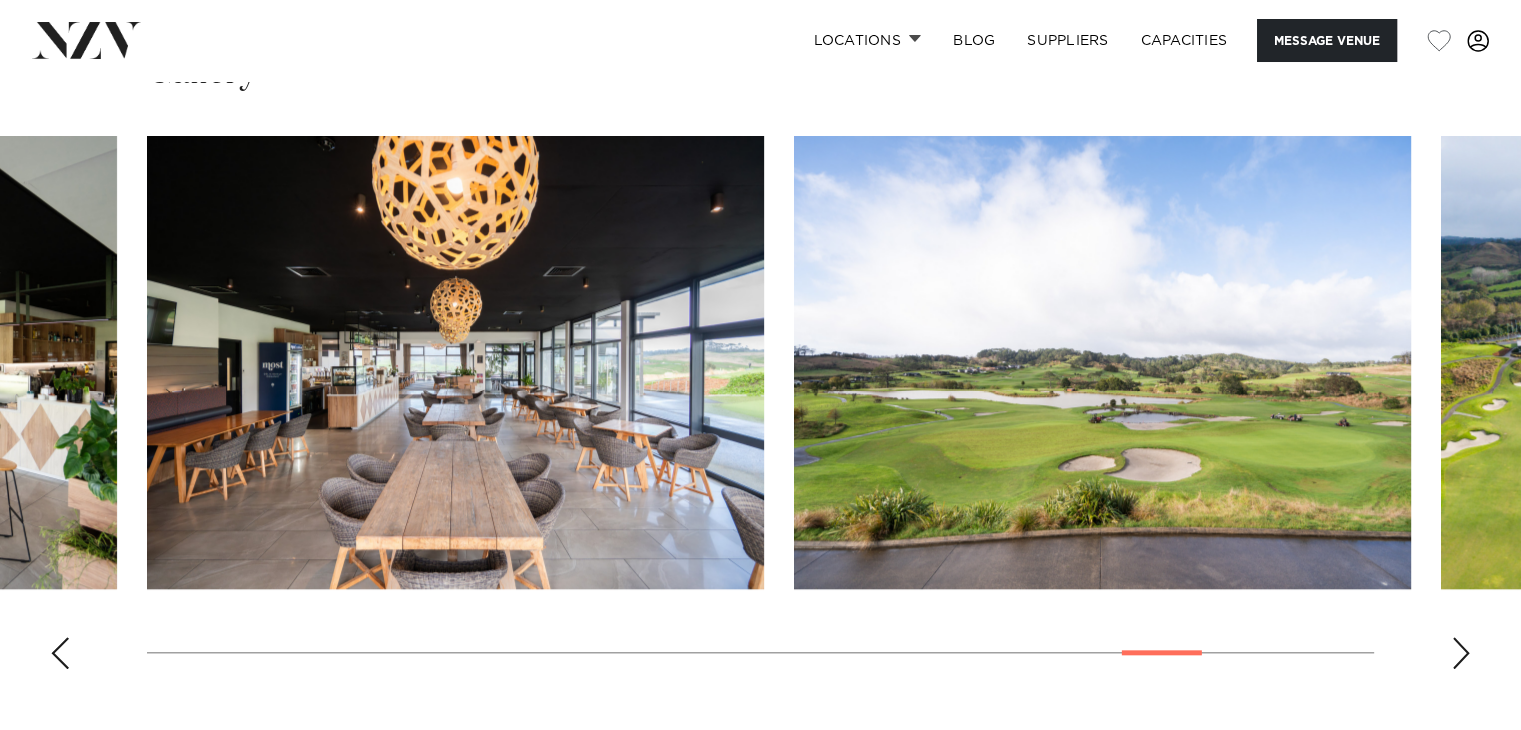 click at bounding box center (1461, 653) 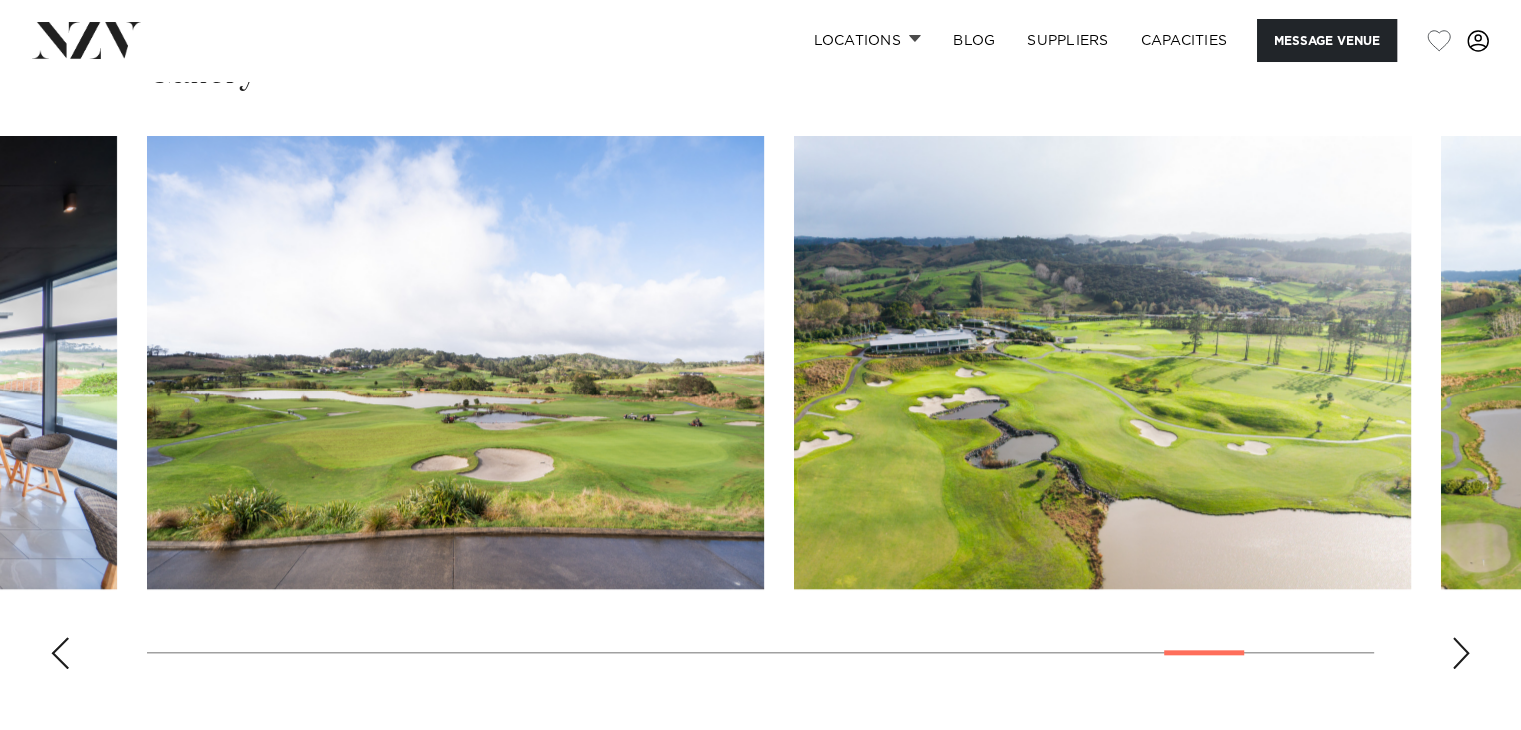 click at bounding box center (1461, 653) 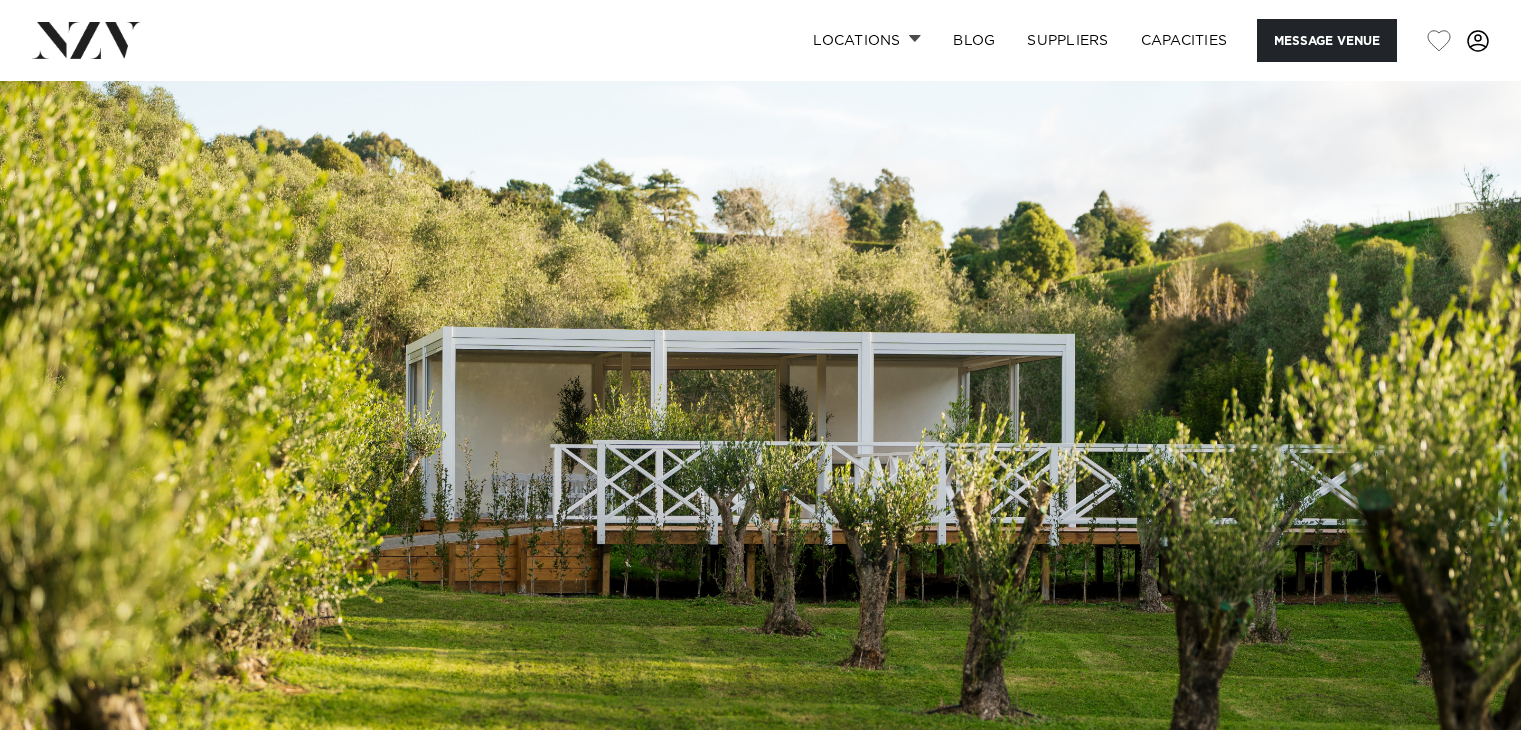 scroll, scrollTop: 0, scrollLeft: 0, axis: both 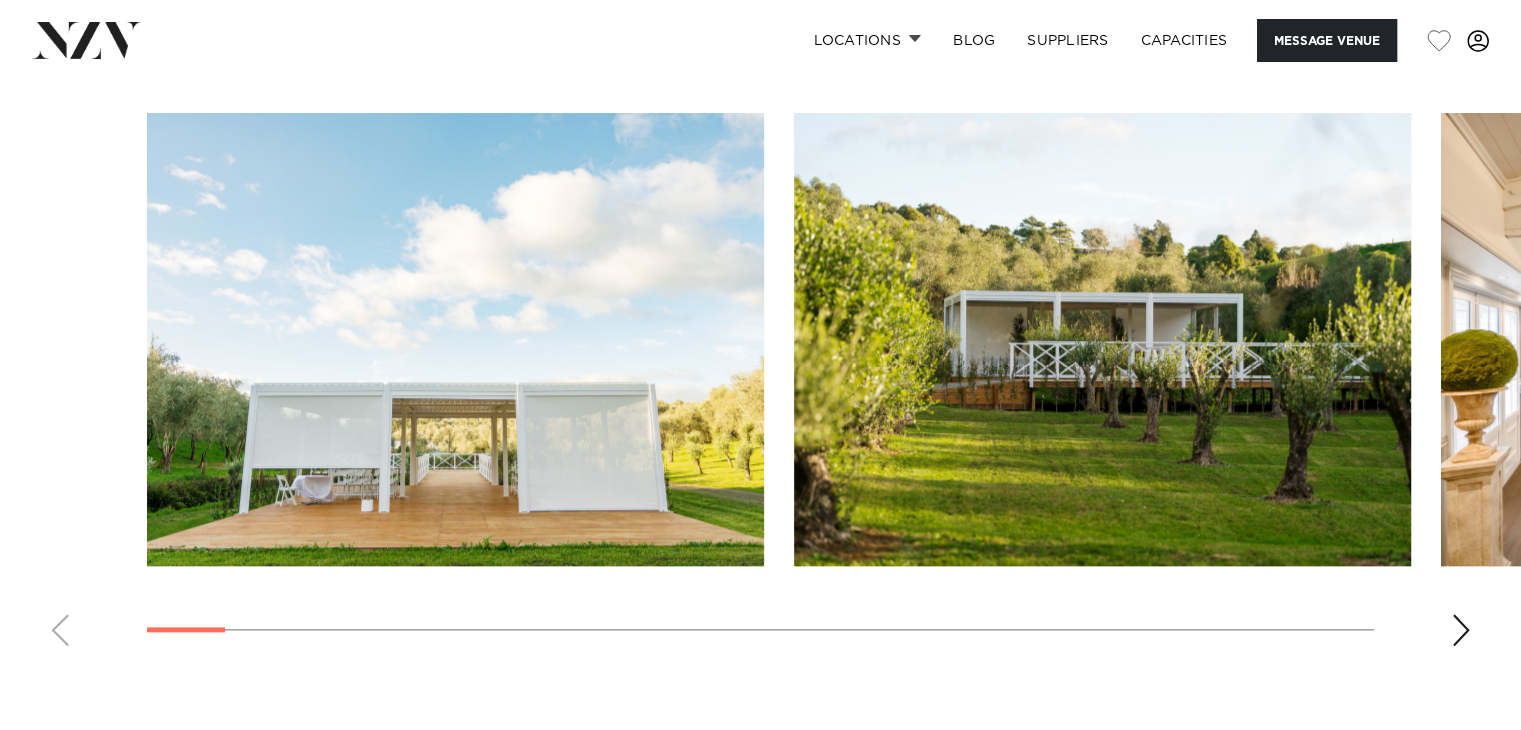 click at bounding box center [1461, 630] 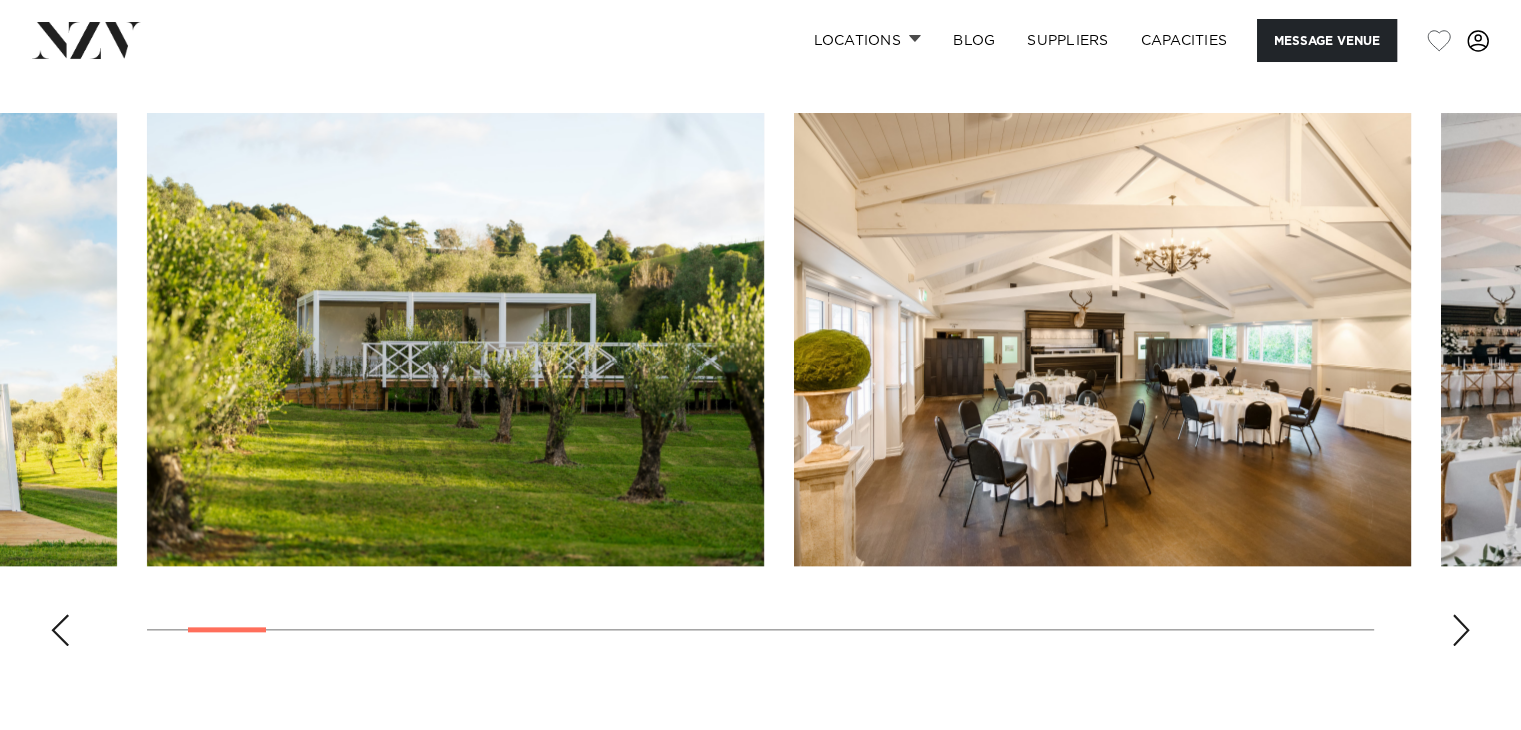 click at bounding box center (1461, 630) 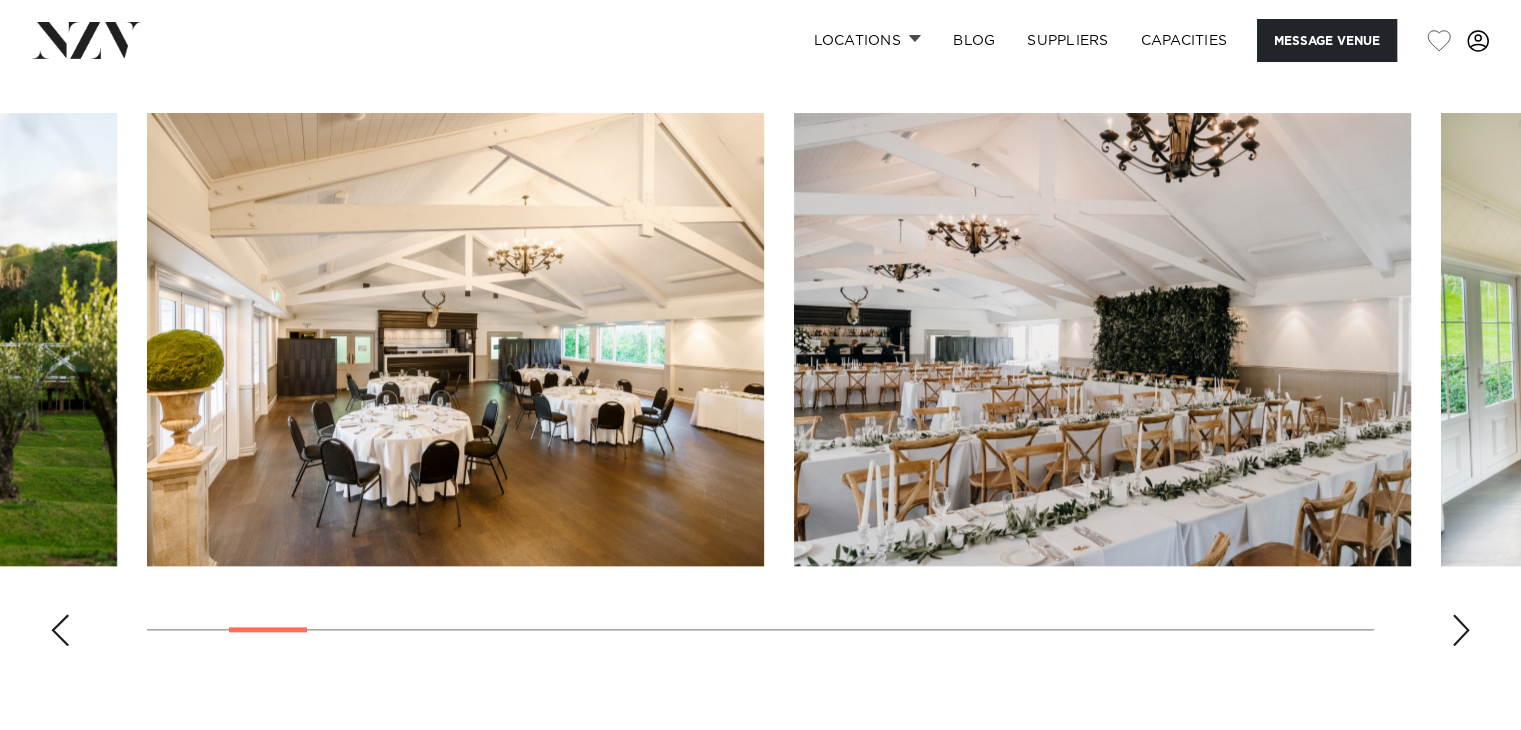 click at bounding box center (1461, 630) 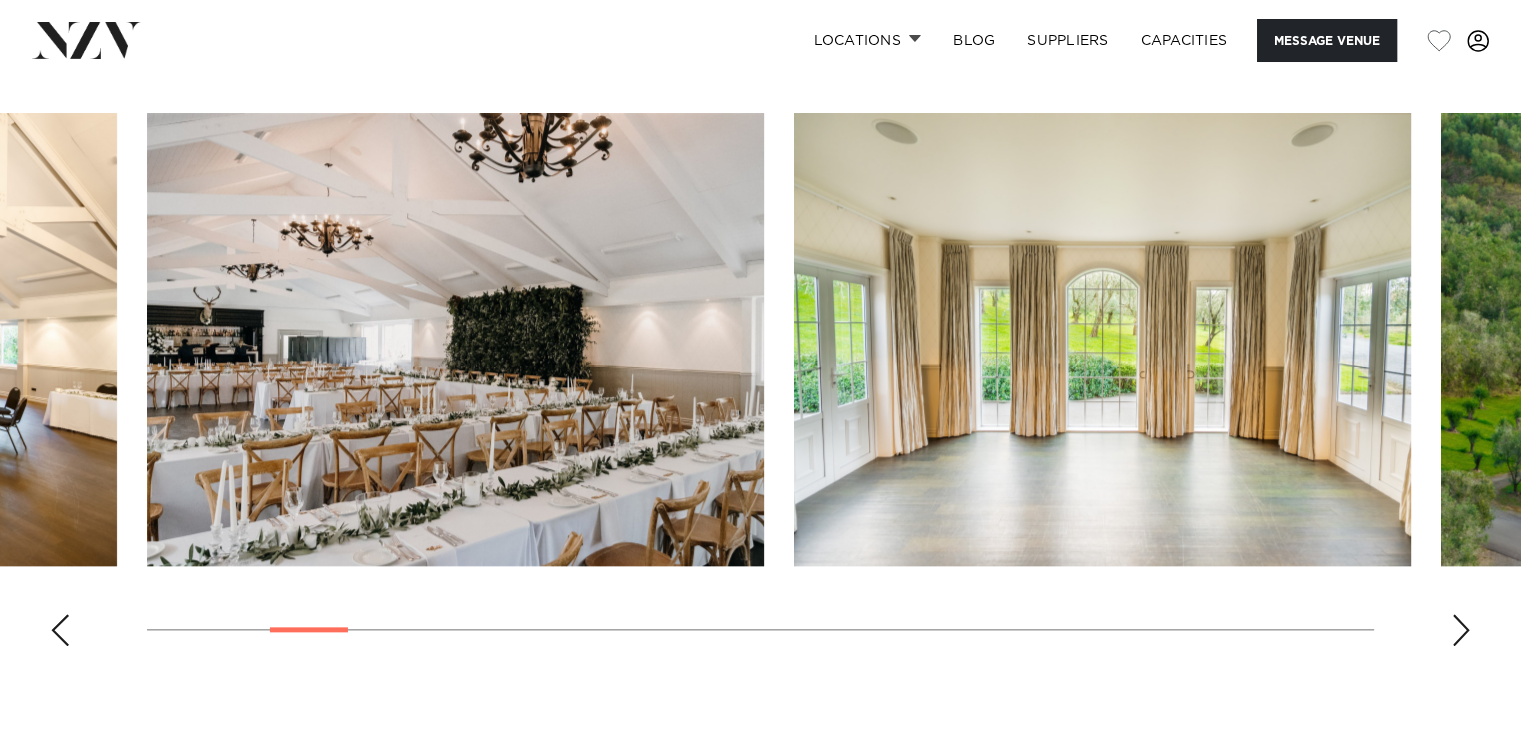 click at bounding box center (1461, 630) 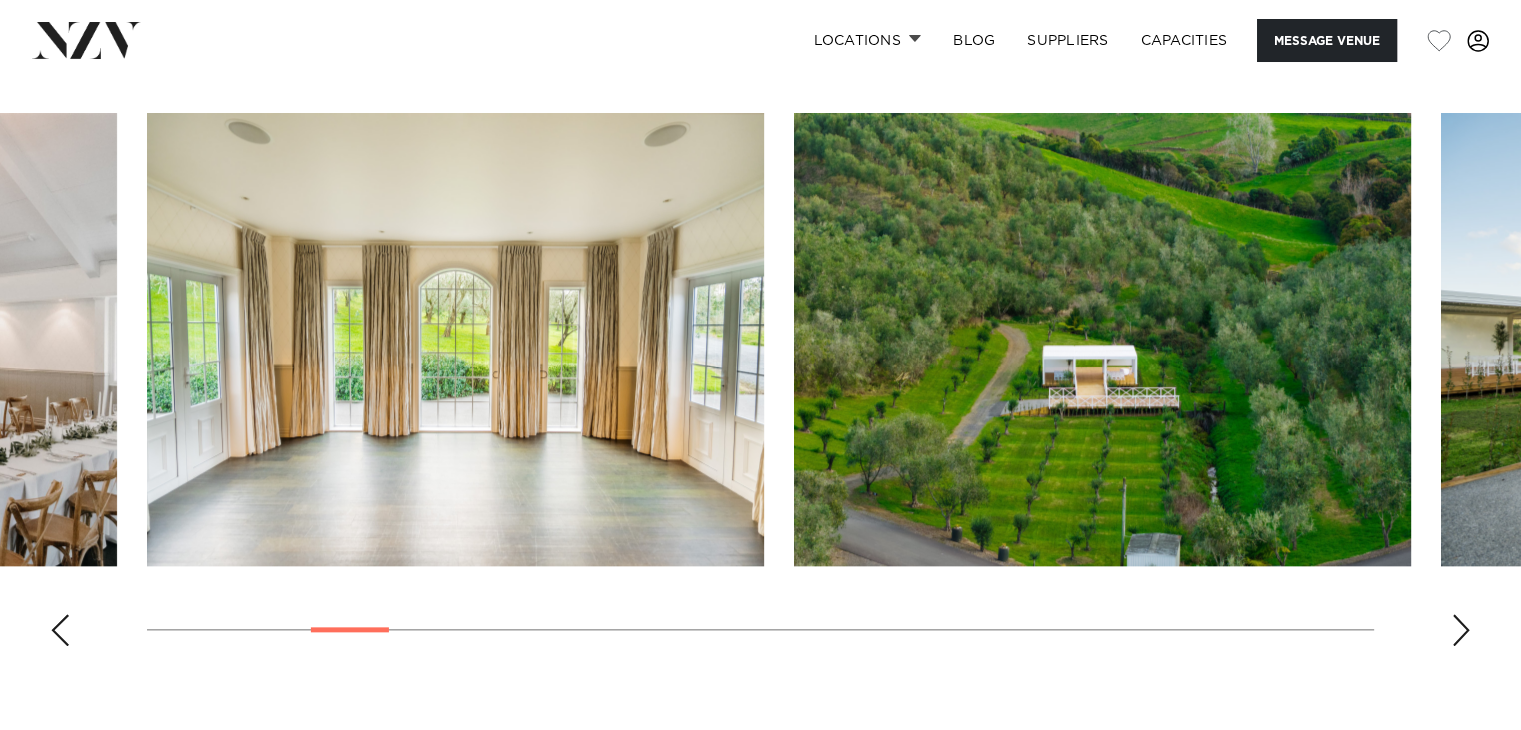 click at bounding box center (1461, 630) 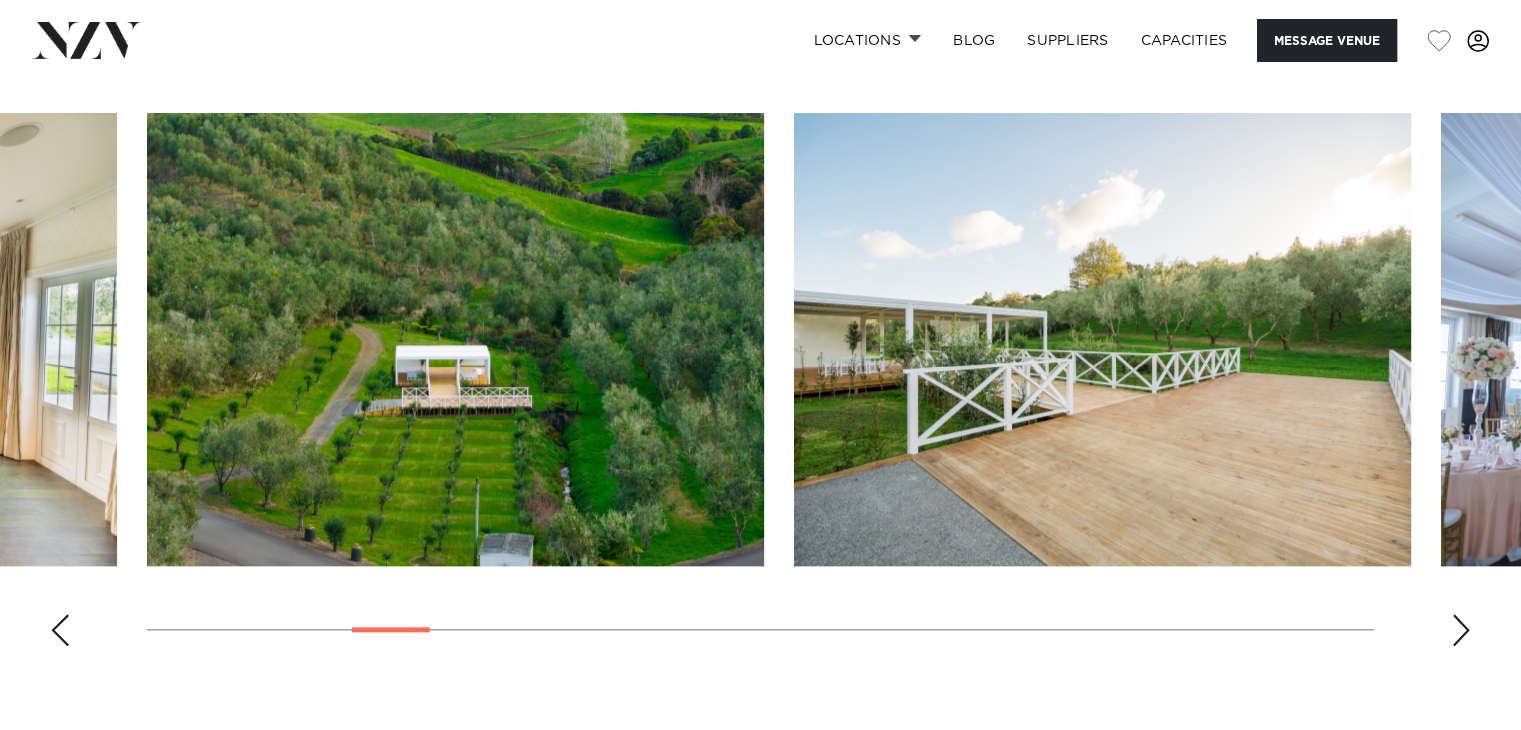 click at bounding box center (1461, 630) 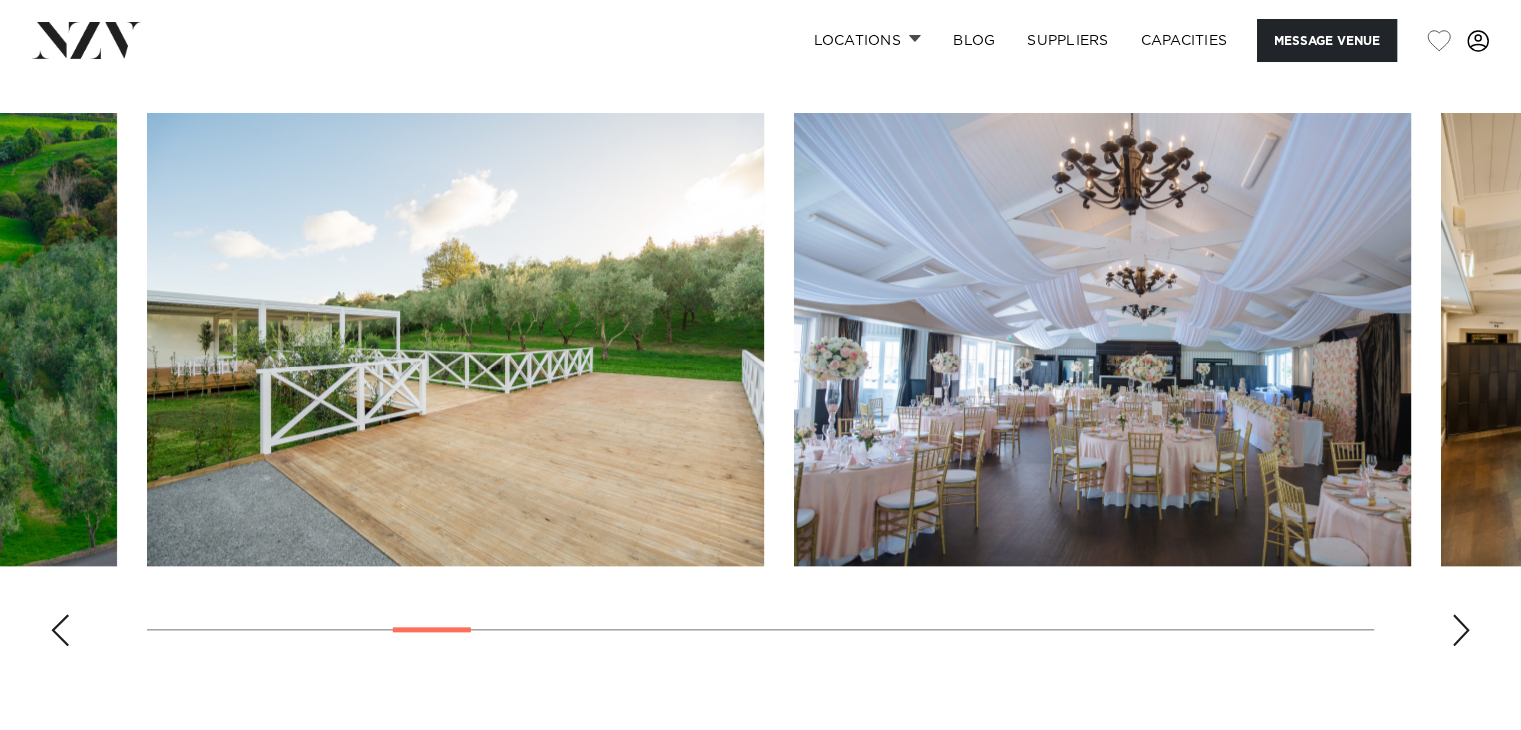 click at bounding box center (1461, 630) 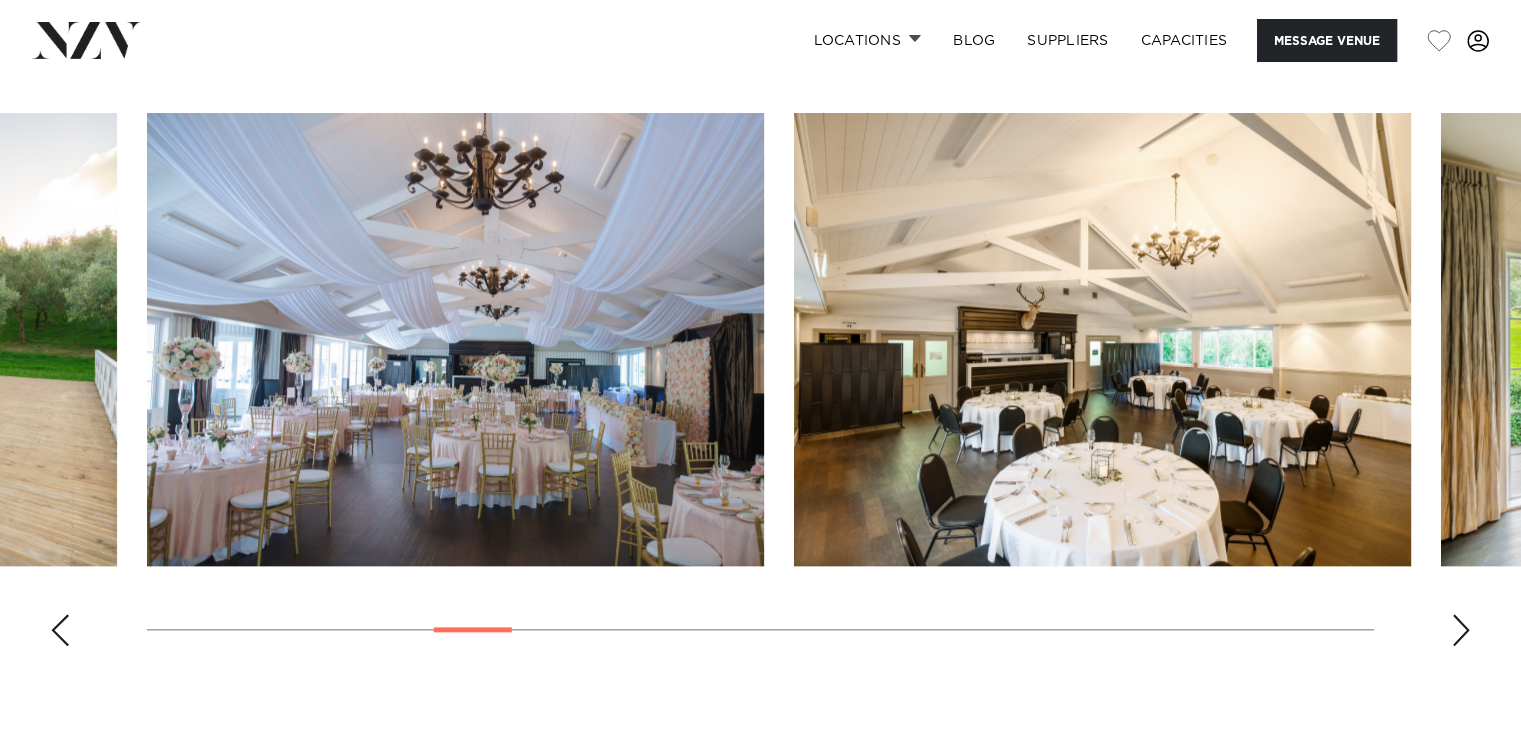 click at bounding box center (1461, 630) 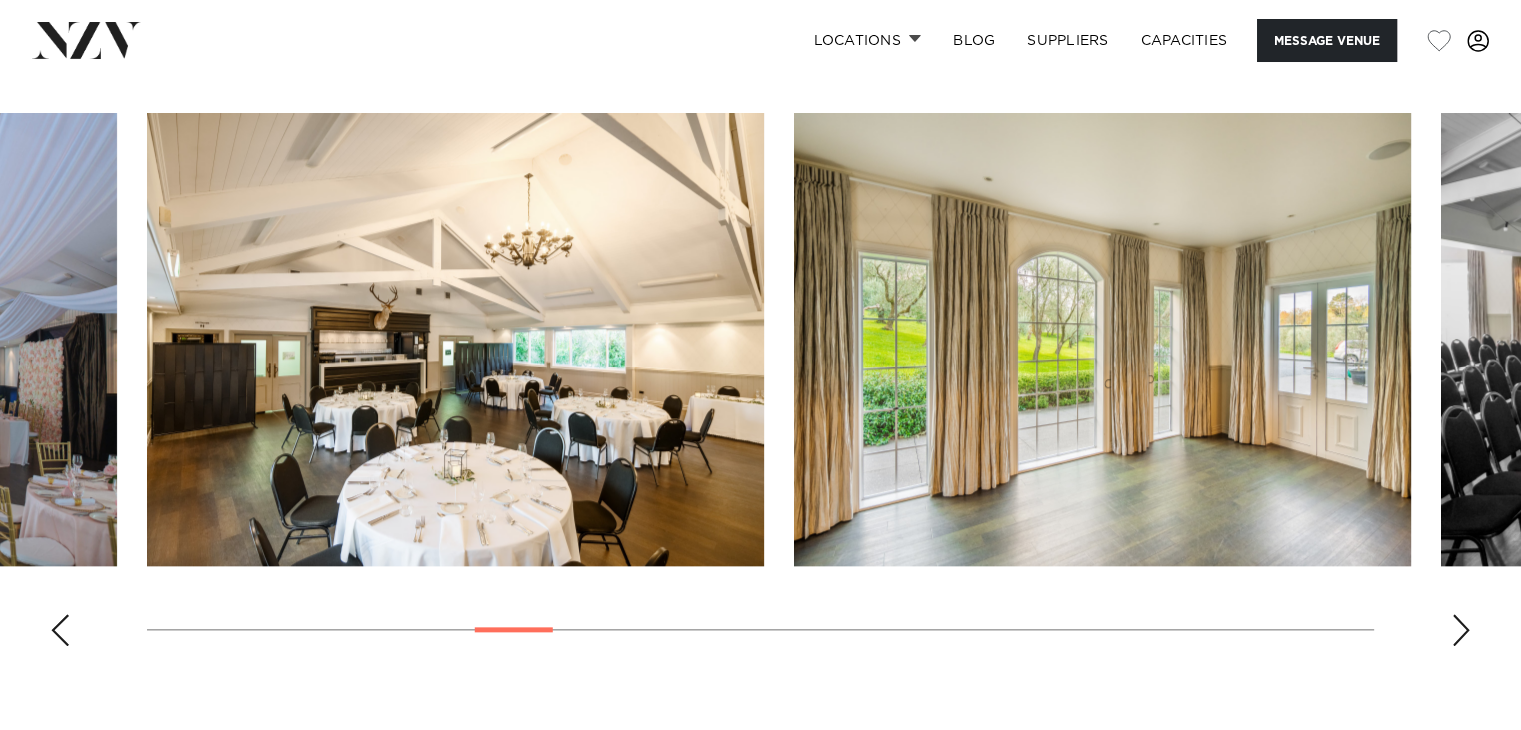 click at bounding box center (1461, 630) 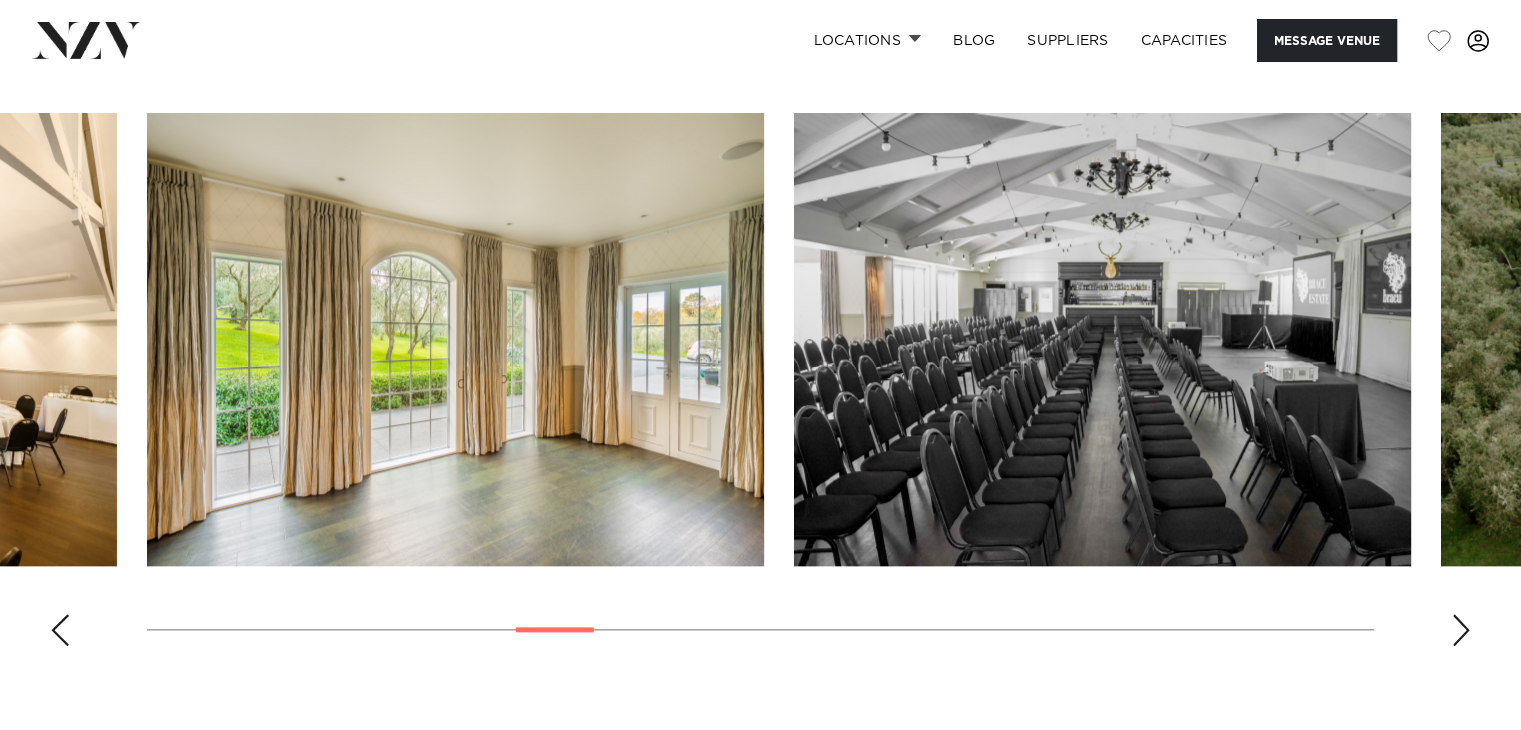click at bounding box center (1461, 630) 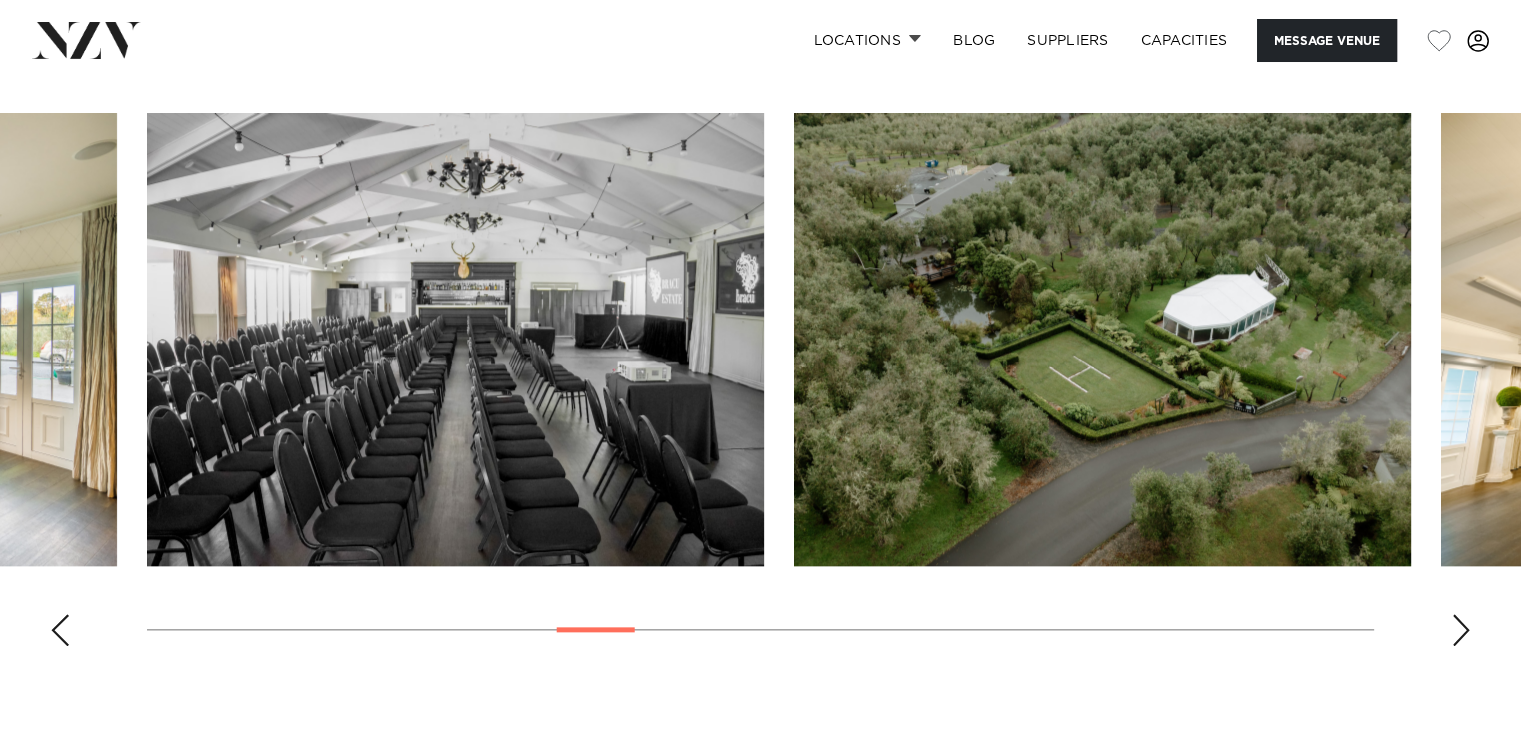 click at bounding box center (1461, 630) 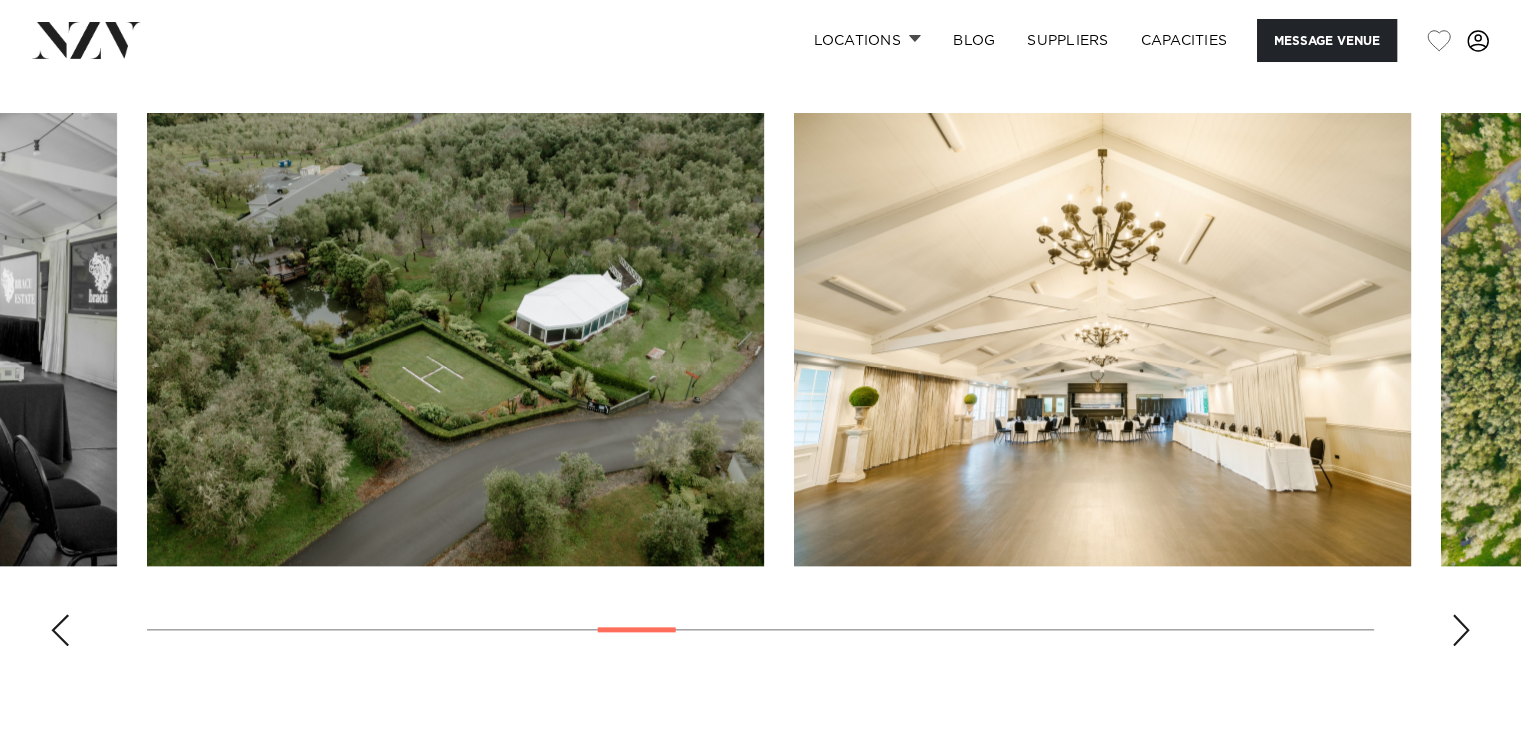 click at bounding box center (1461, 630) 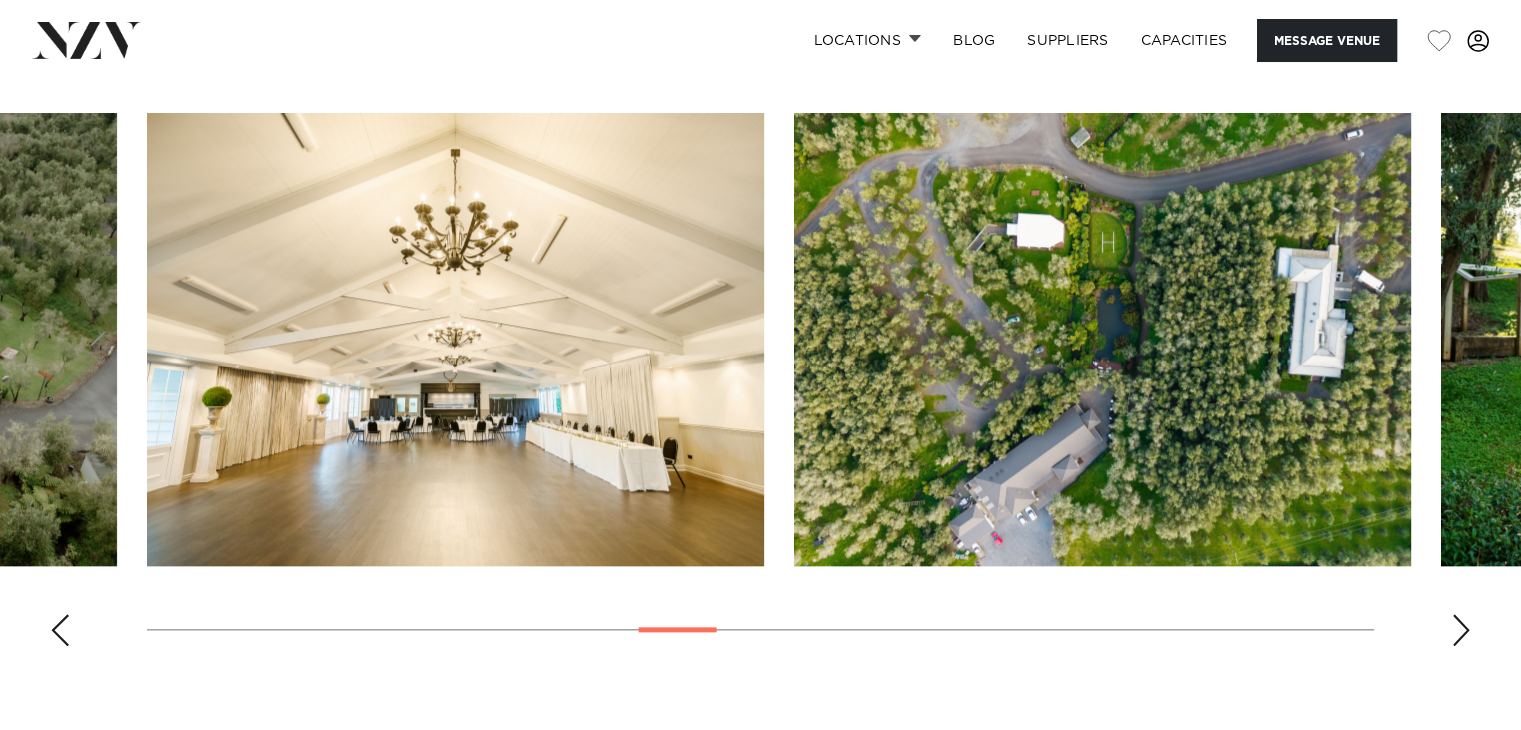 click at bounding box center (1461, 630) 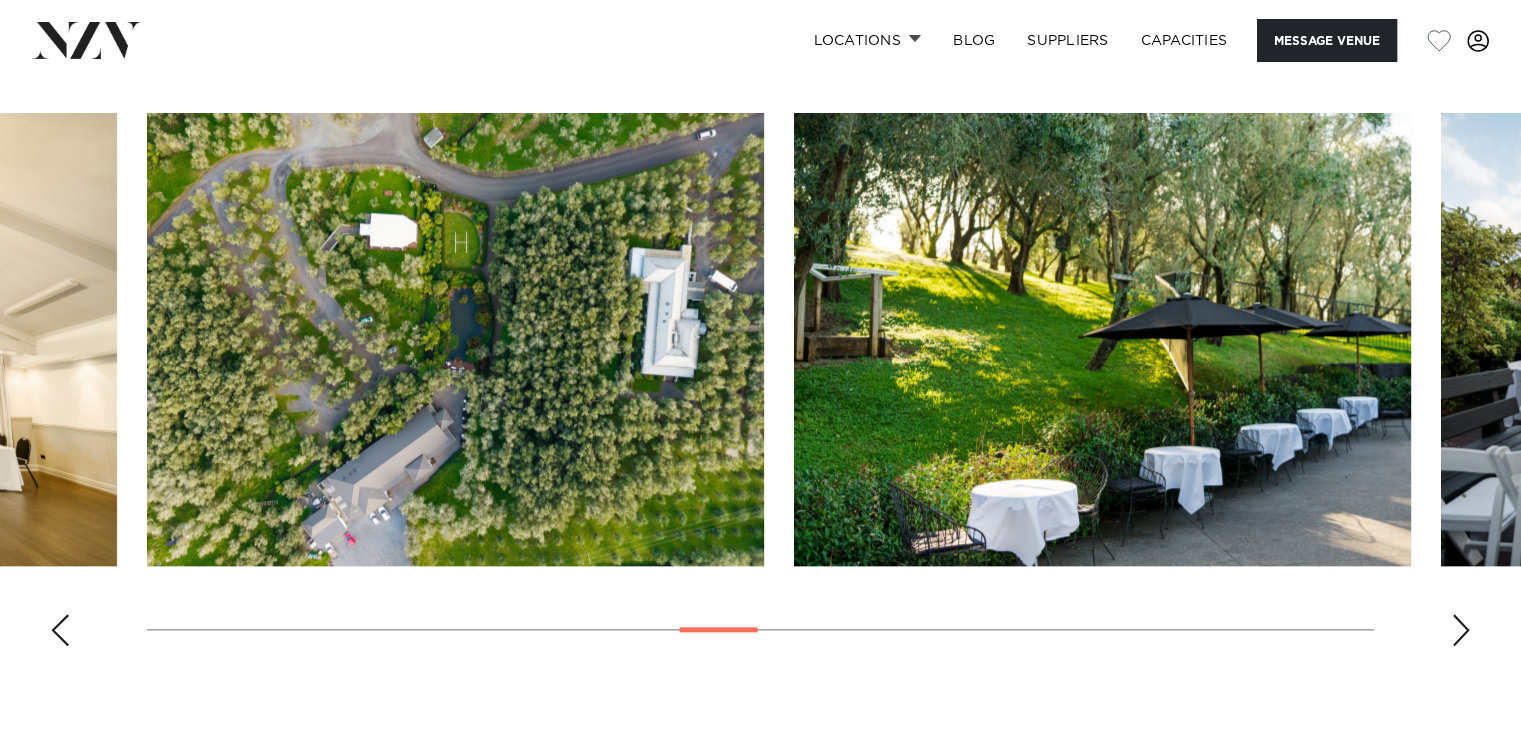 click at bounding box center [1461, 630] 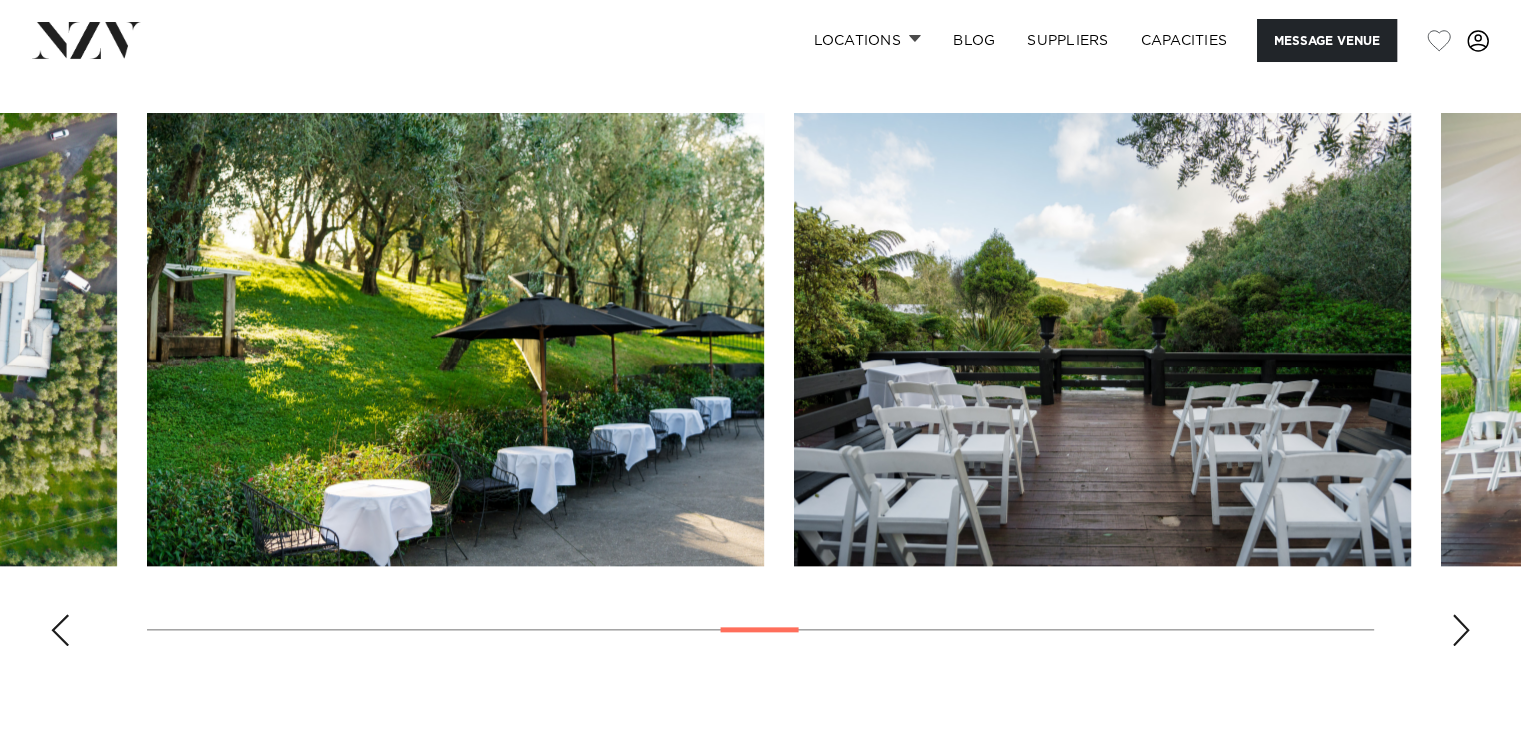 click at bounding box center (1461, 630) 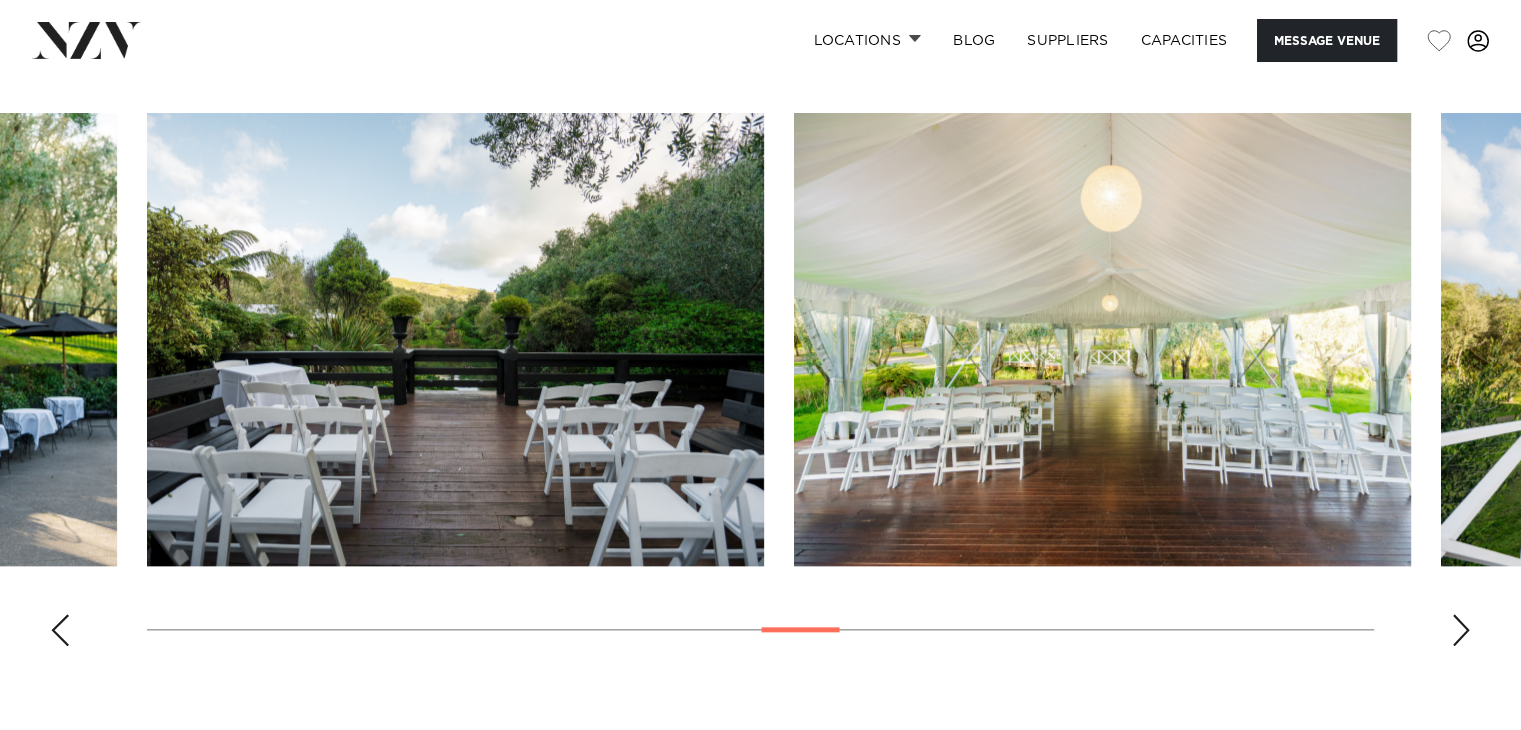 click at bounding box center (1461, 630) 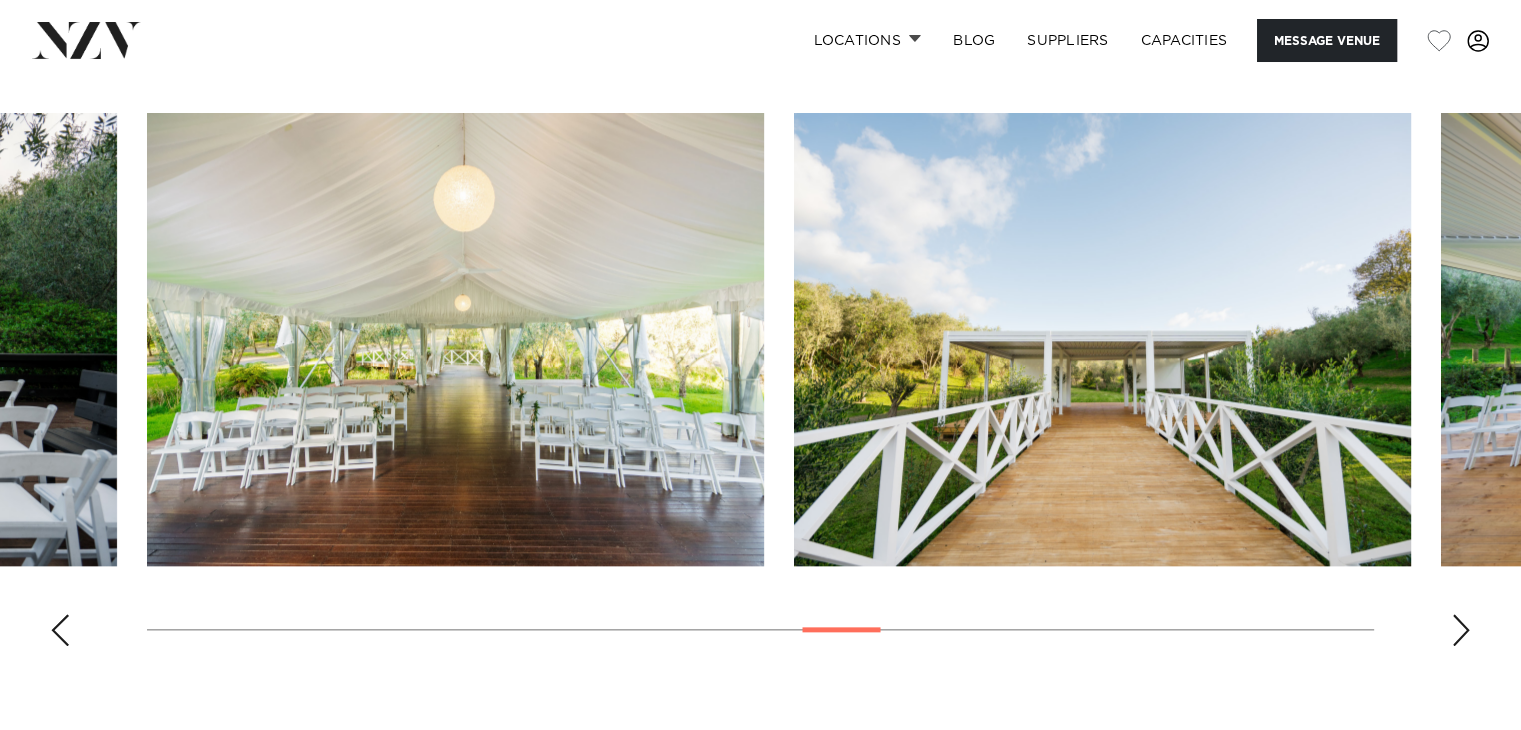 click at bounding box center [1461, 630] 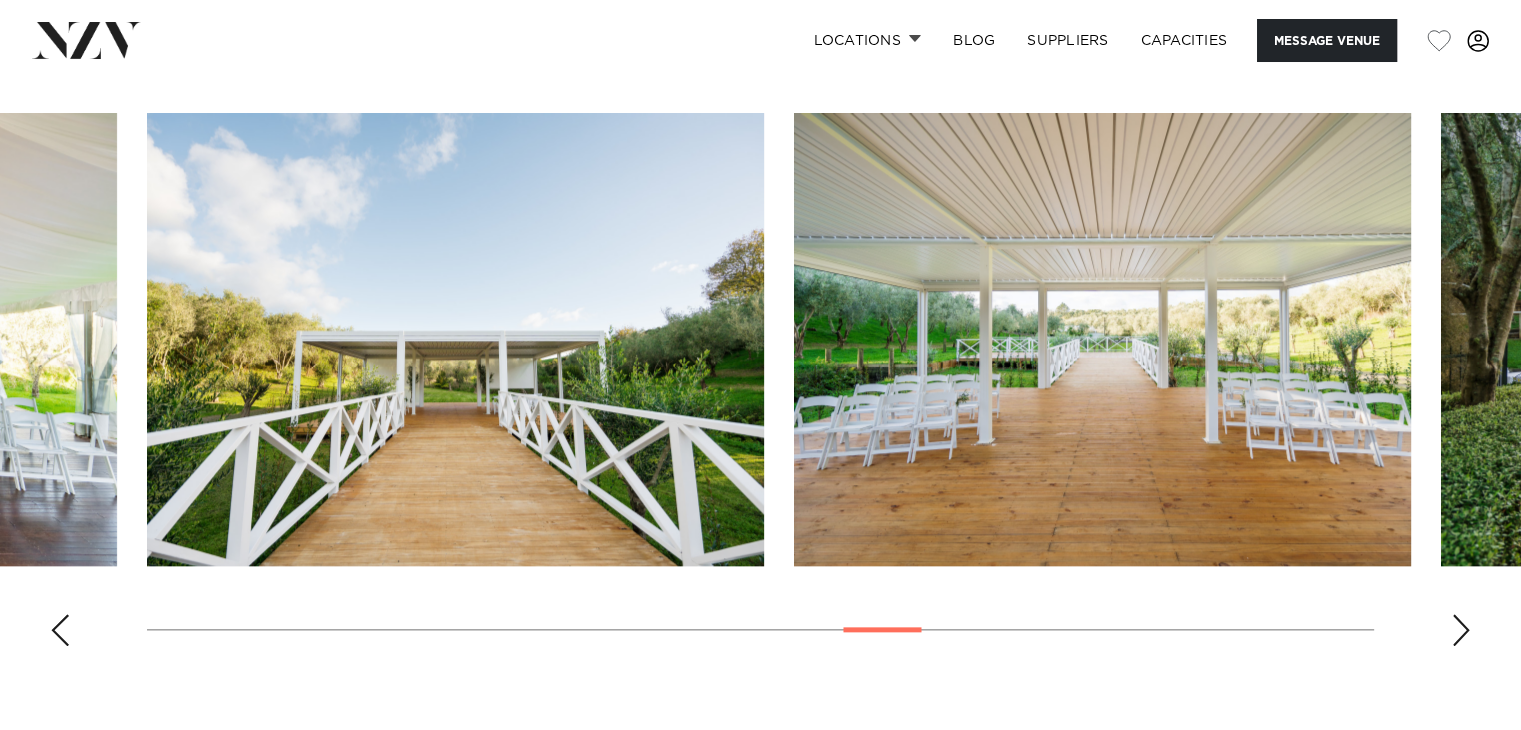 click at bounding box center (1461, 630) 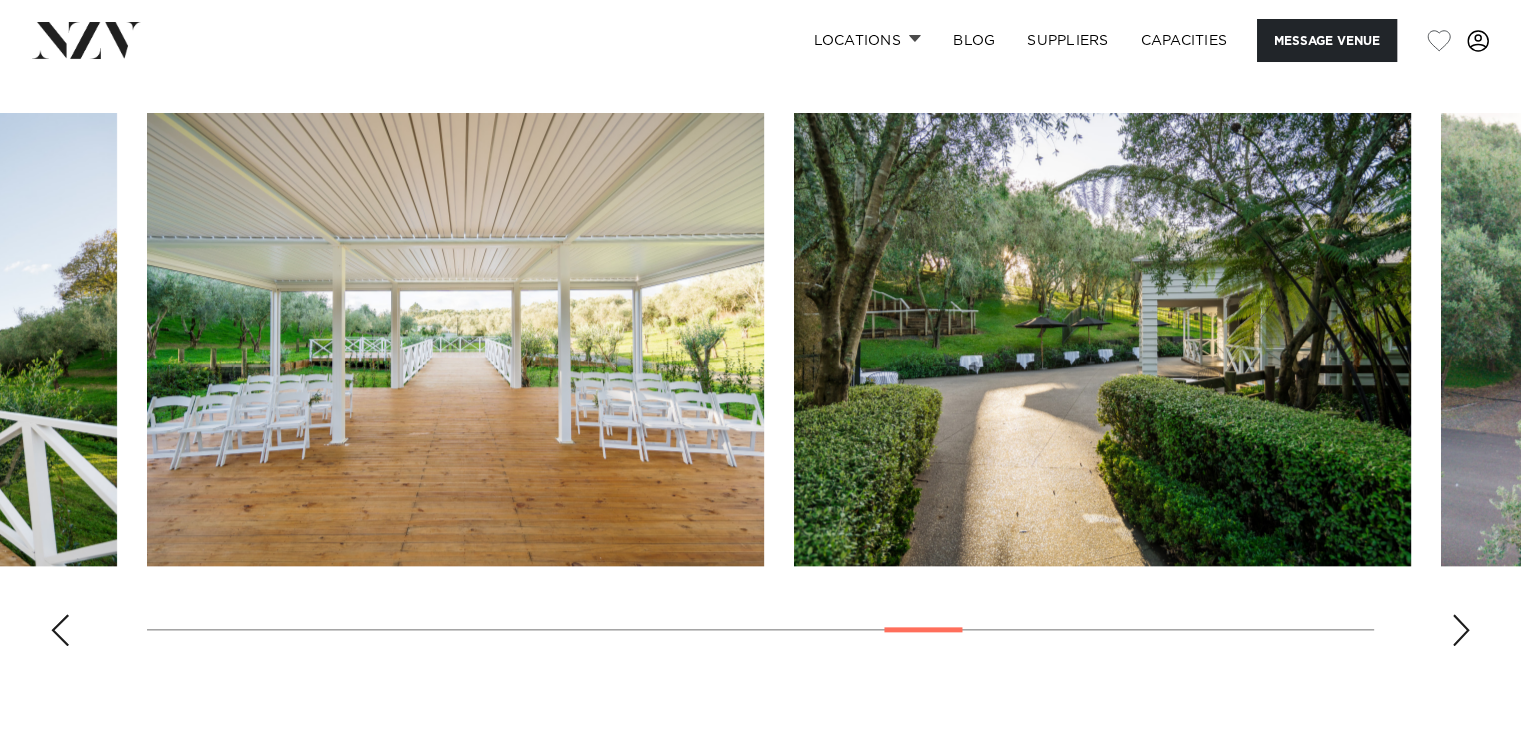 click at bounding box center (1461, 630) 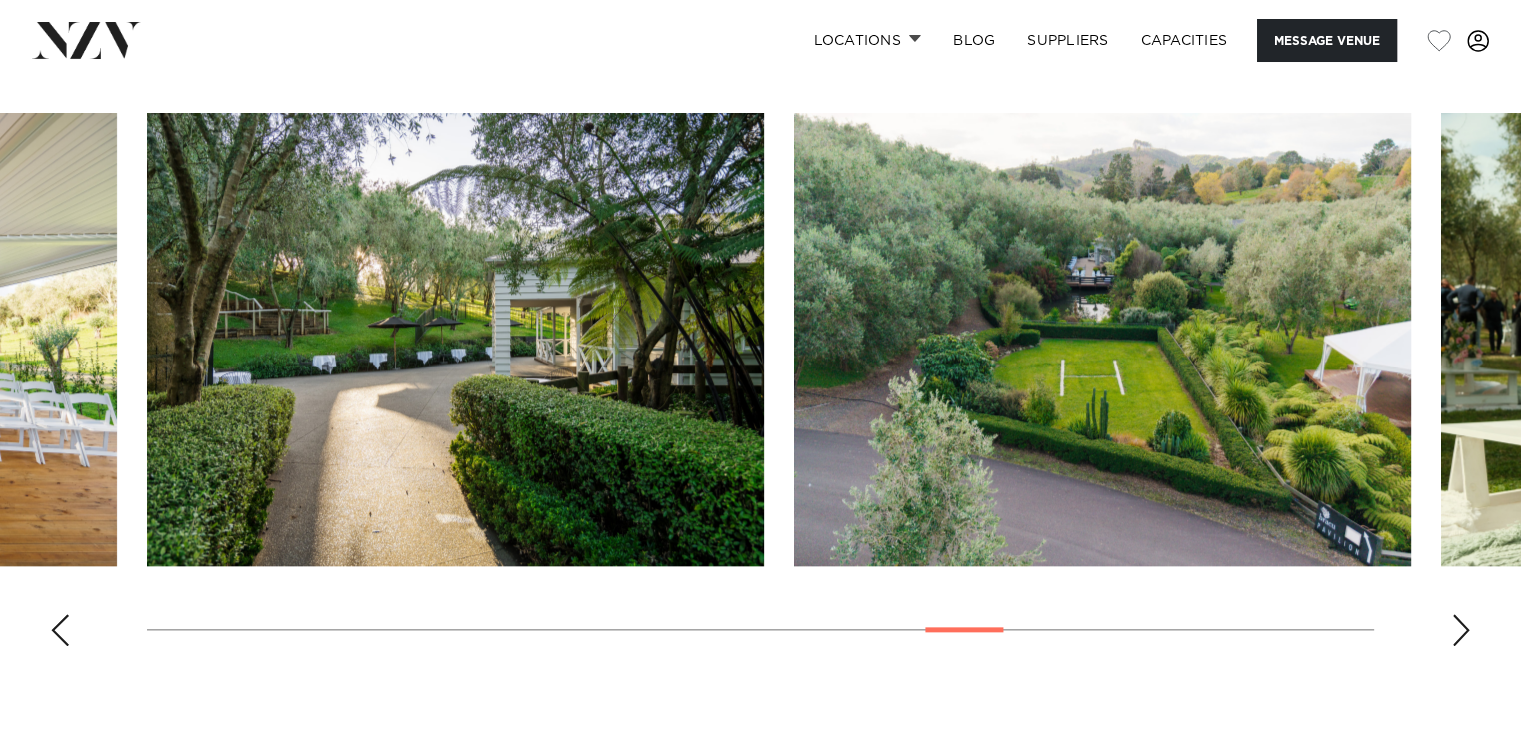 click at bounding box center [1461, 630] 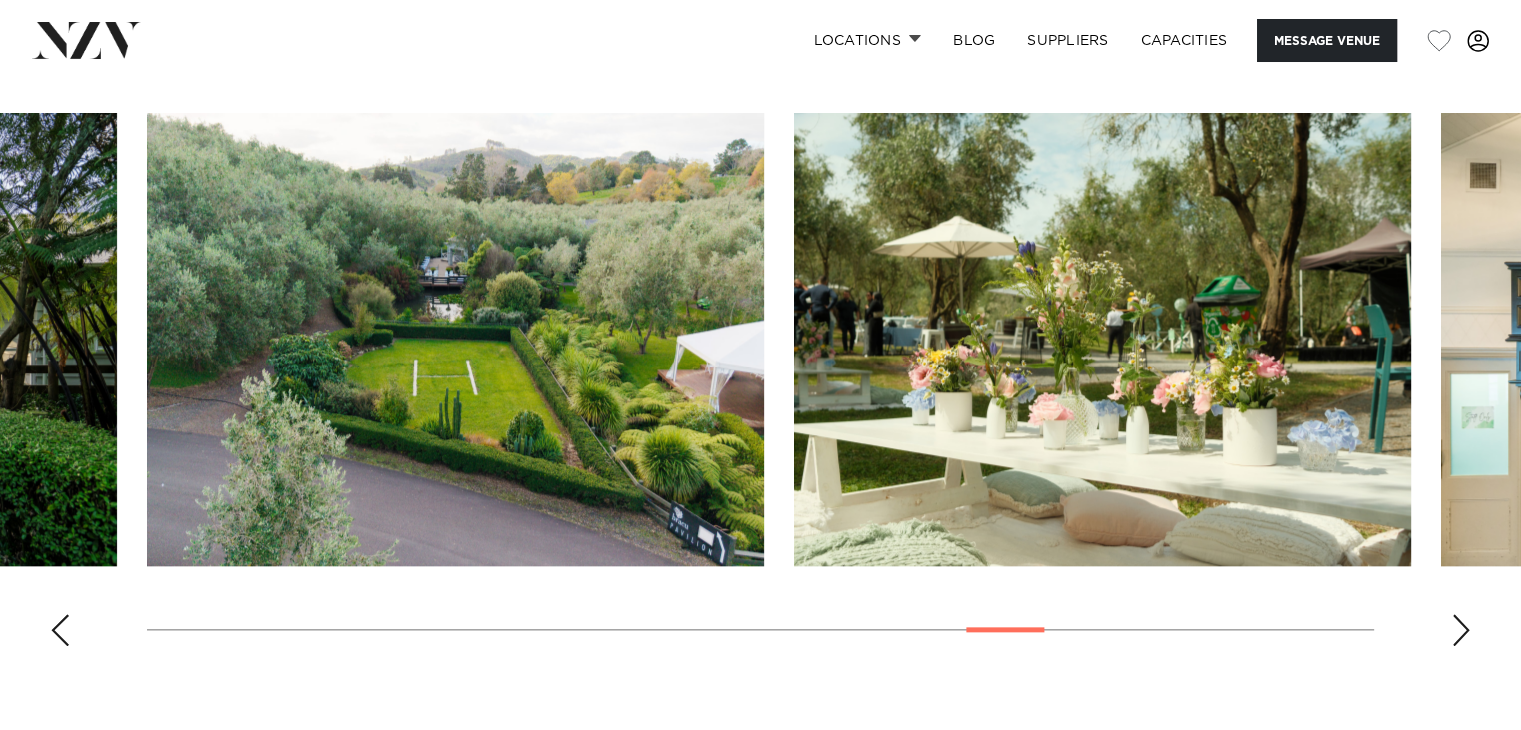 click at bounding box center (1461, 630) 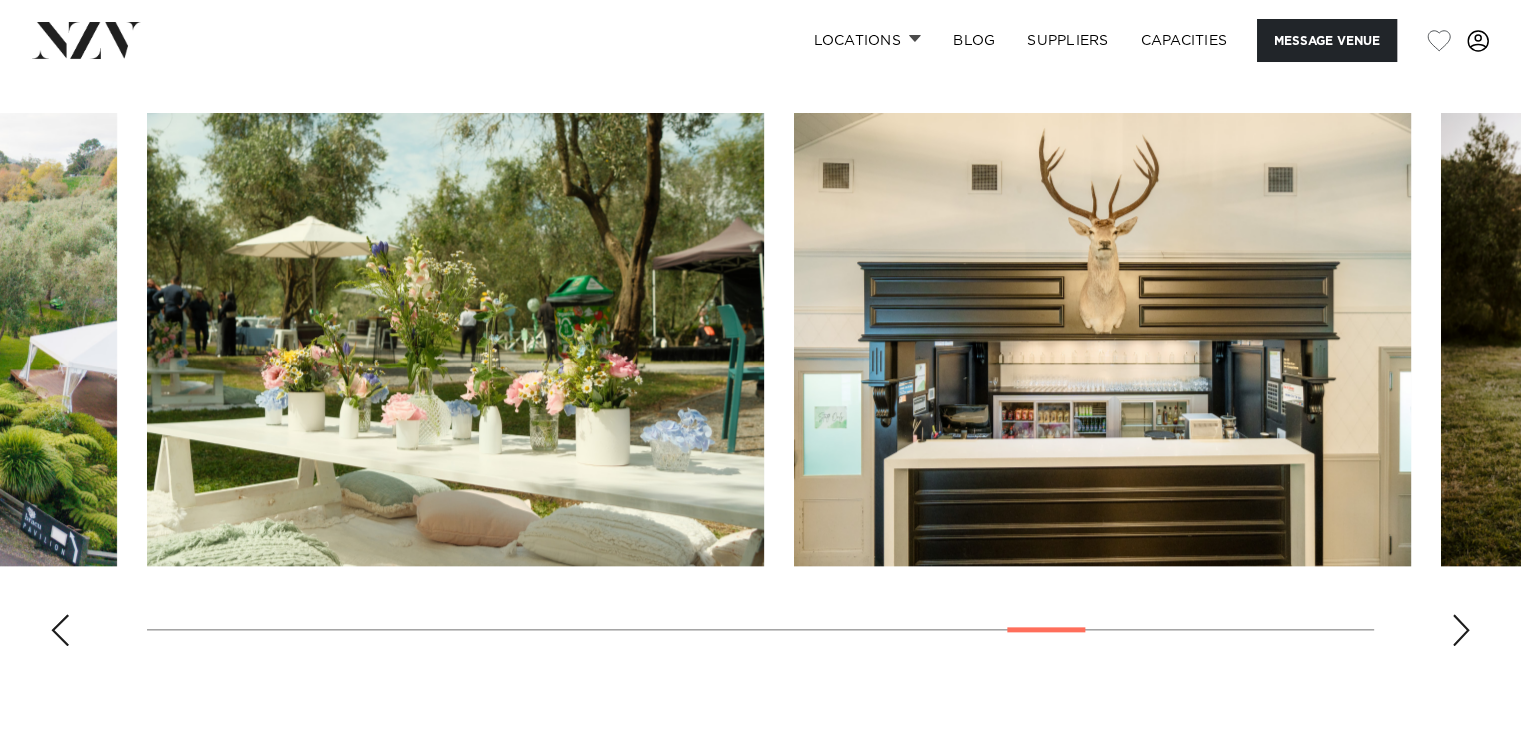 click at bounding box center (1461, 630) 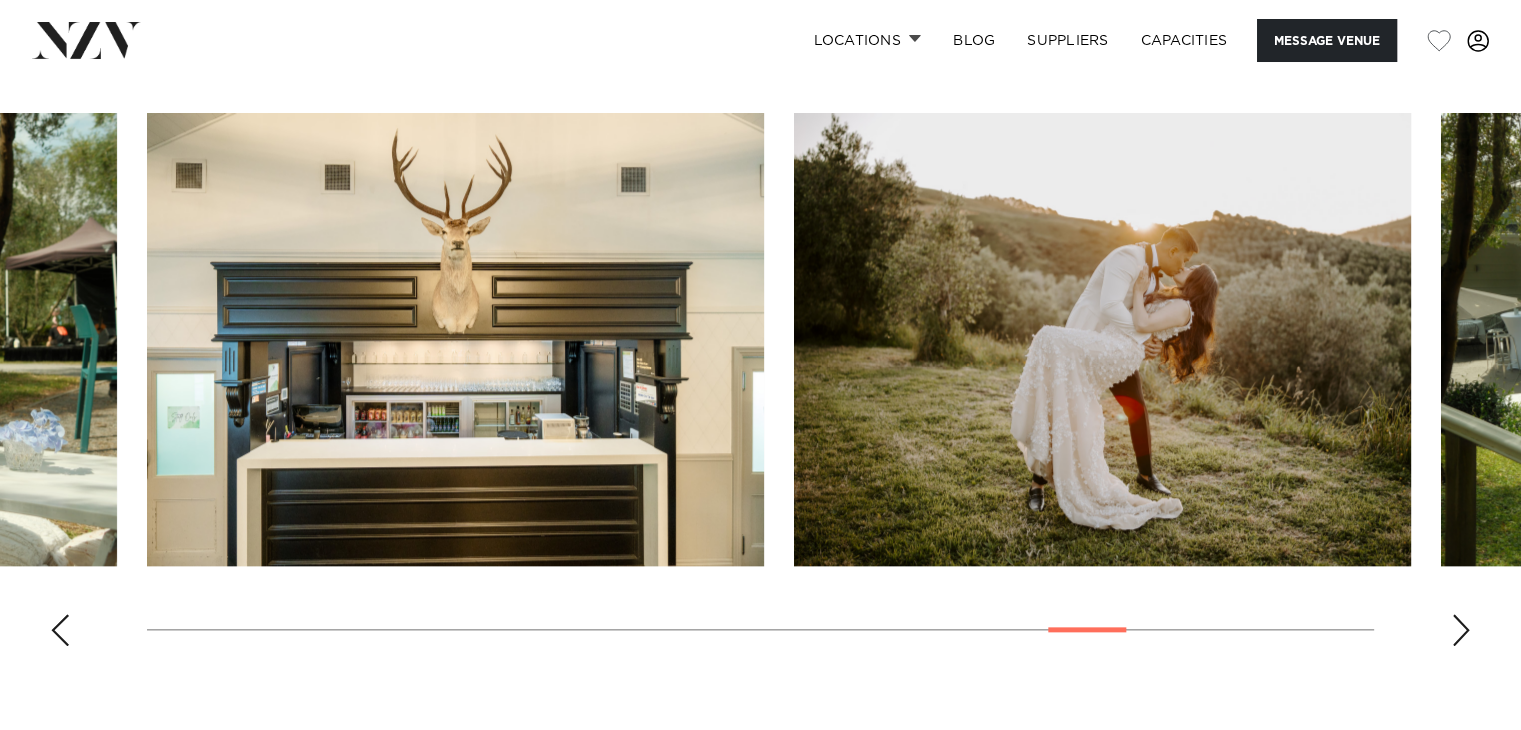 click at bounding box center (1461, 630) 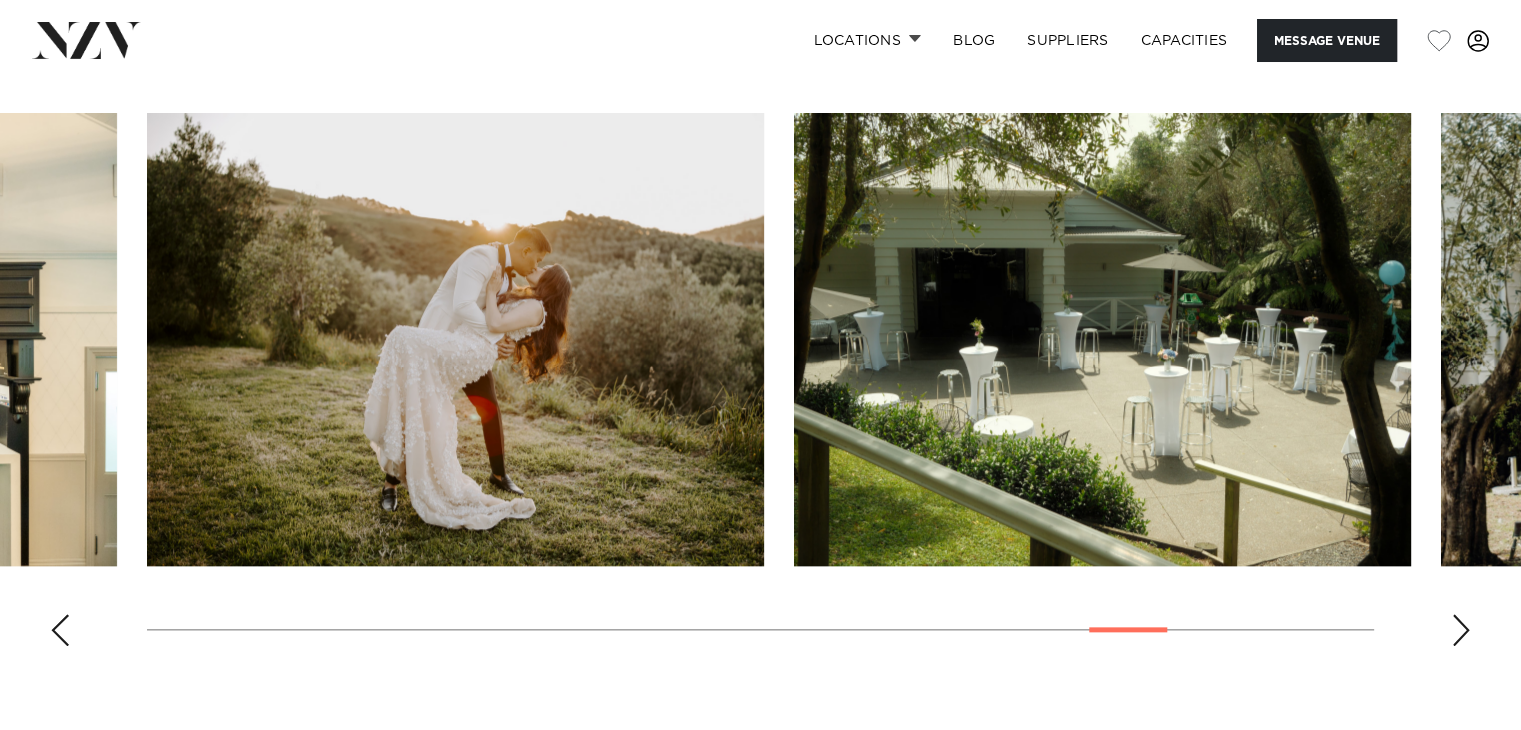 click at bounding box center (1461, 630) 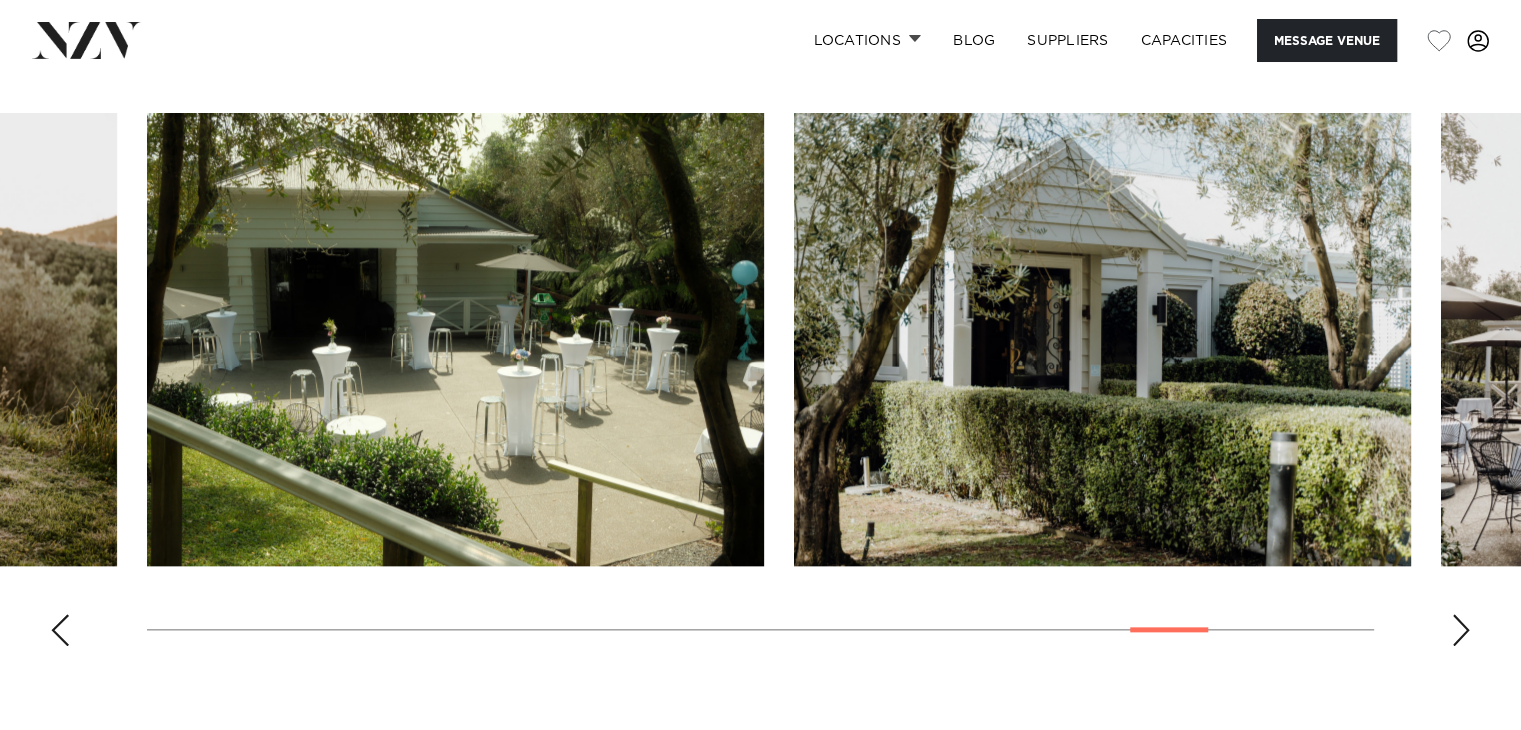 click at bounding box center (1461, 630) 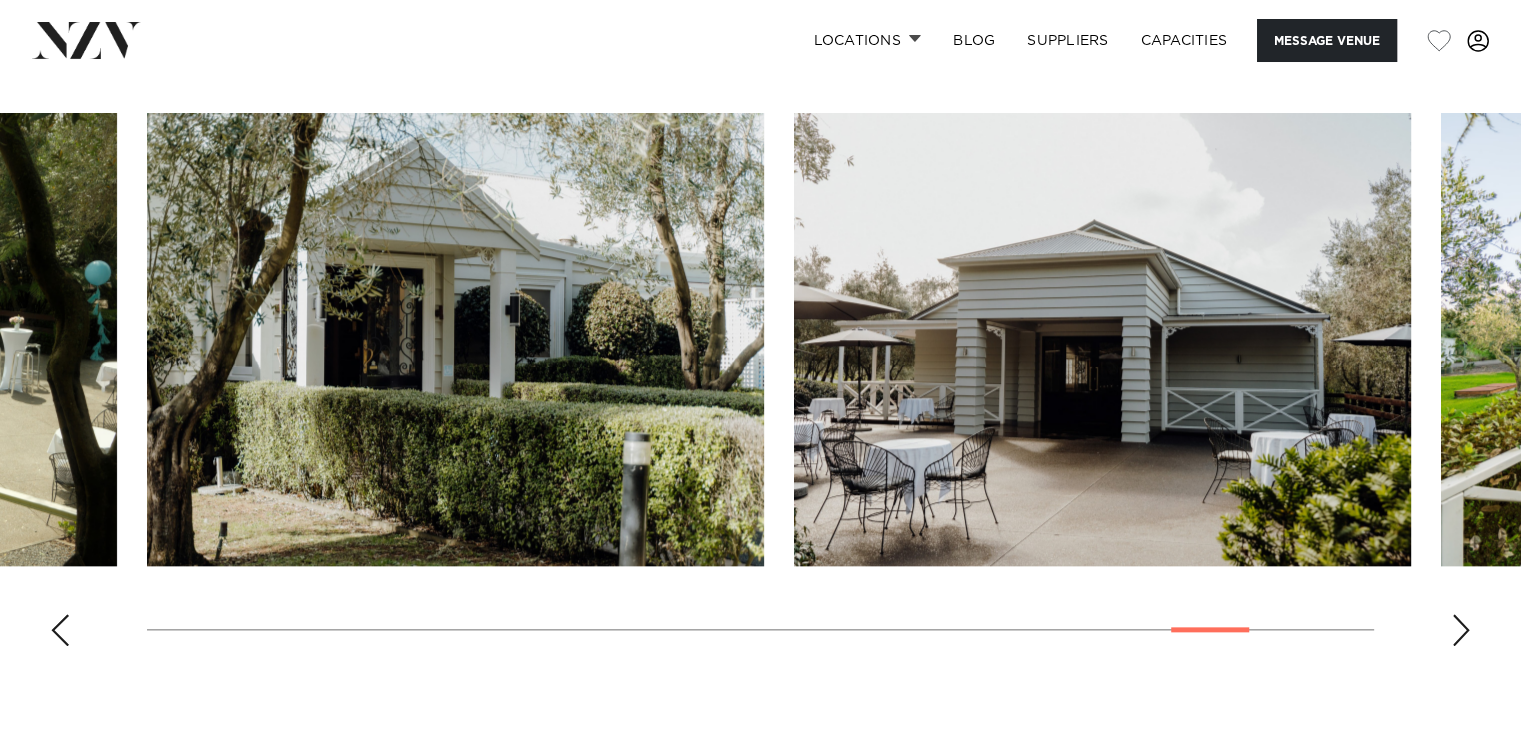 click at bounding box center [1461, 630] 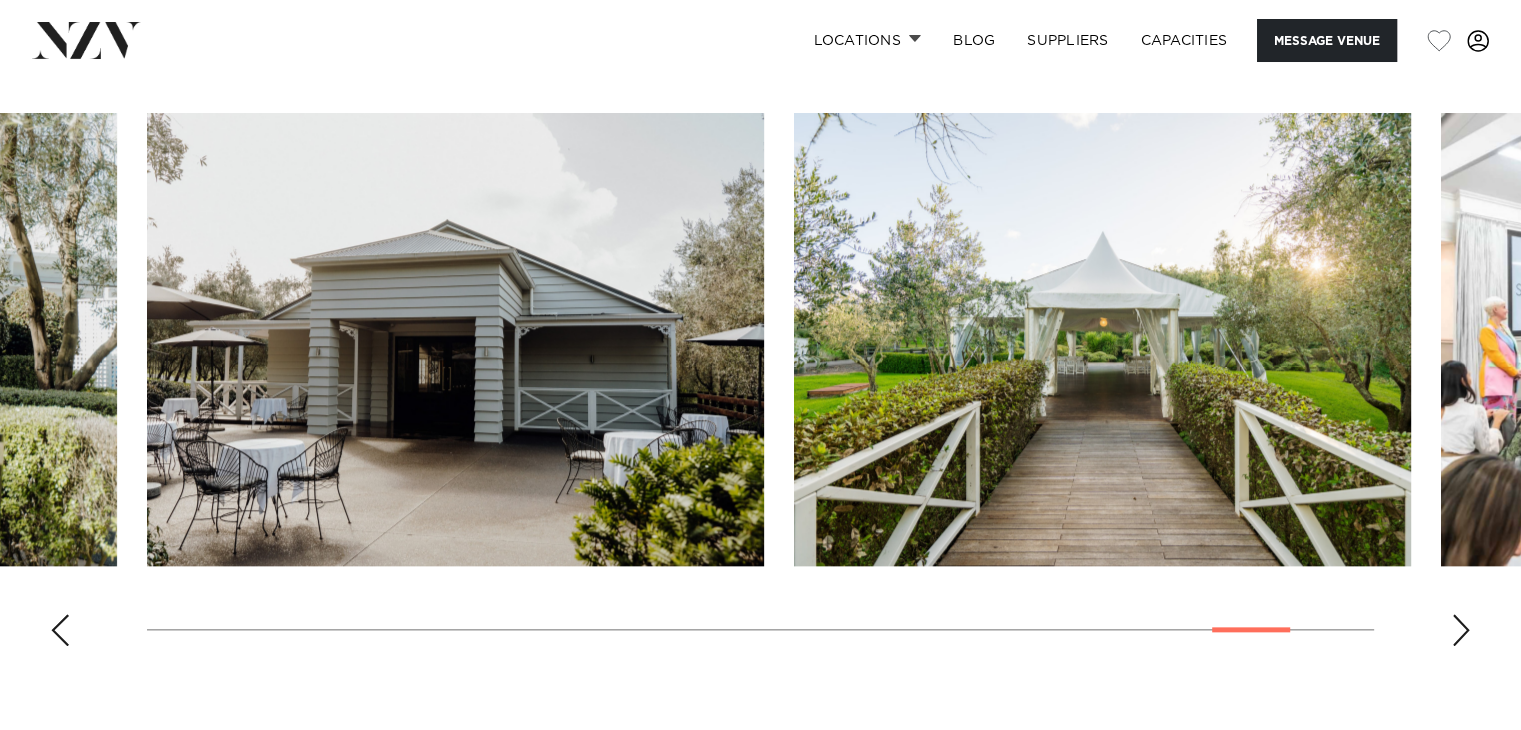 click at bounding box center [1461, 630] 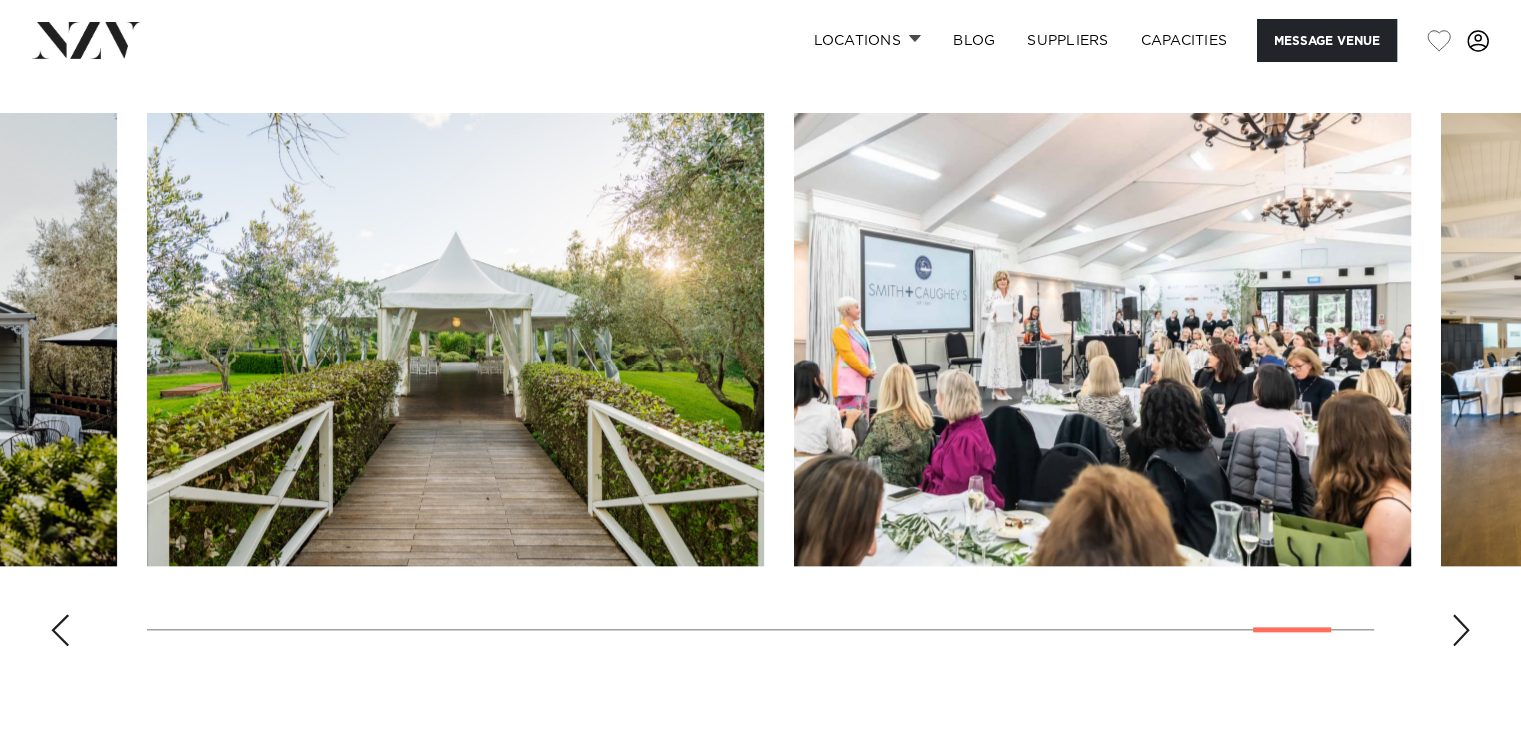 click at bounding box center [1461, 630] 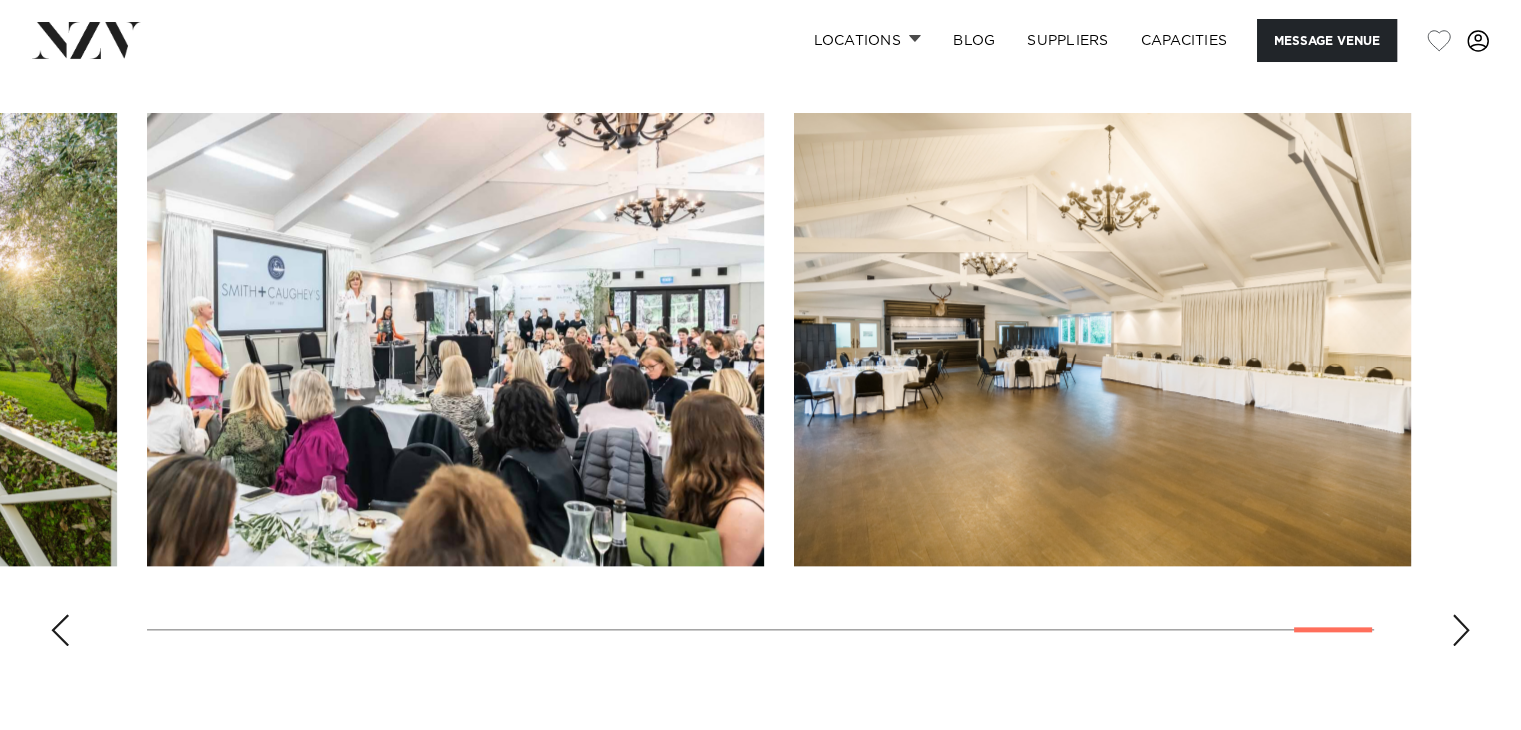 click at bounding box center [1461, 630] 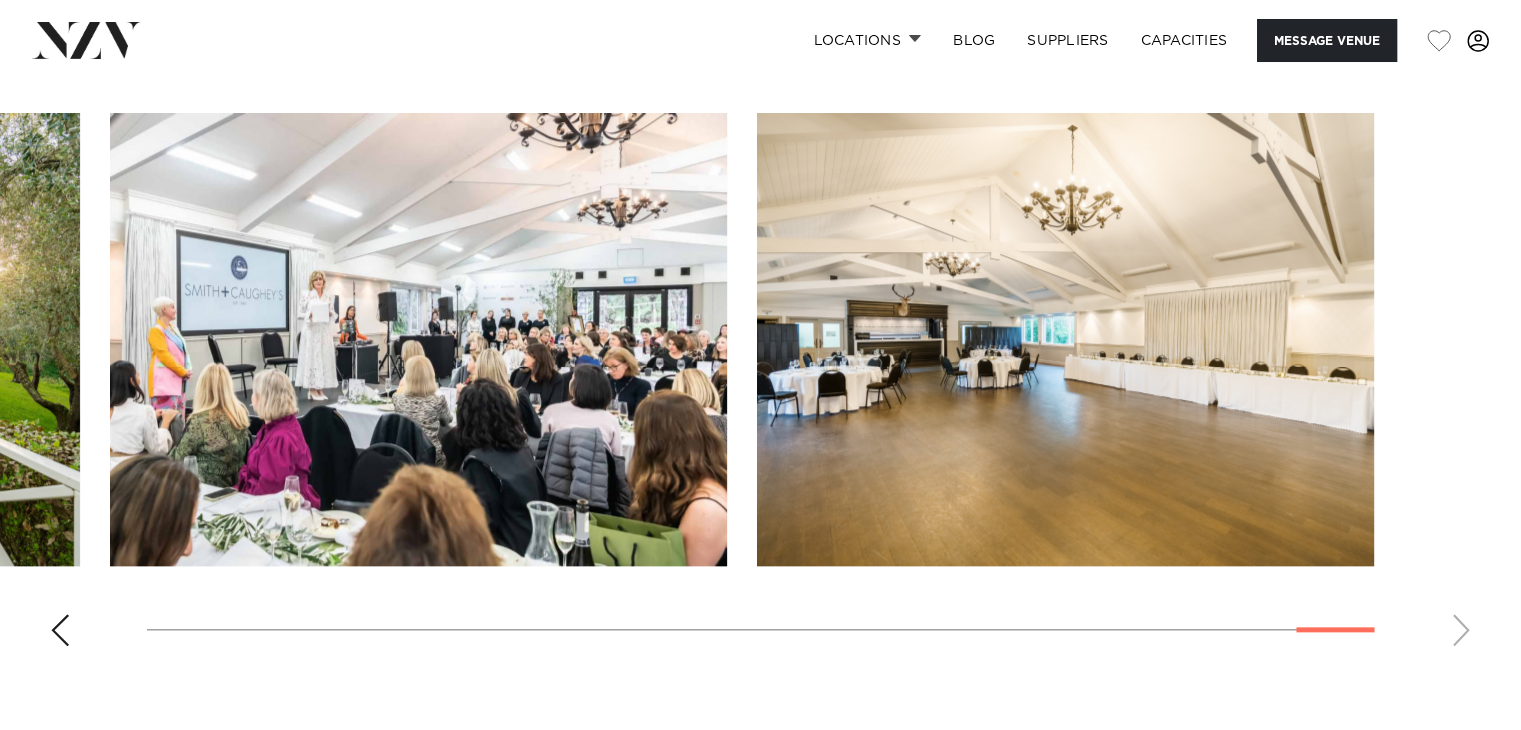 click at bounding box center (760, 387) 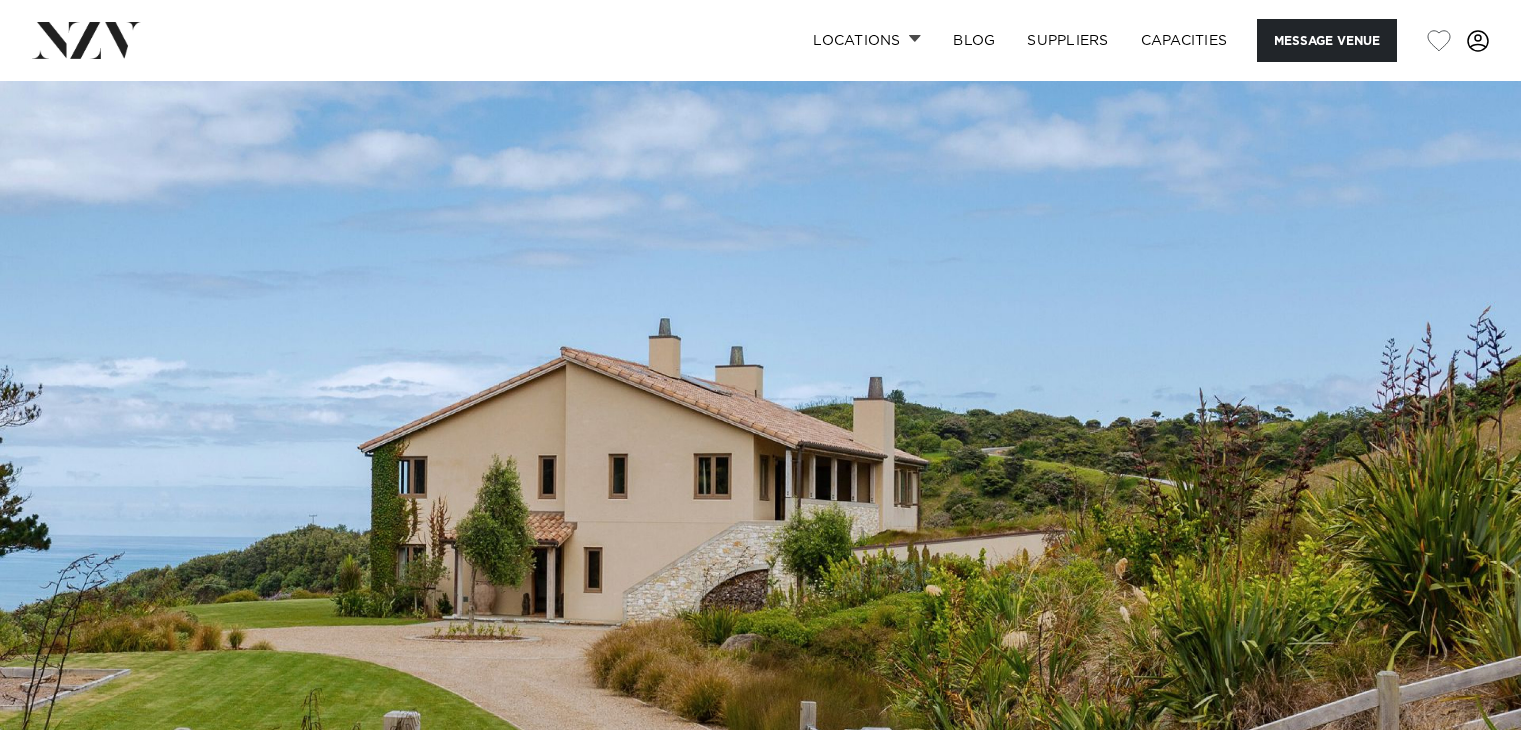 scroll, scrollTop: 0, scrollLeft: 0, axis: both 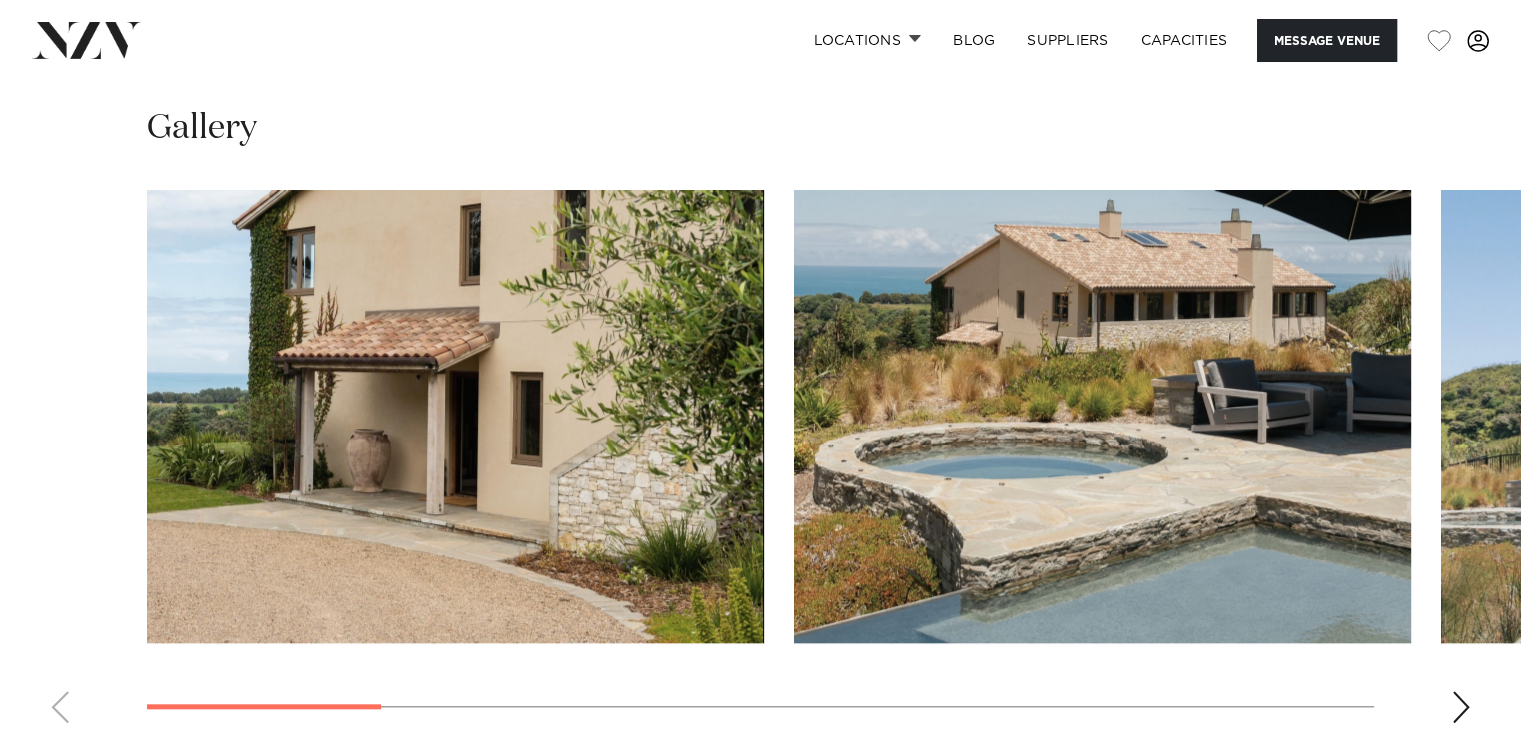 click at bounding box center (455, 416) 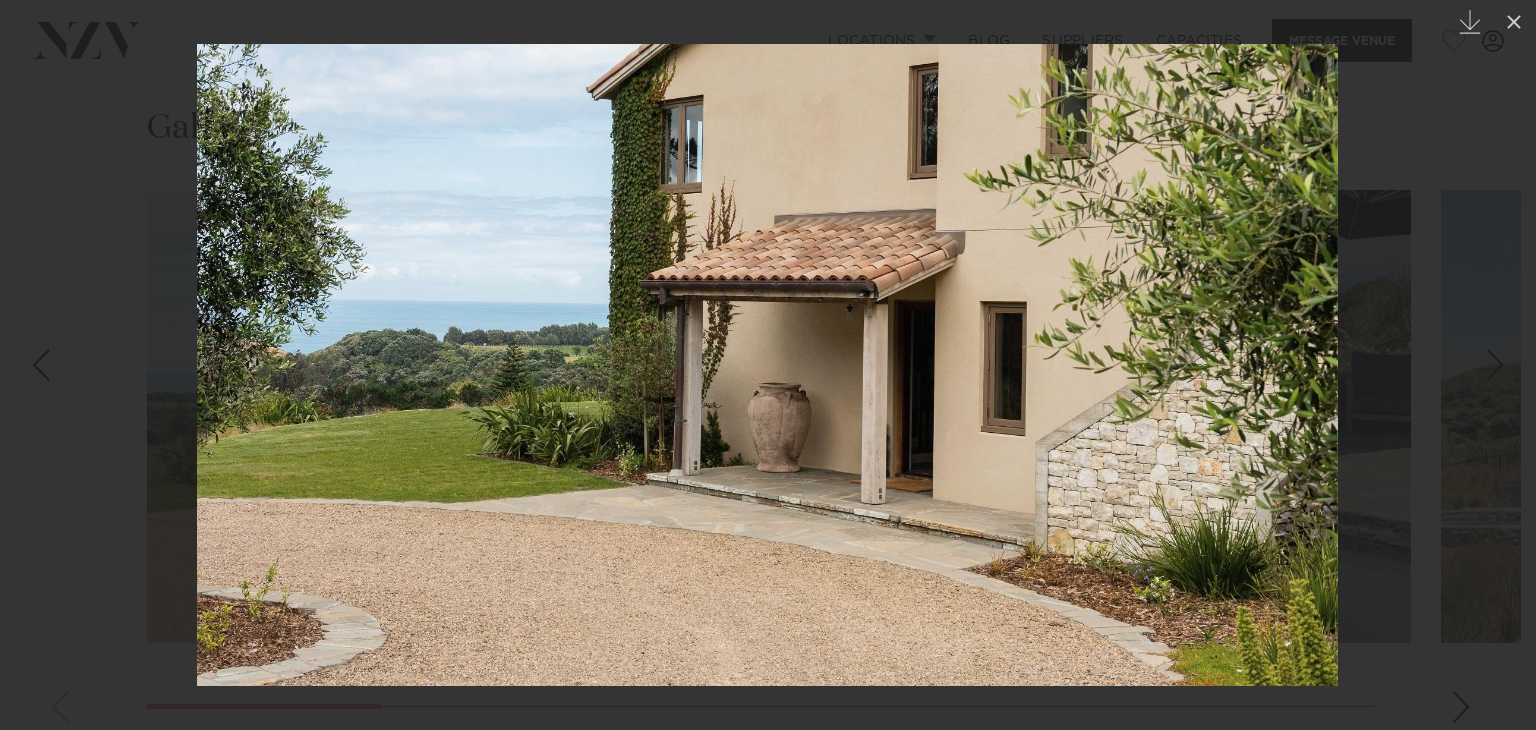 click at bounding box center (1495, 365) 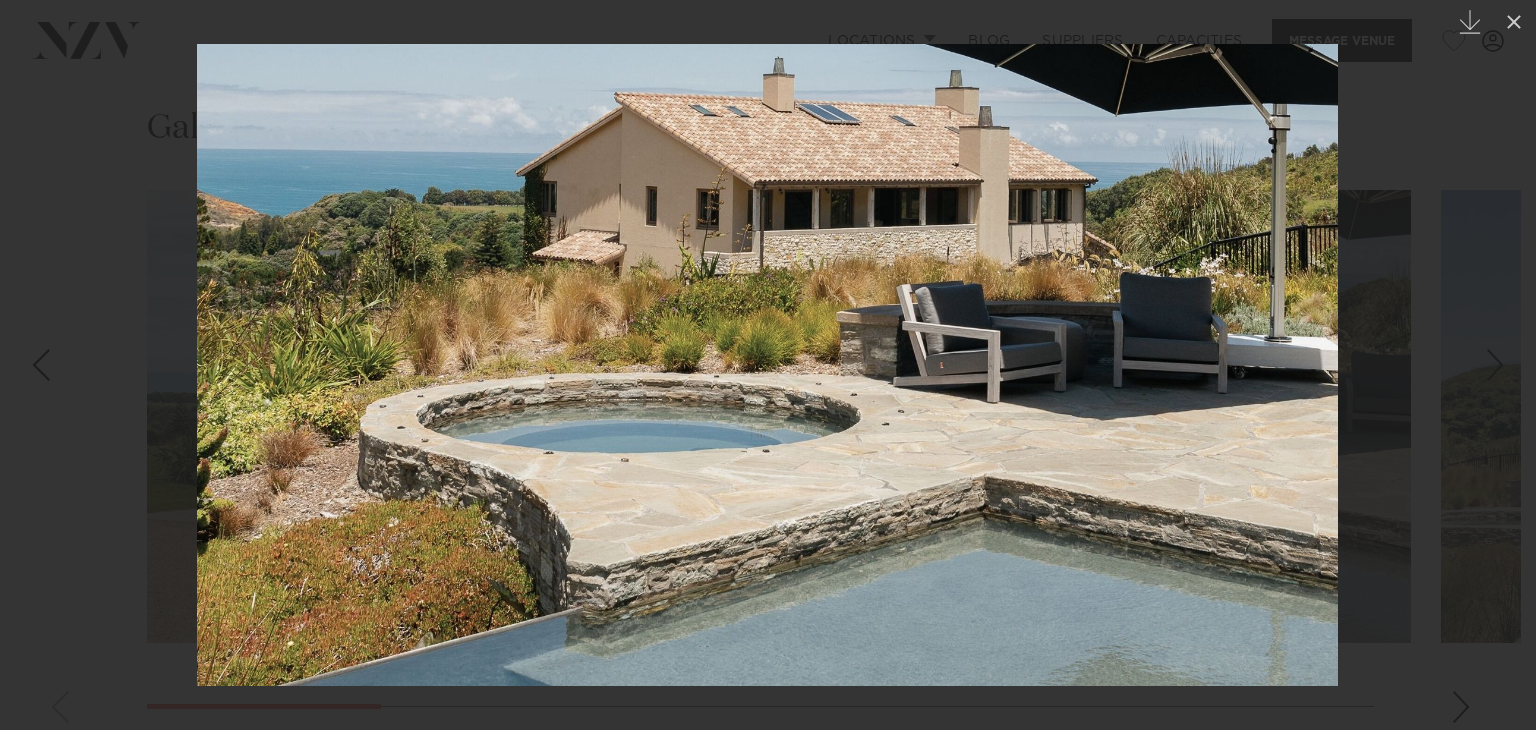 click at bounding box center [1495, 365] 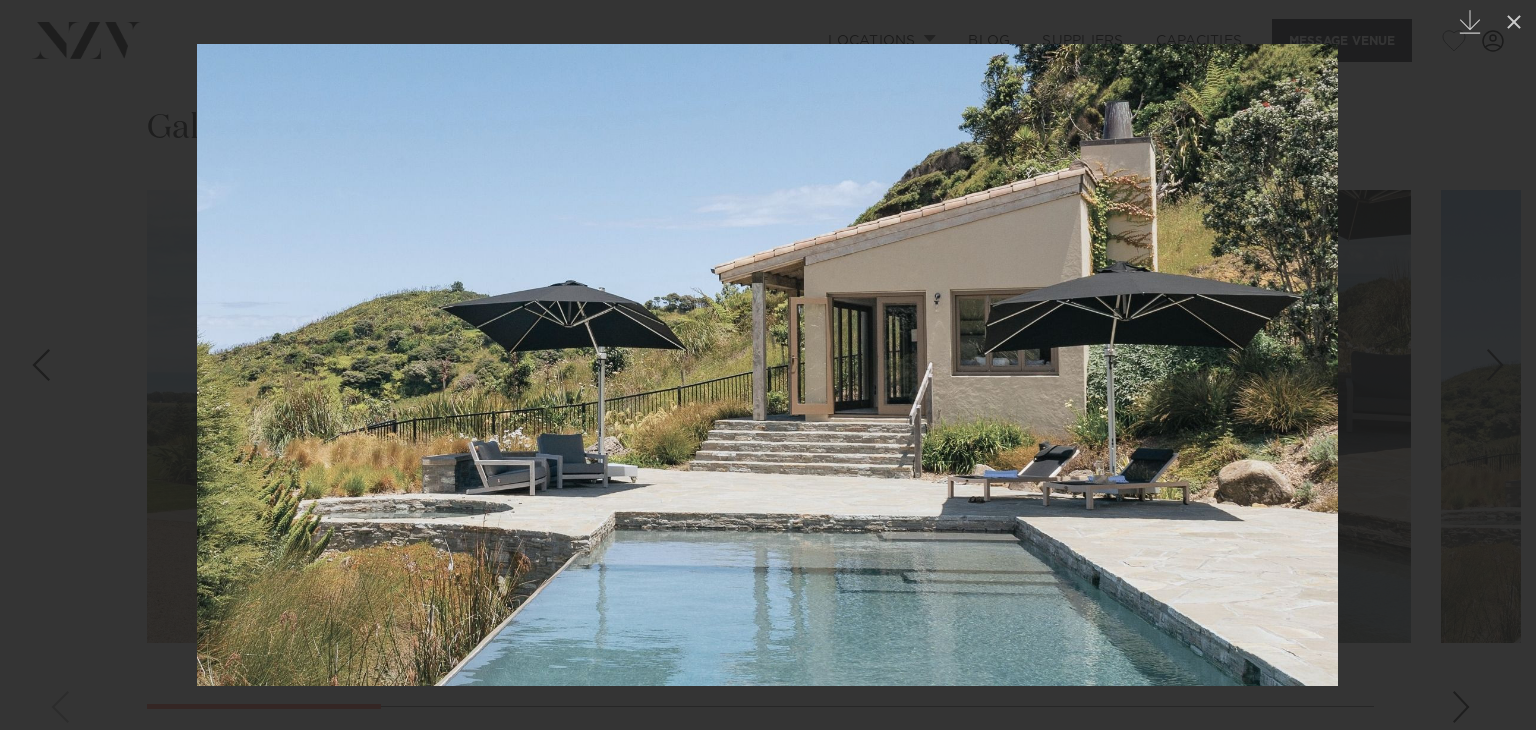 click at bounding box center (1495, 365) 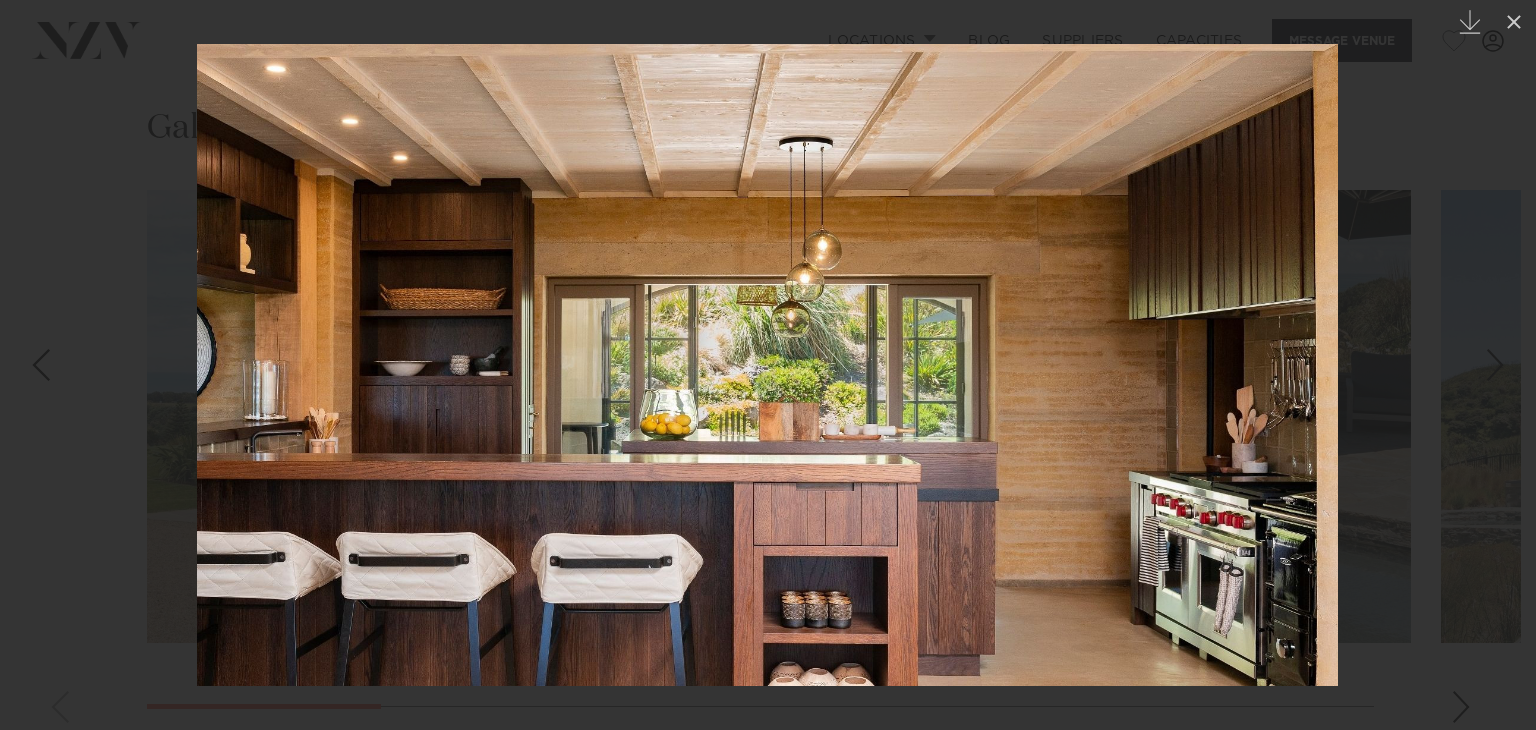 click at bounding box center (1495, 365) 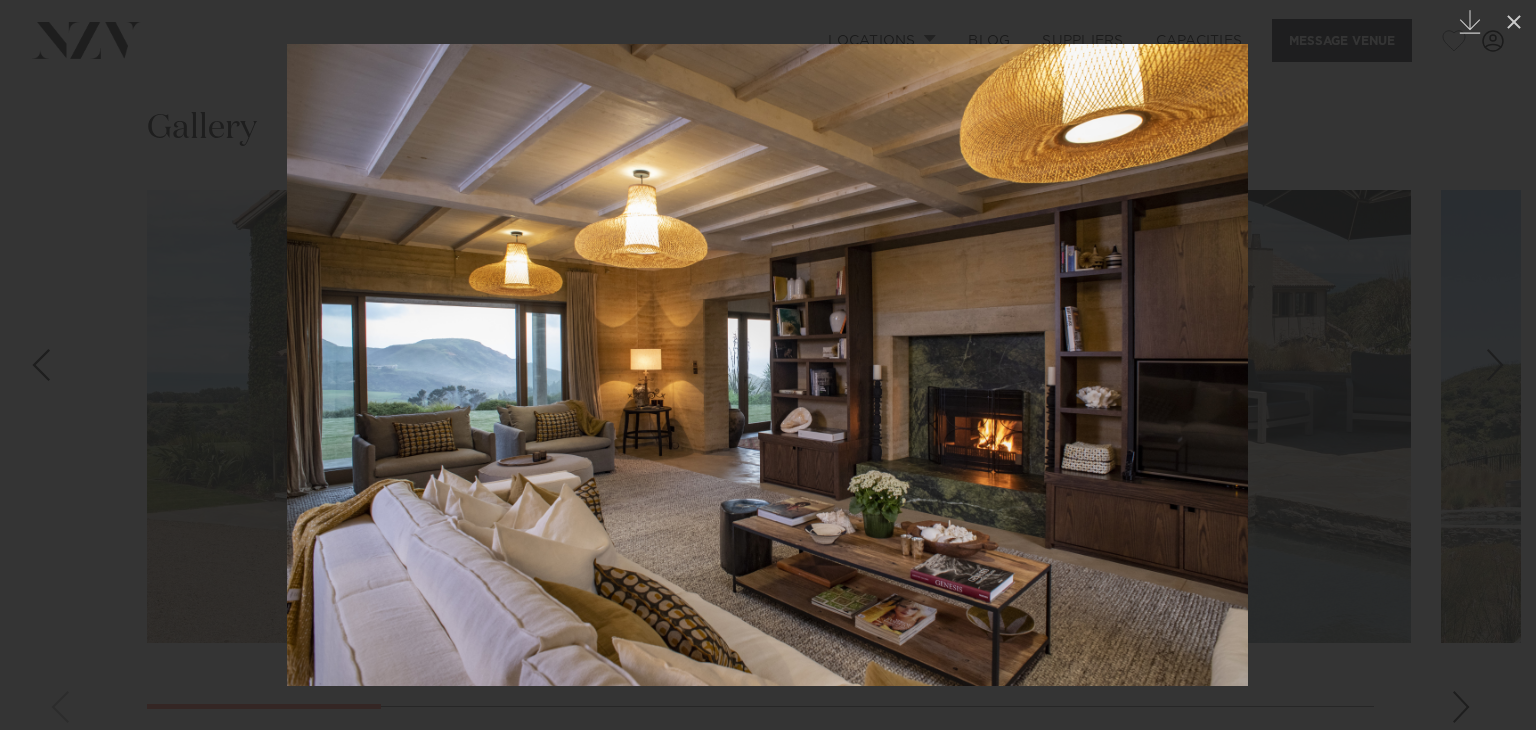 click at bounding box center (1495, 365) 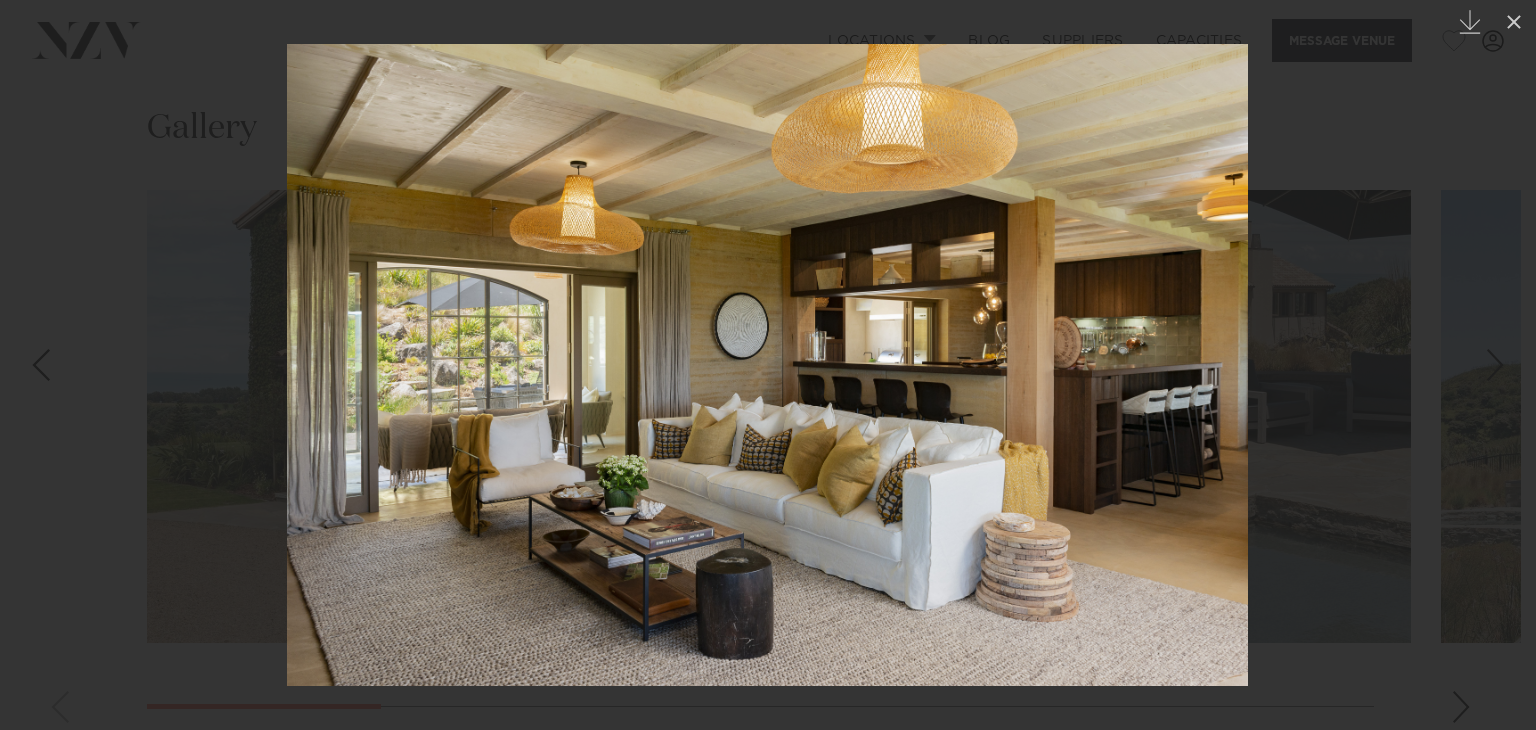 click at bounding box center [1495, 365] 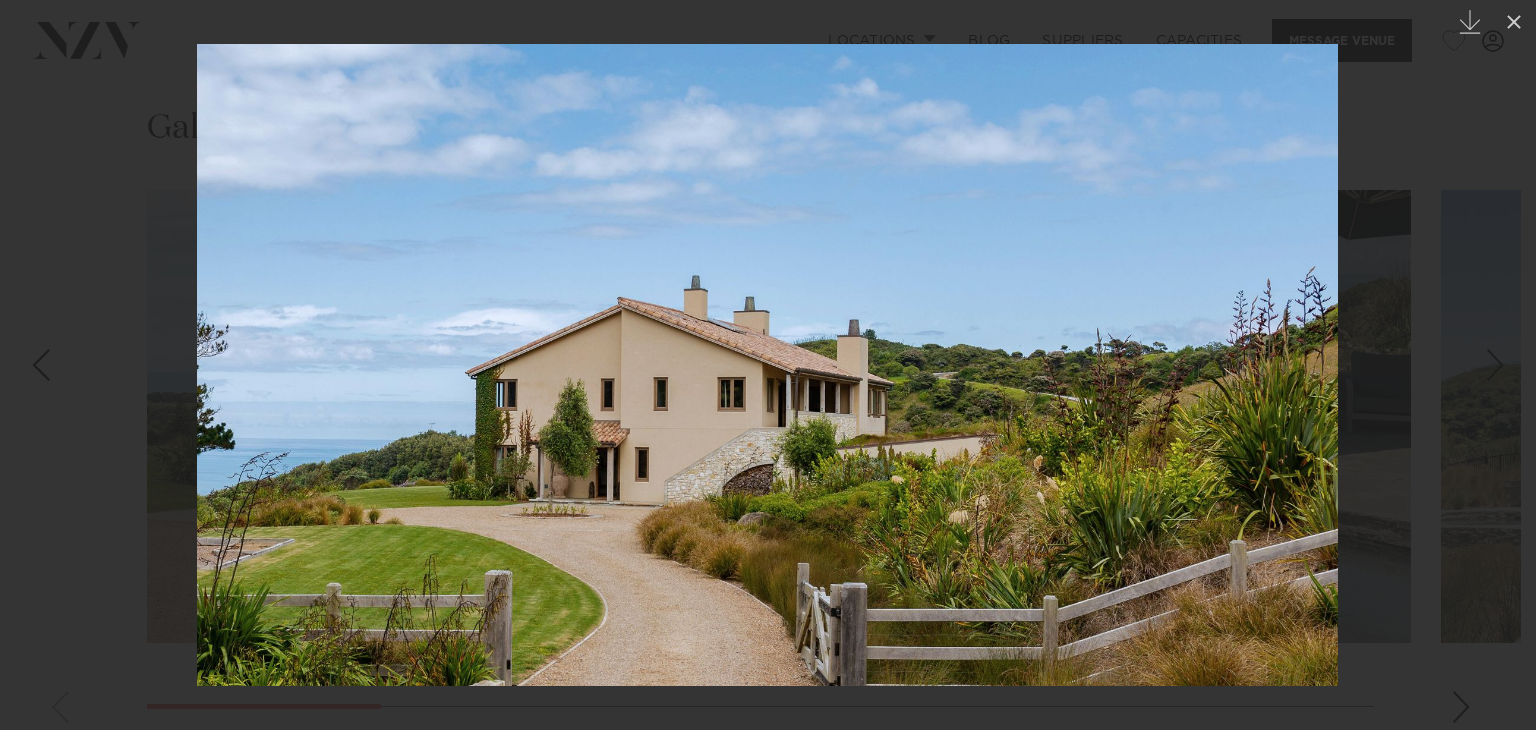click at bounding box center (1495, 365) 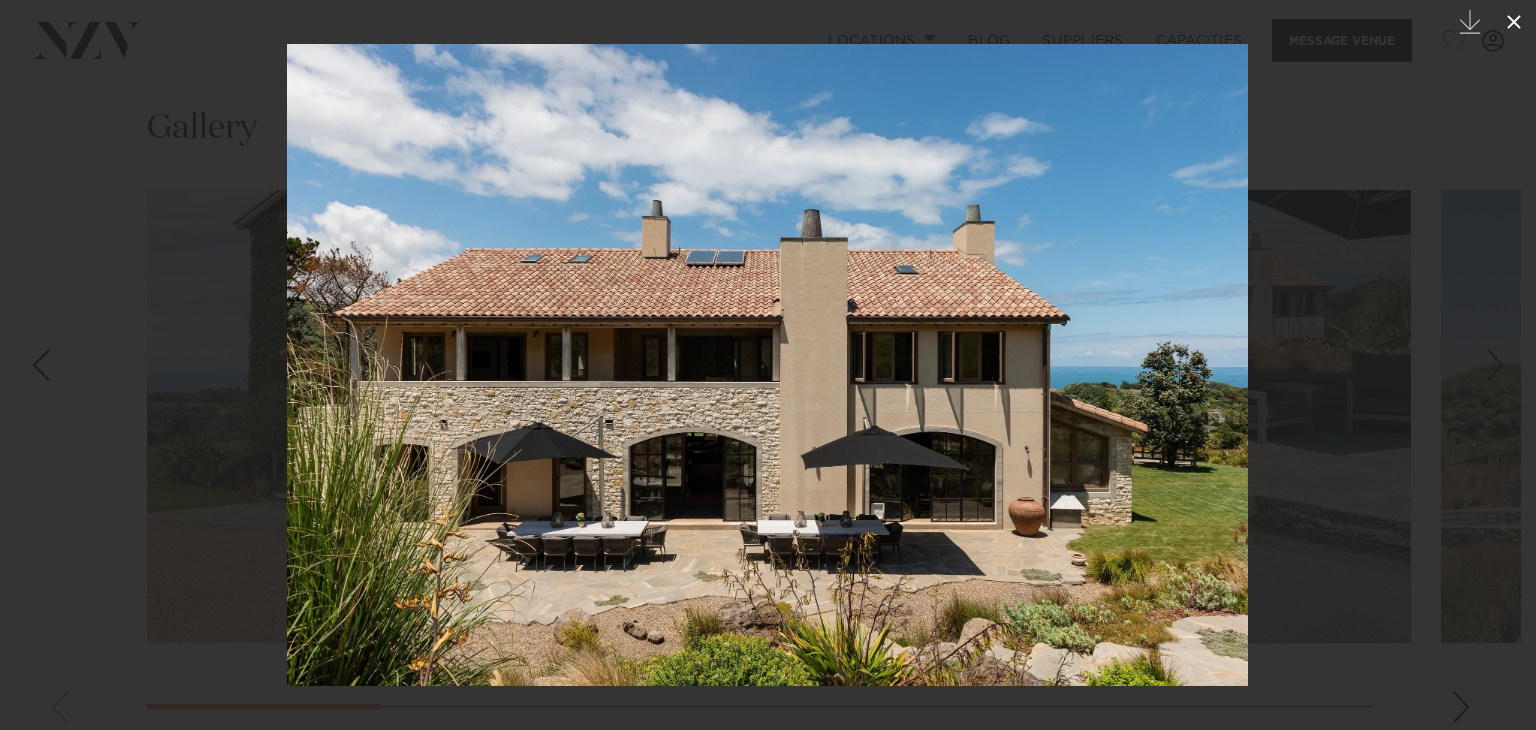 click at bounding box center (1514, 22) 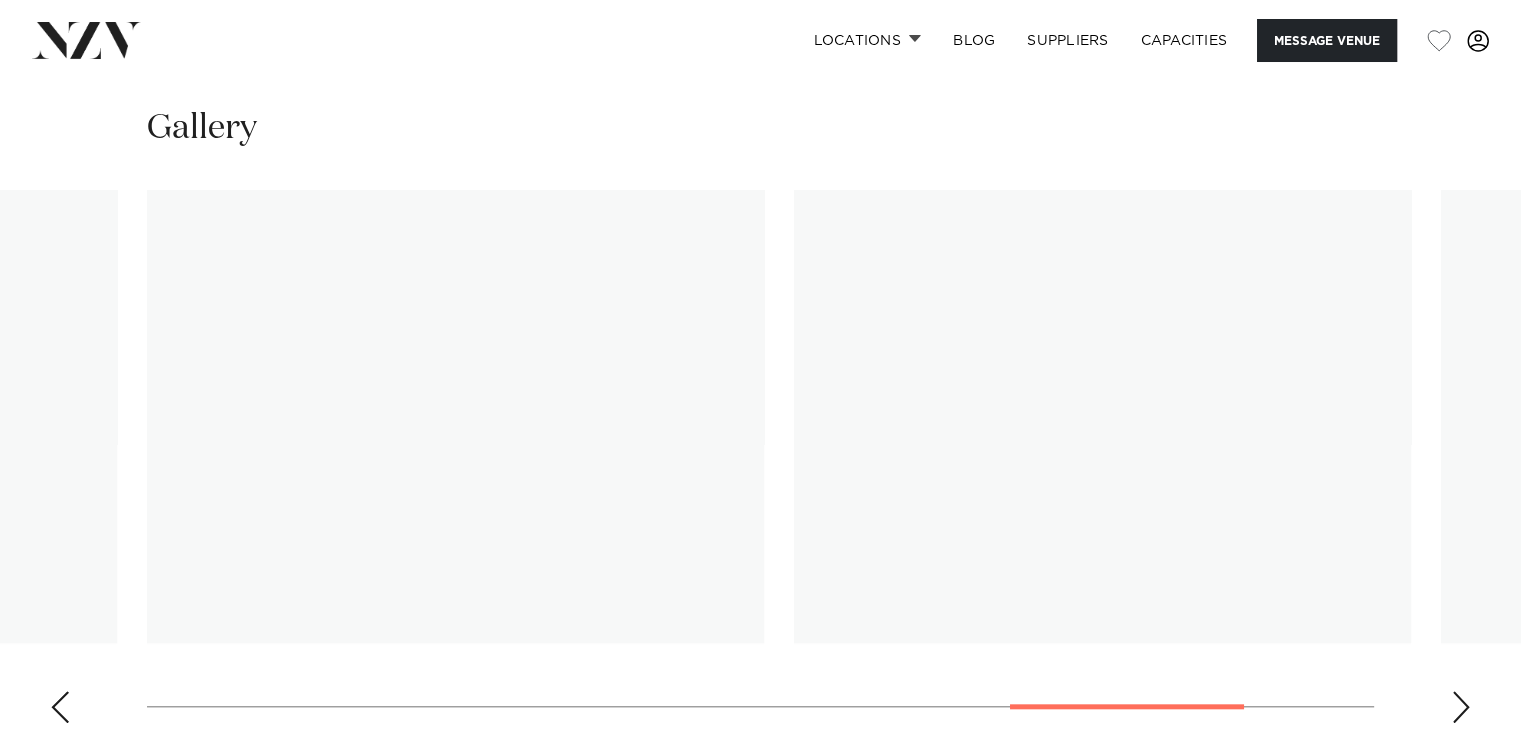 scroll, scrollTop: 0, scrollLeft: 0, axis: both 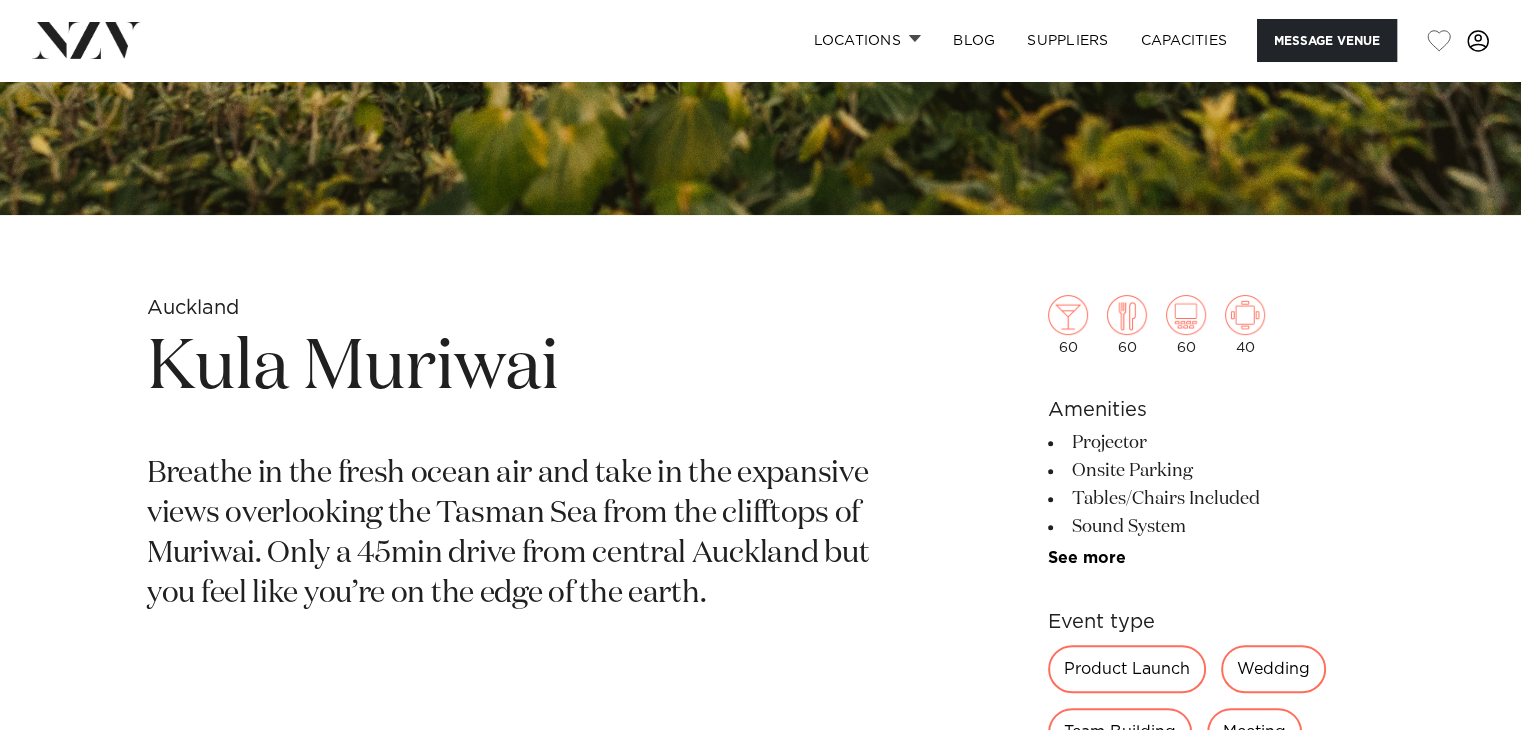 click on "Projector
Onsite Parking
Tables/Chairs Included
Sound System
Natural Light
Onsite Kitchen
Whiteboard
All-weather Options
AV Equipment
Event Planner
WiFi
Tableware
Microphone
21st Not Permitted
Tech Support" at bounding box center (1211, 498) 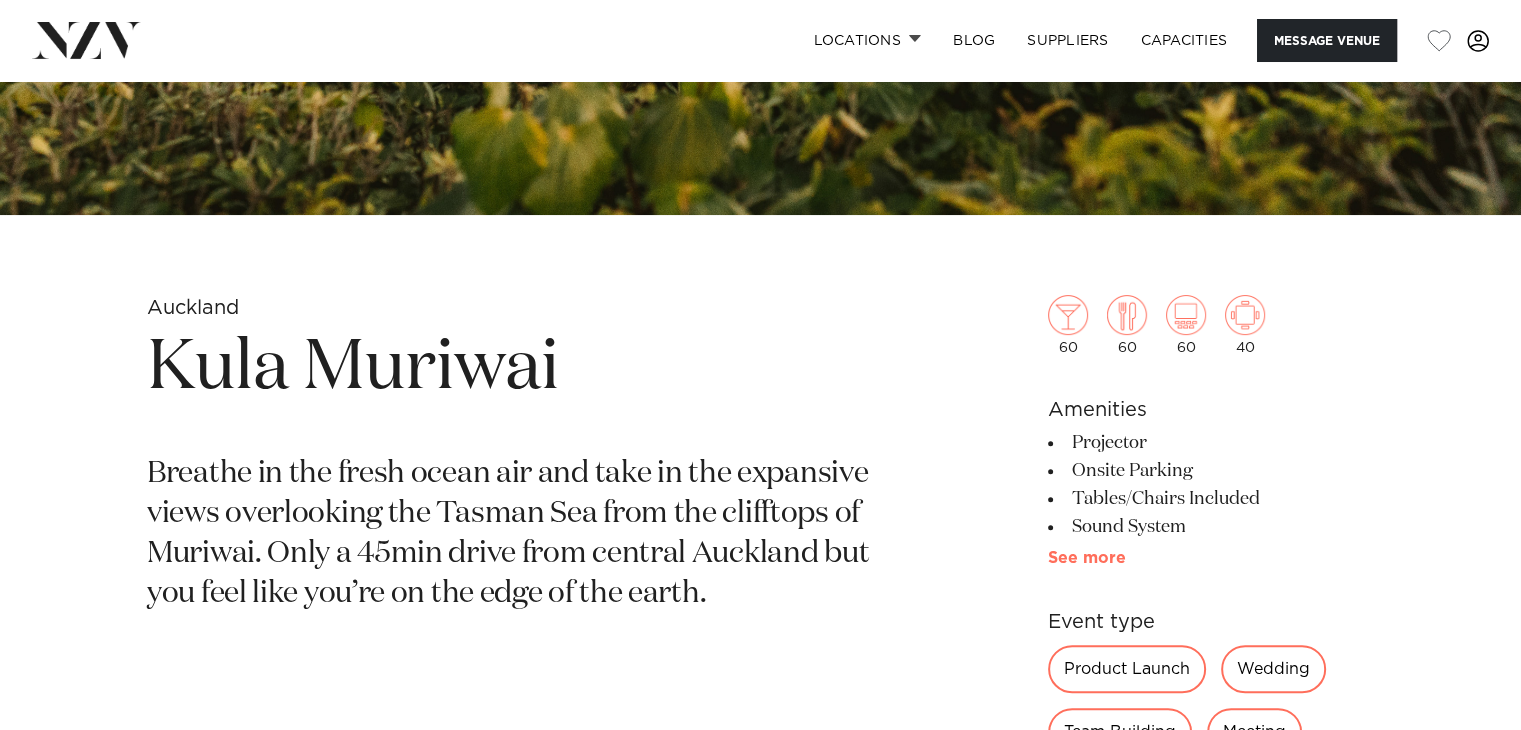click on "See more" at bounding box center [1126, 558] 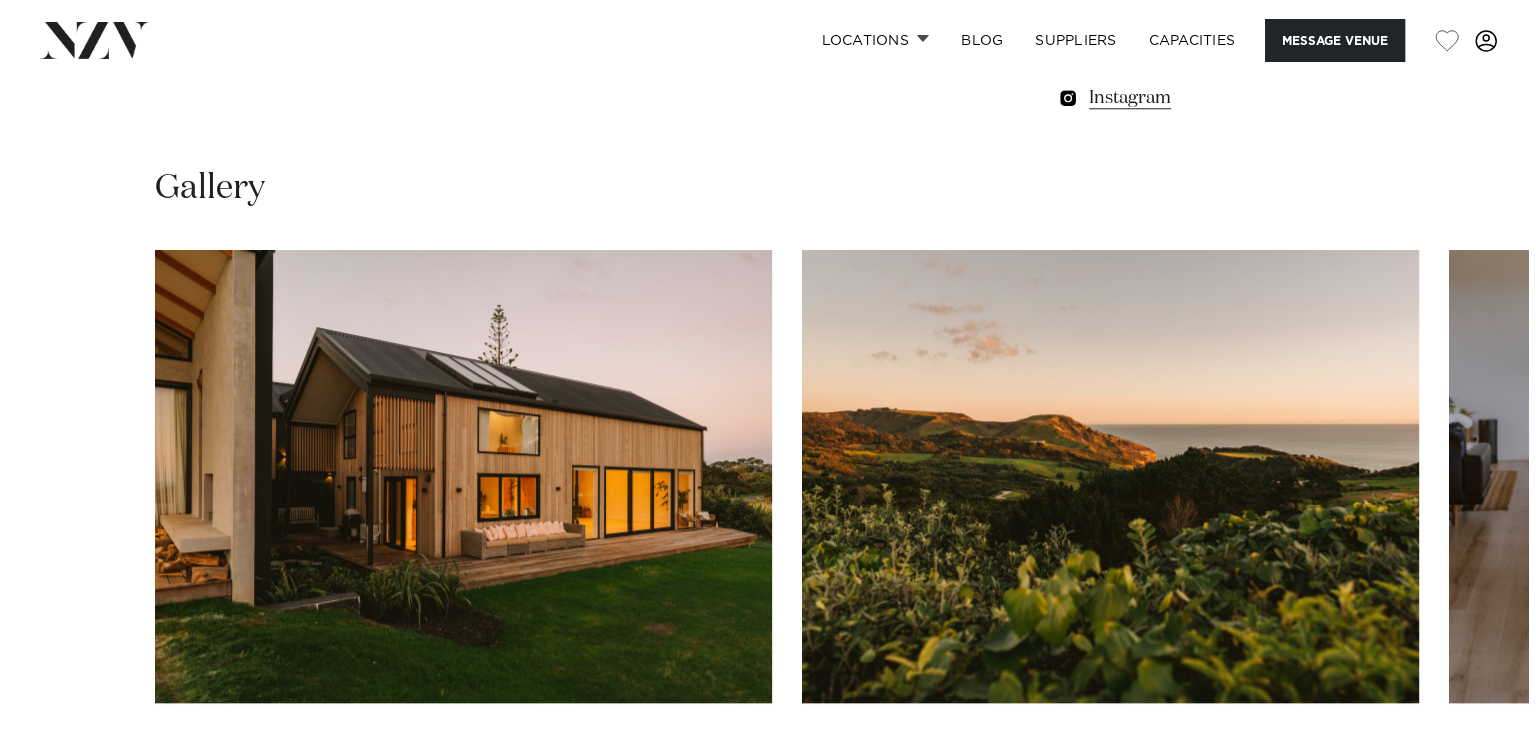 scroll, scrollTop: 2196, scrollLeft: 0, axis: vertical 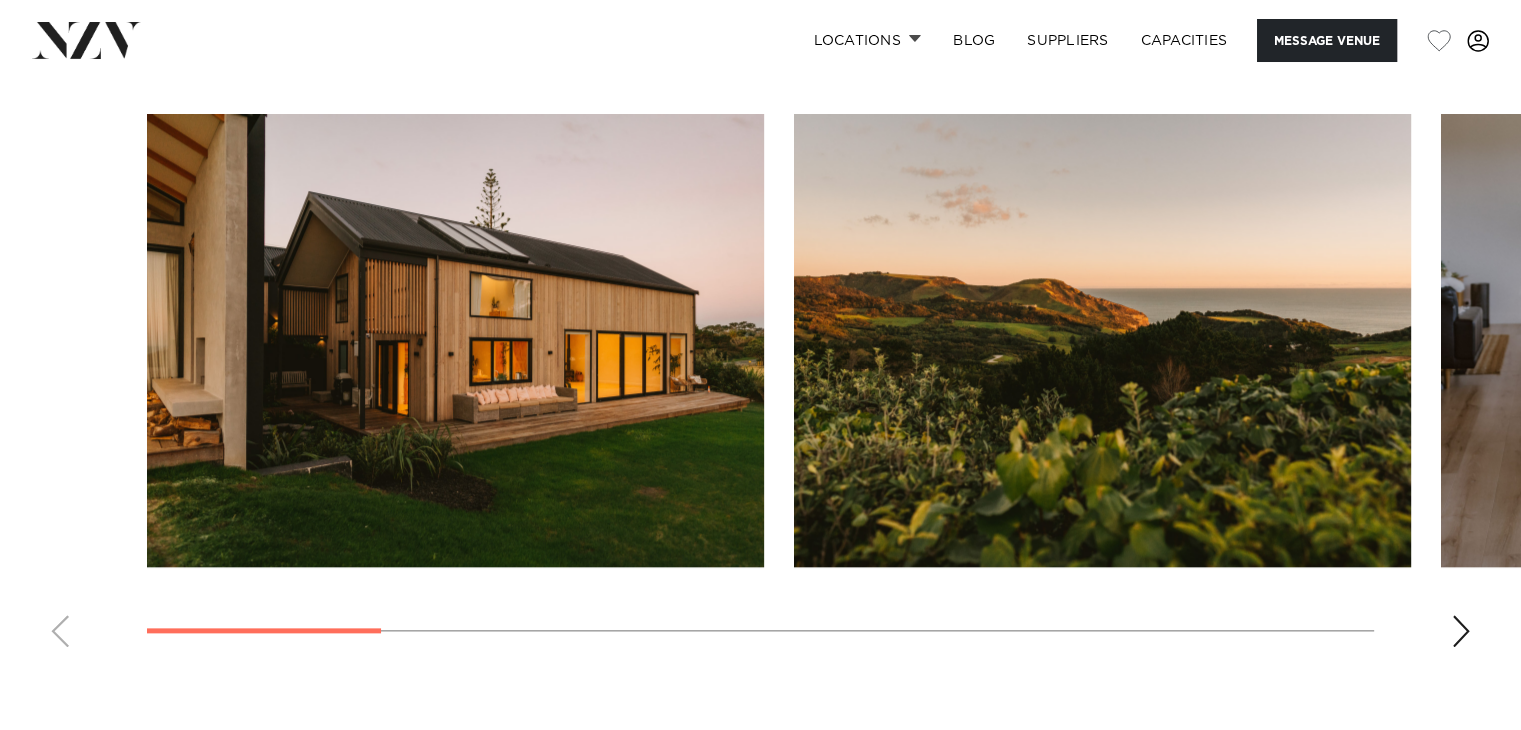 click at bounding box center (455, 340) 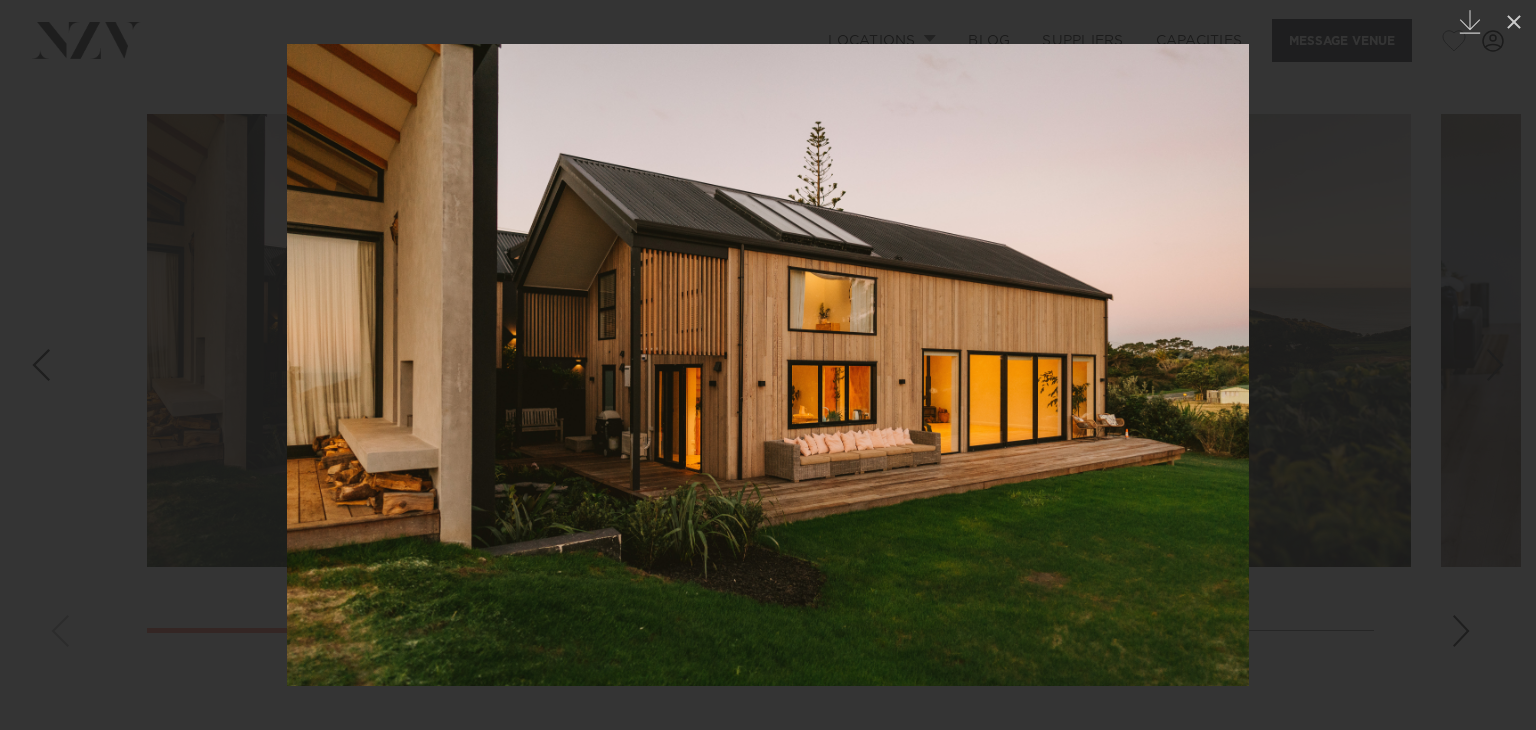 click at bounding box center [1495, 365] 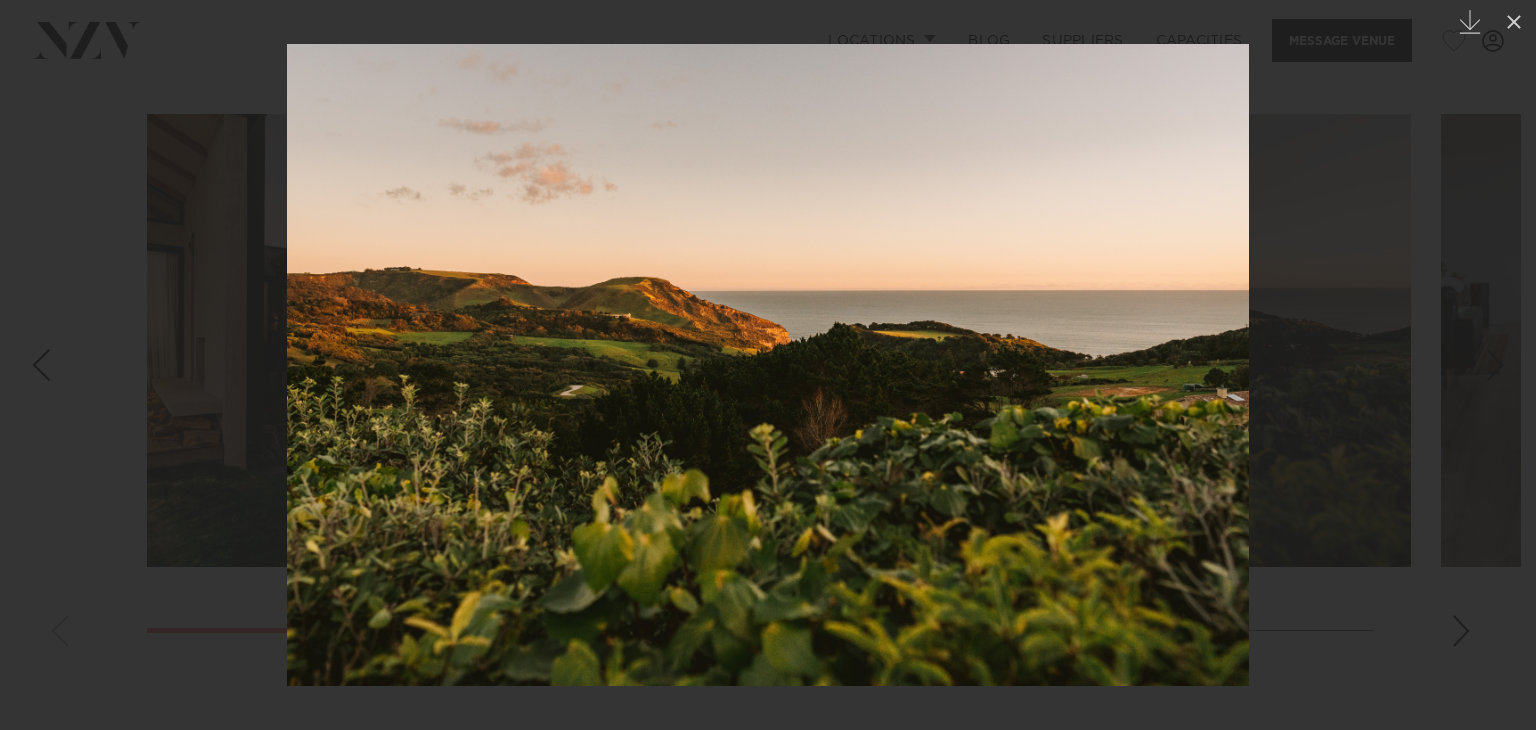 click at bounding box center [1495, 365] 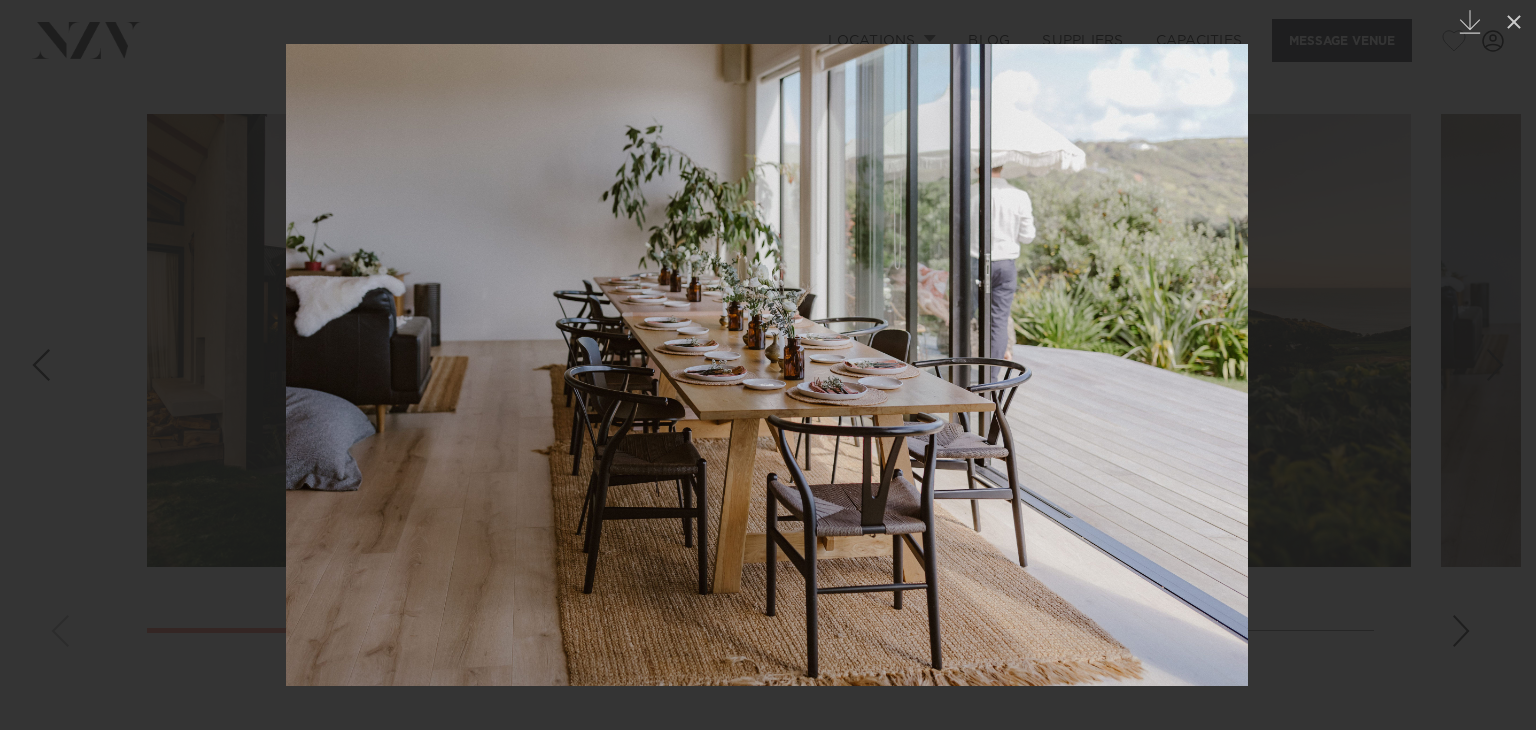 click at bounding box center (1495, 365) 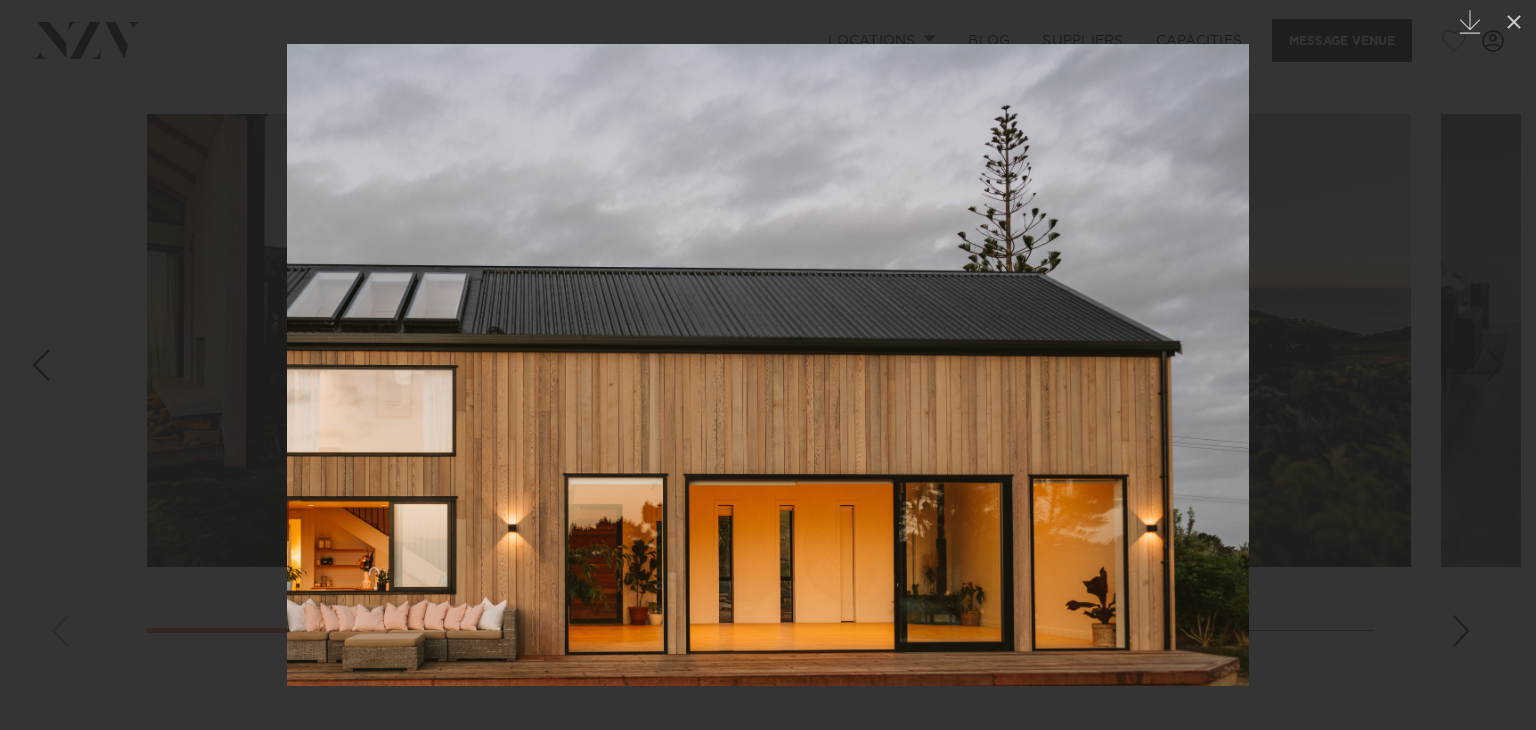 click at bounding box center [1495, 365] 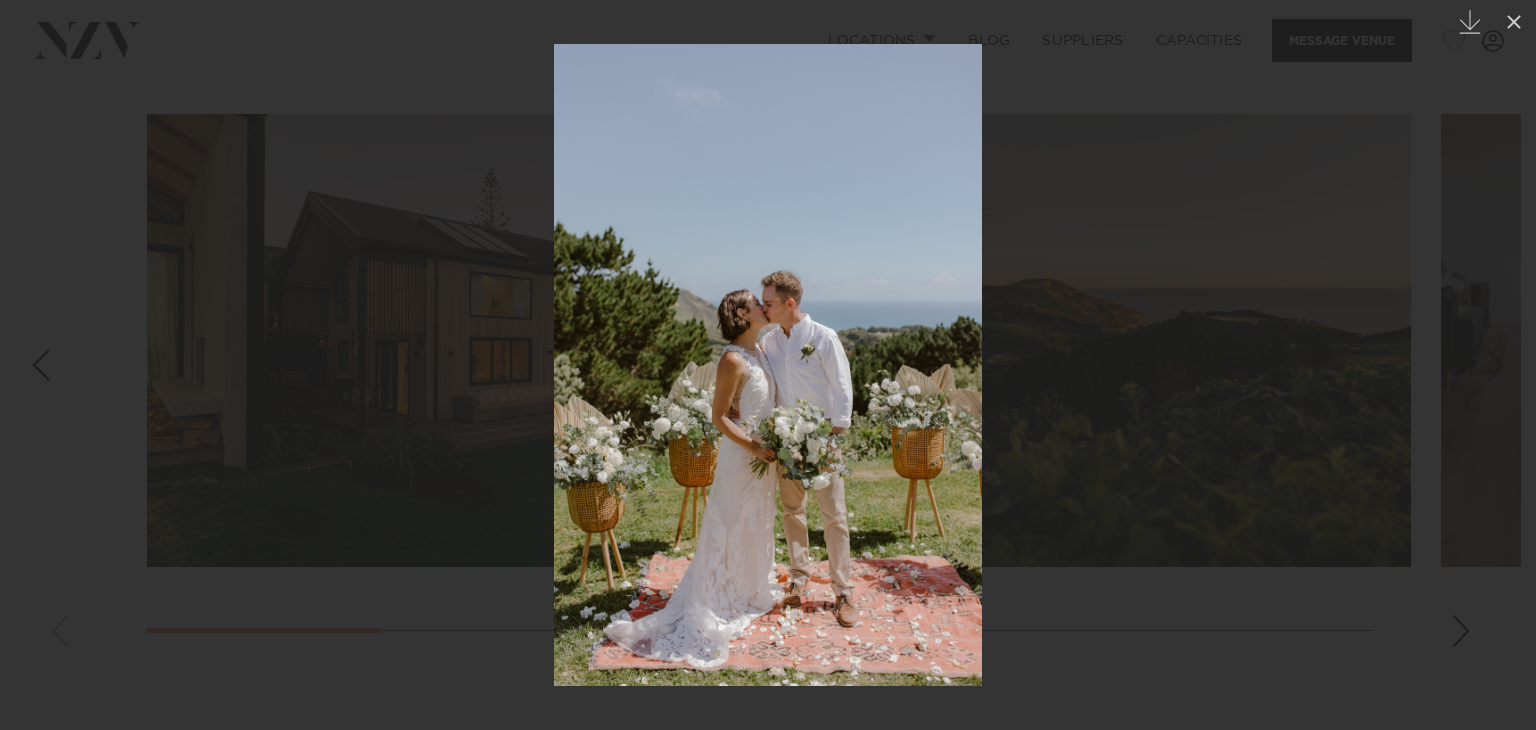 click at bounding box center [1495, 365] 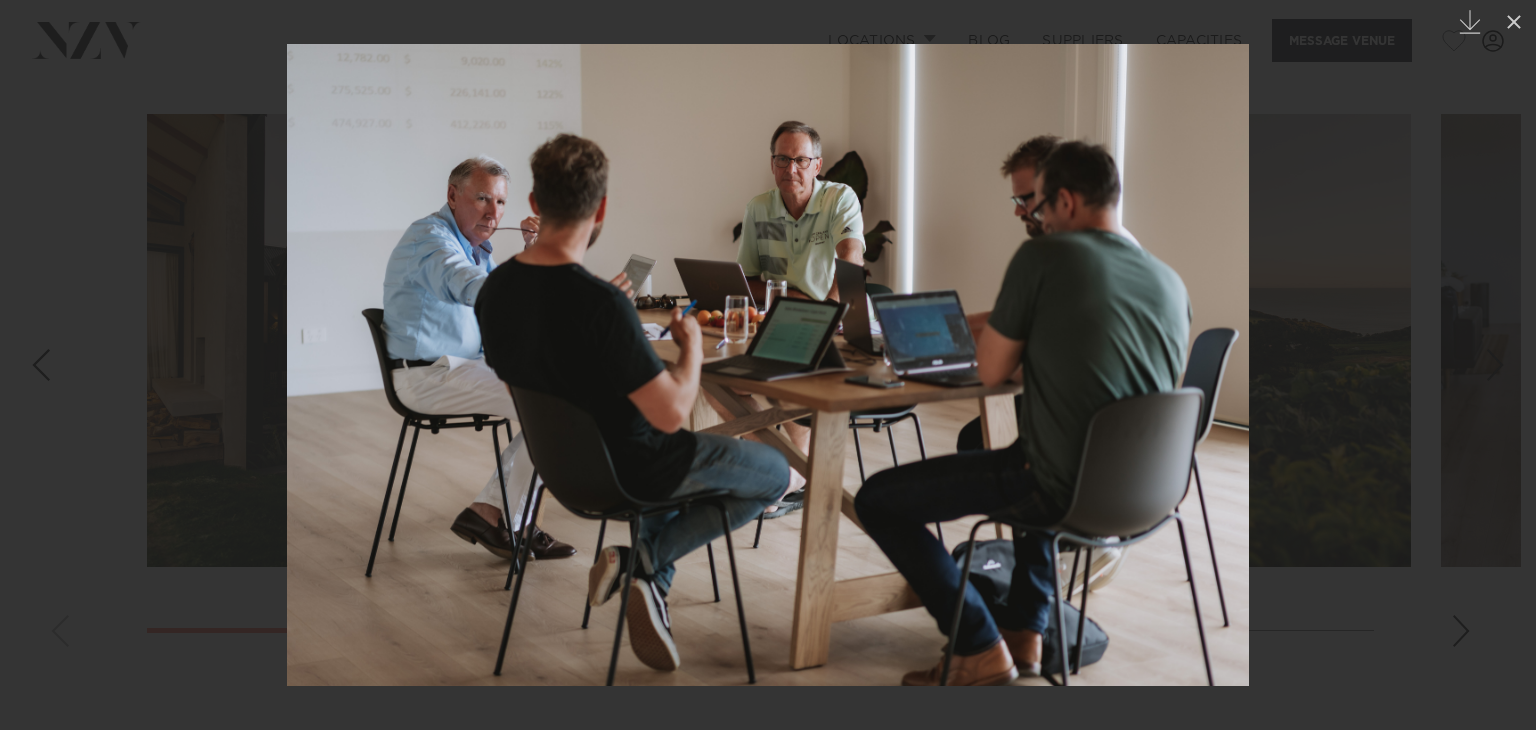 click at bounding box center (1495, 365) 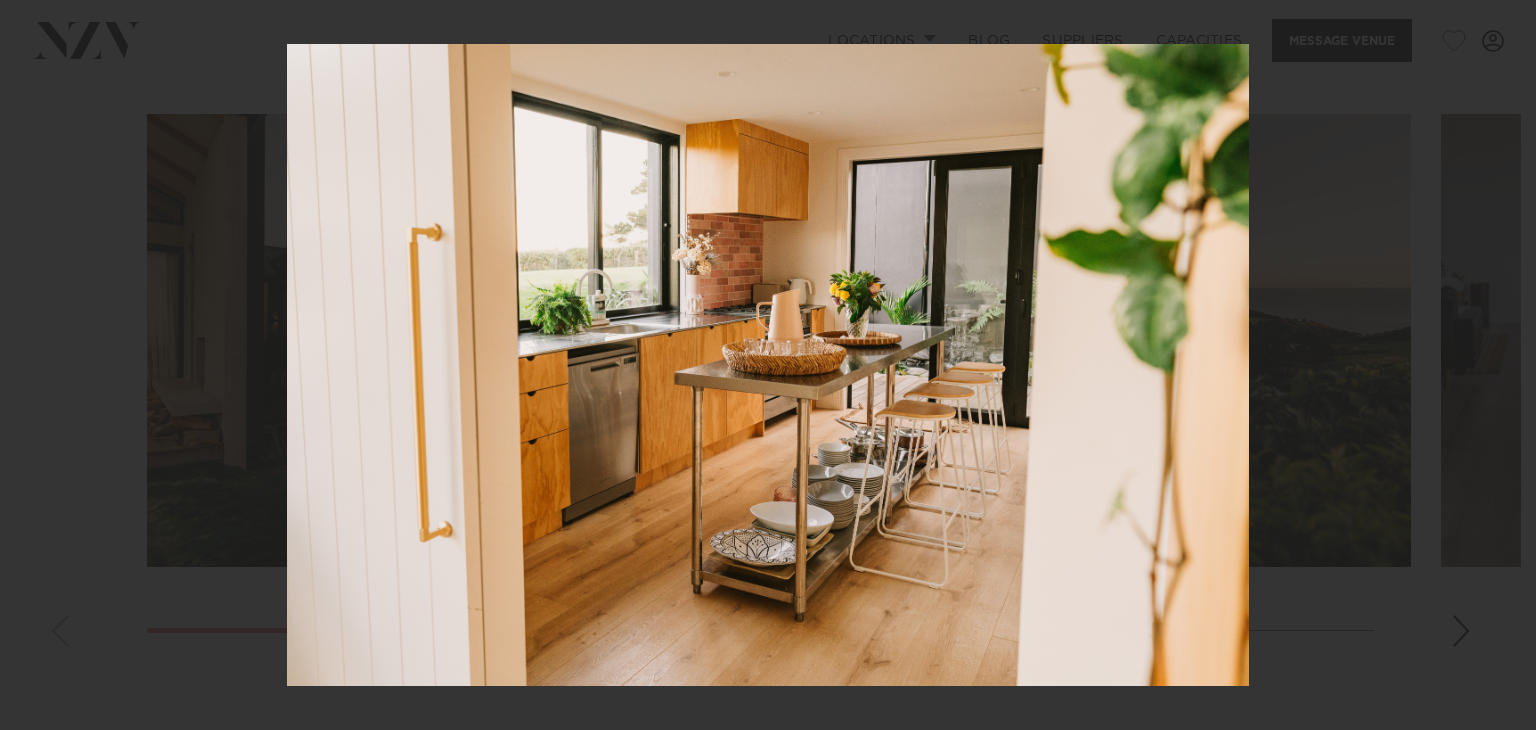 click on "7  /  10 Created with Sketch." at bounding box center [768, 365] 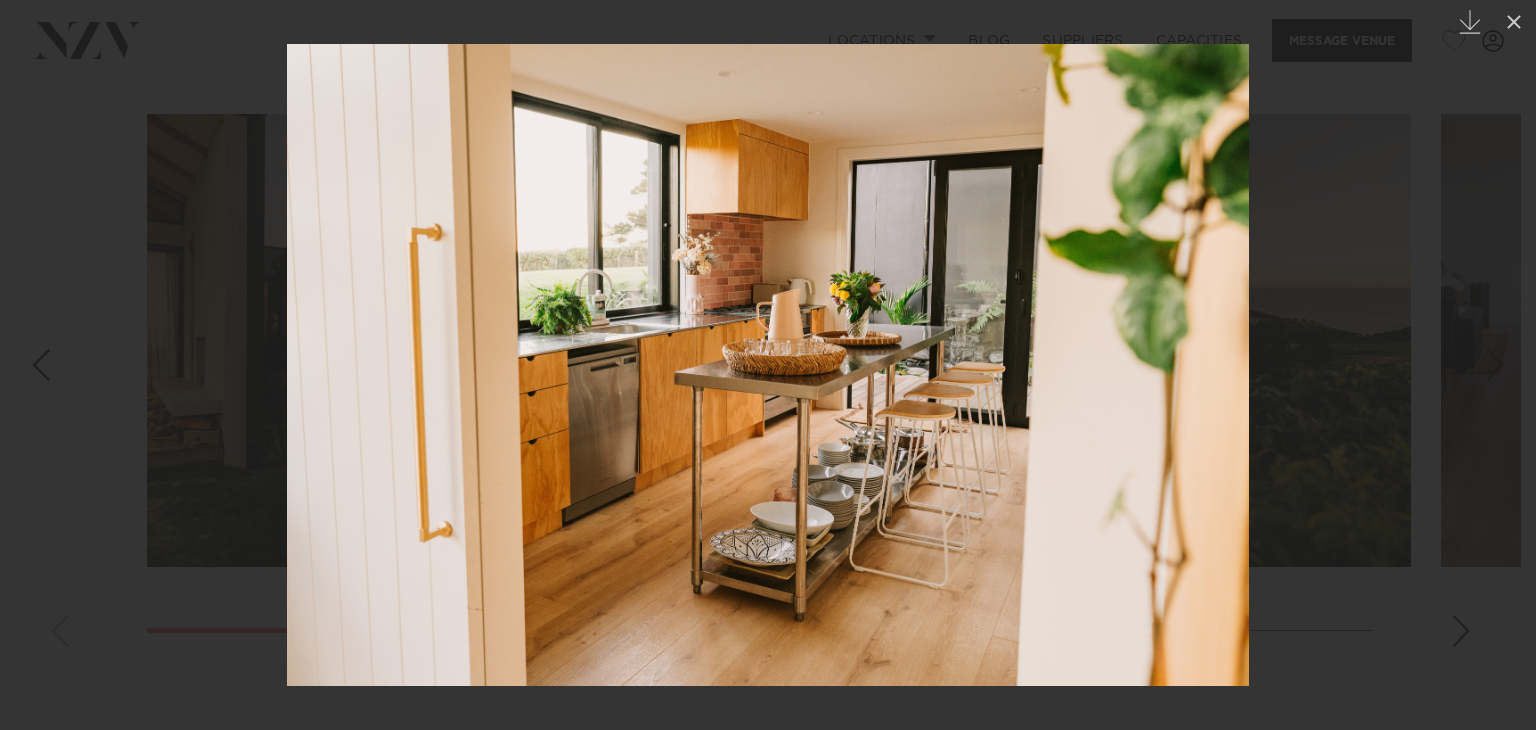 click at bounding box center [1495, 365] 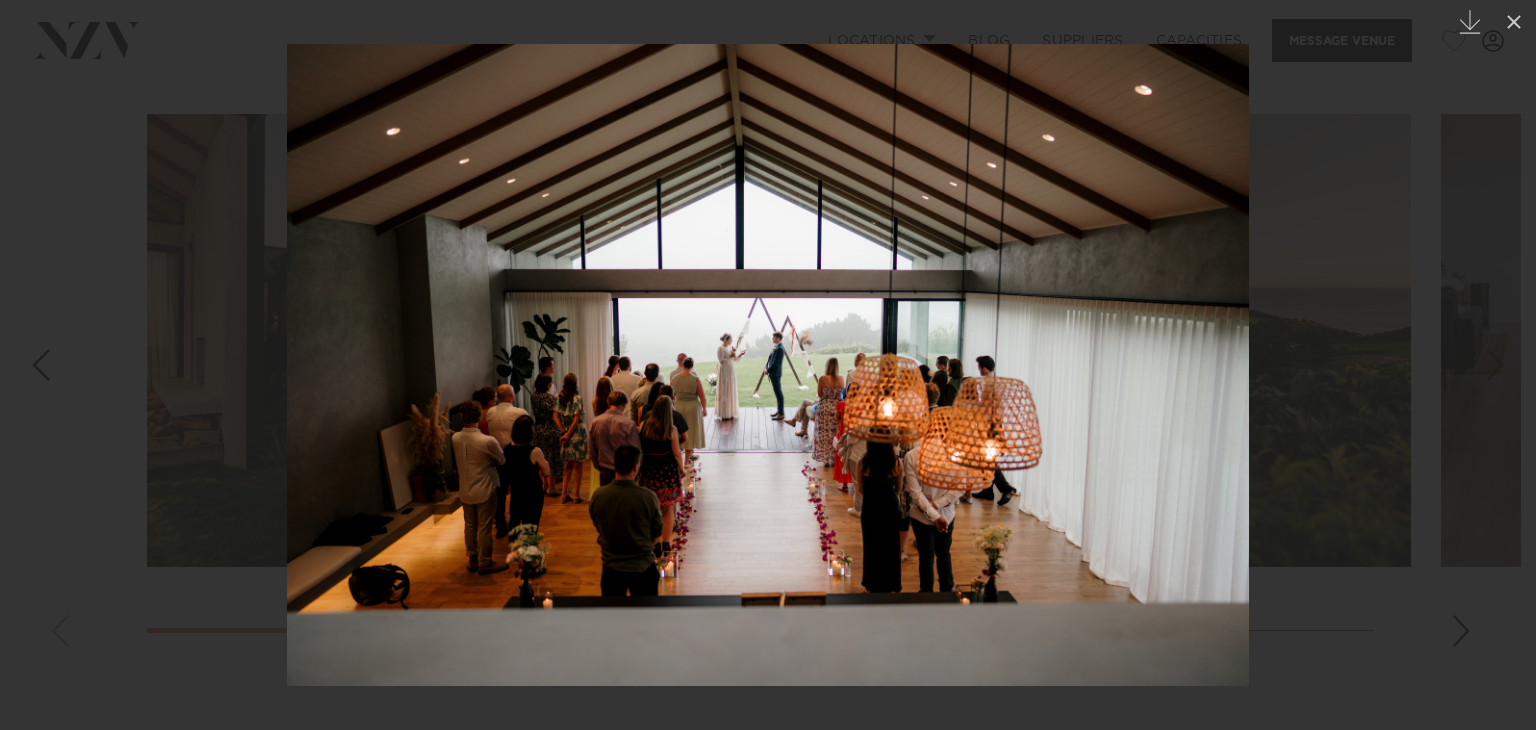 click at bounding box center (1495, 365) 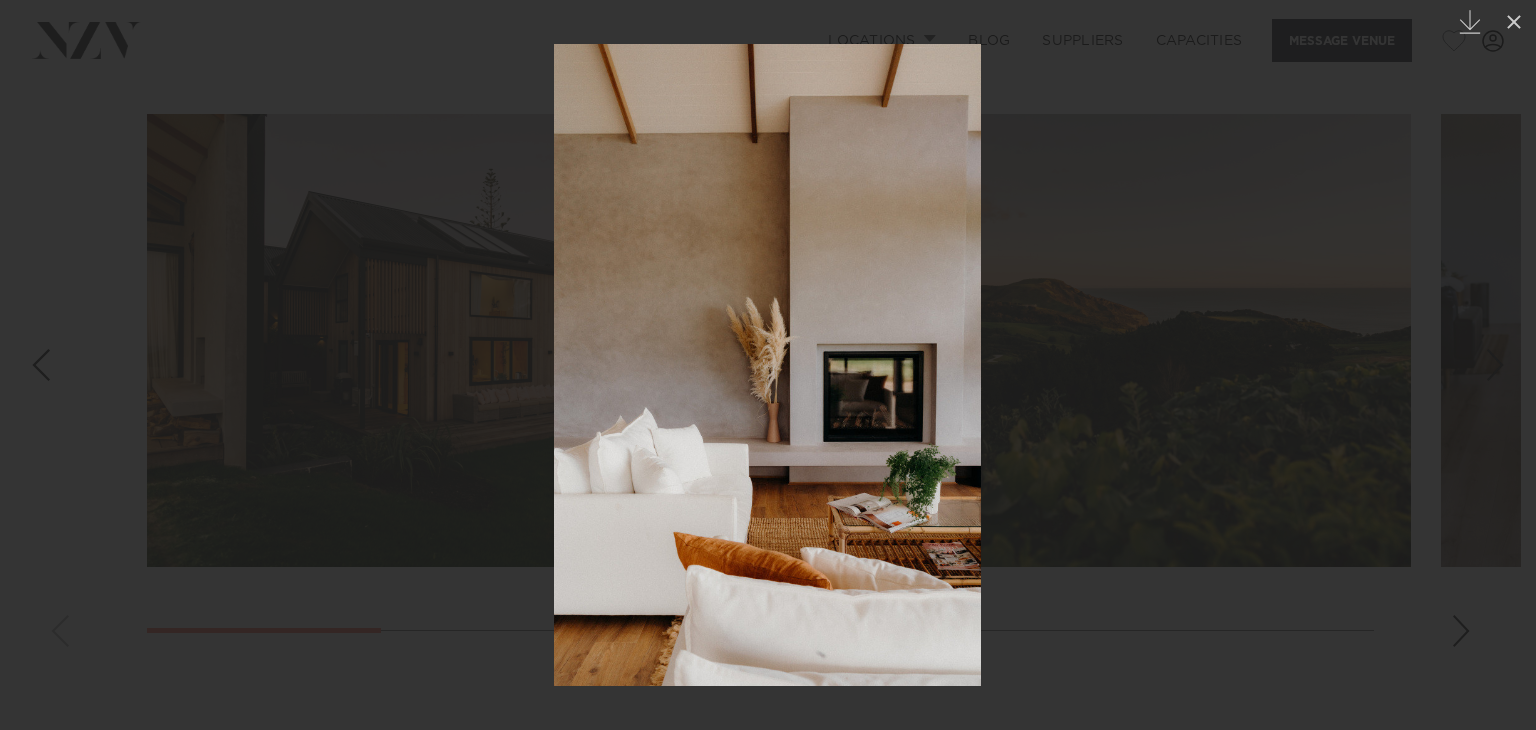 click at bounding box center [1495, 365] 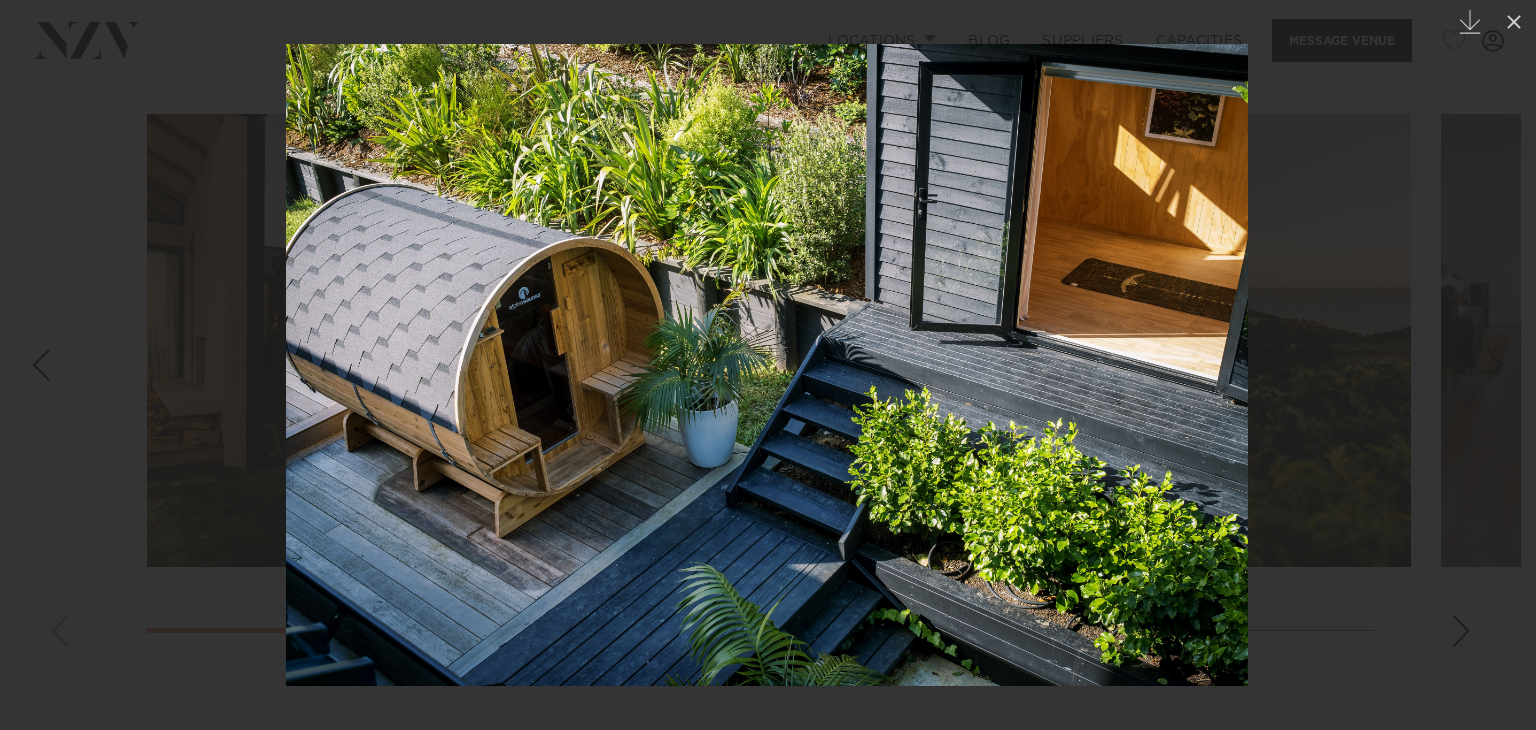 click at bounding box center [1495, 365] 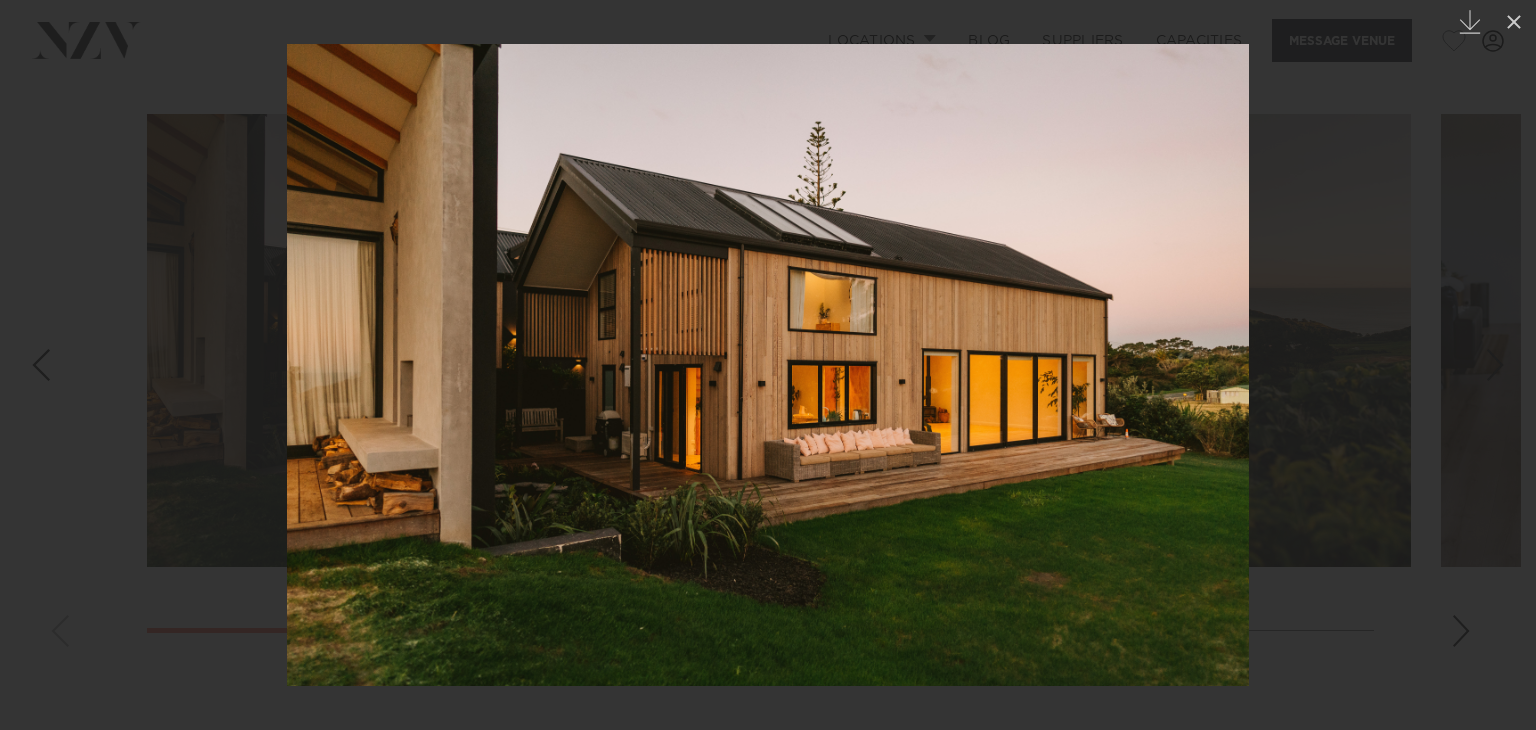 click at bounding box center [1495, 365] 